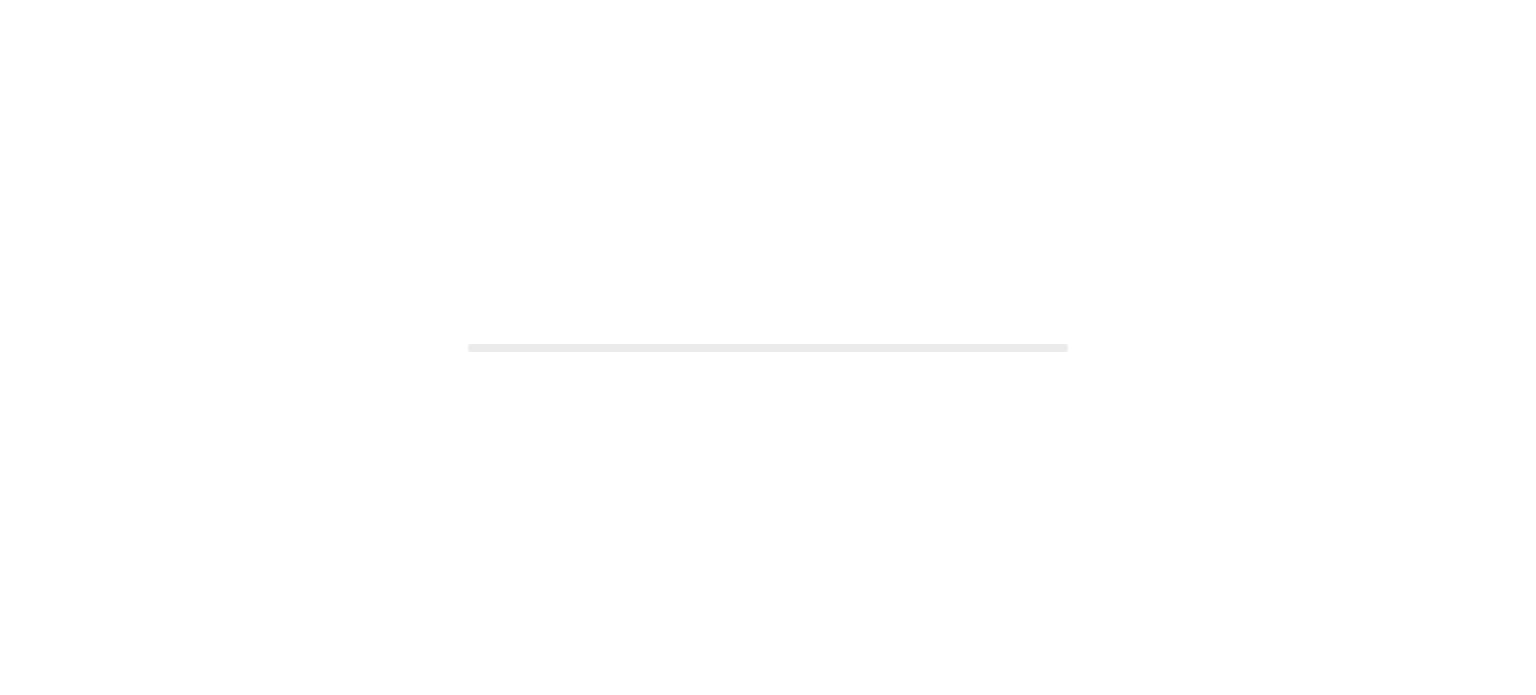 scroll, scrollTop: 0, scrollLeft: 0, axis: both 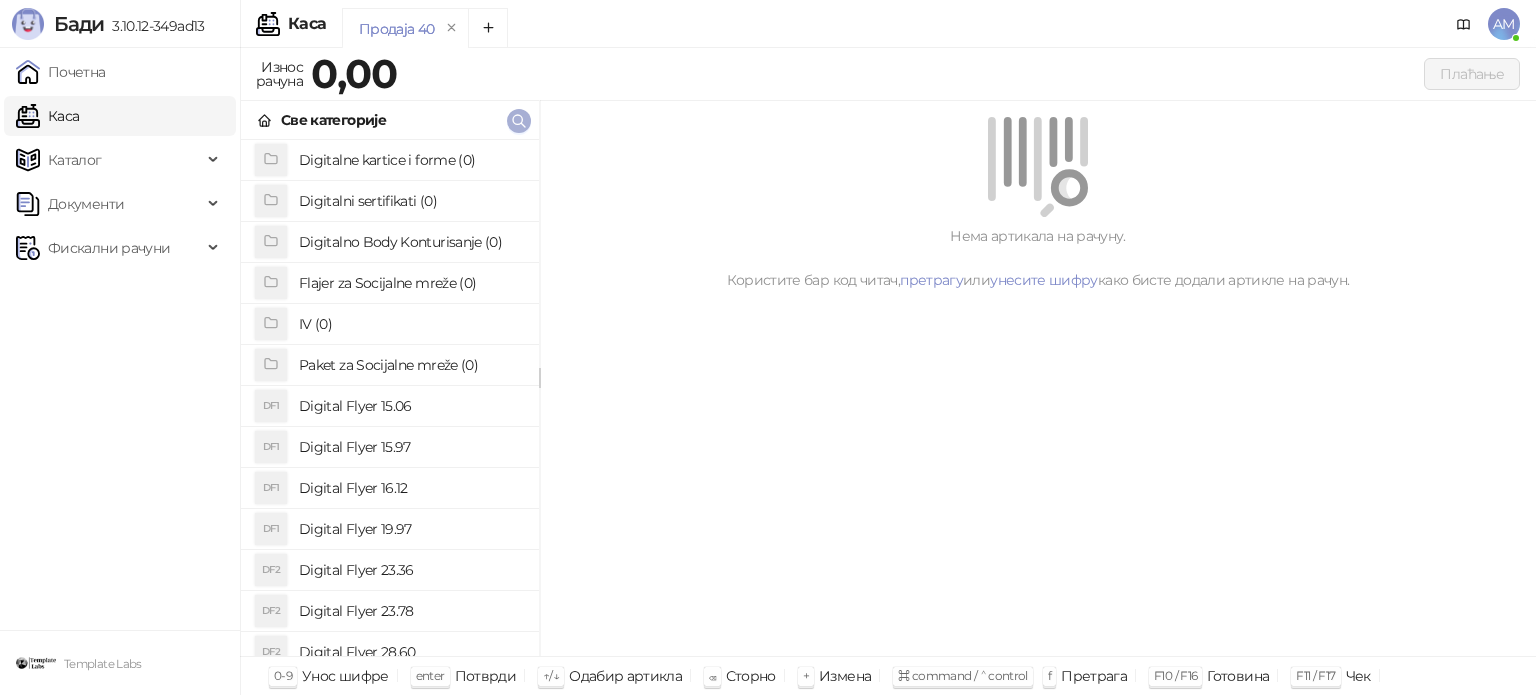 click 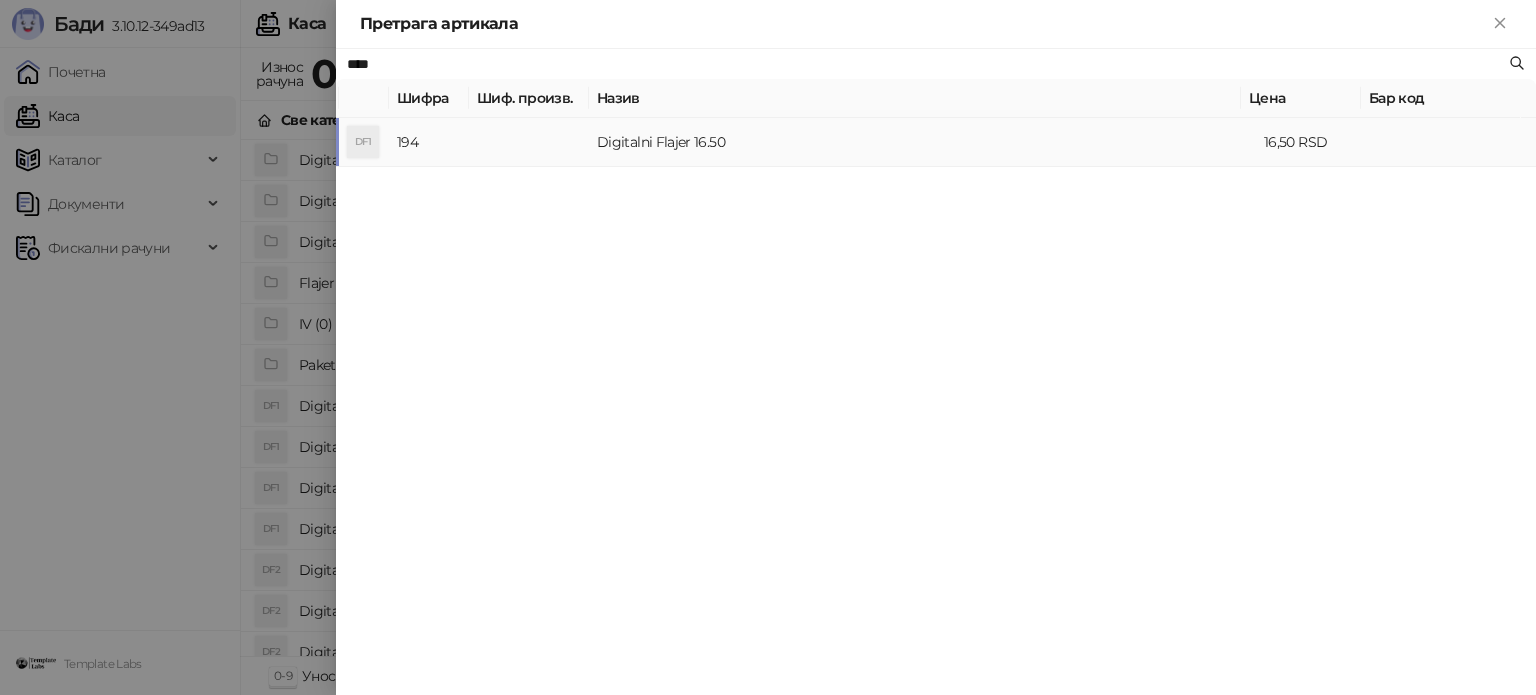 type on "****" 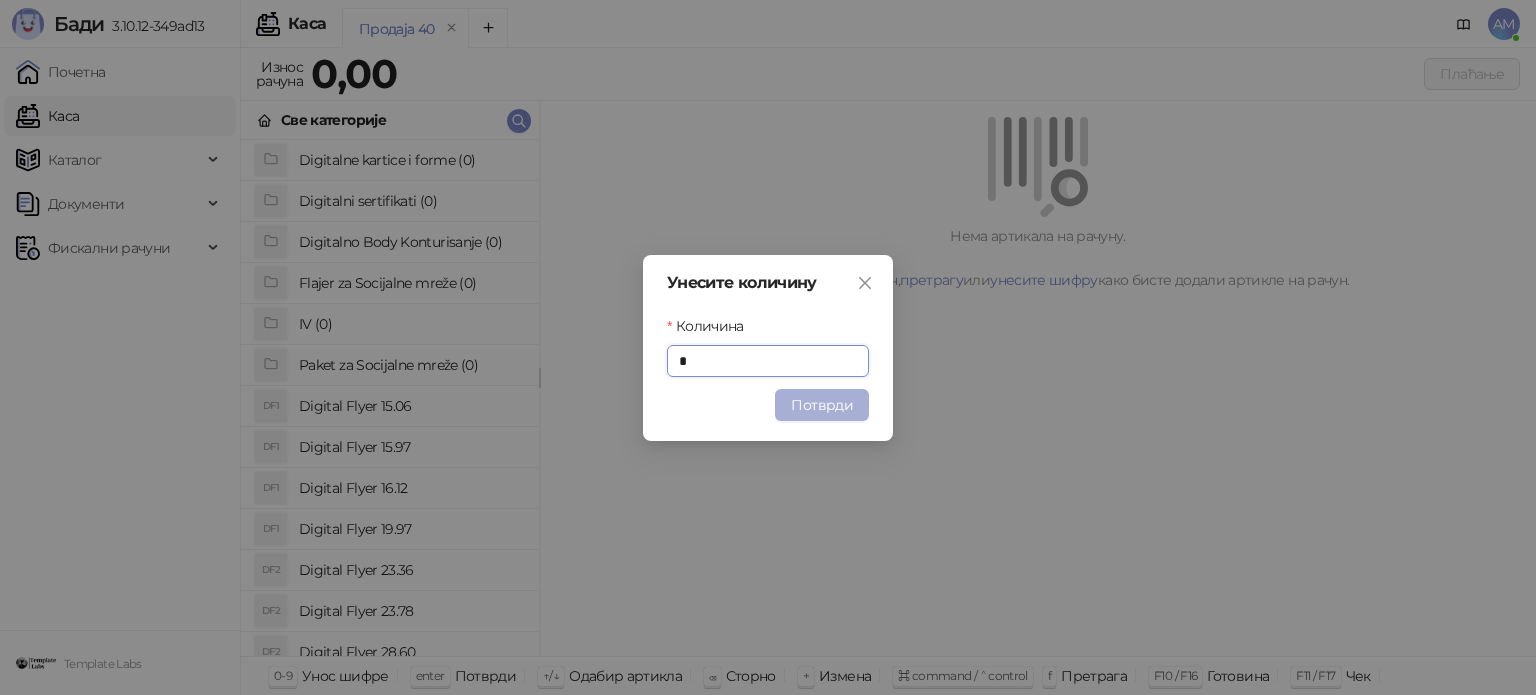 click on "Потврди" at bounding box center (822, 405) 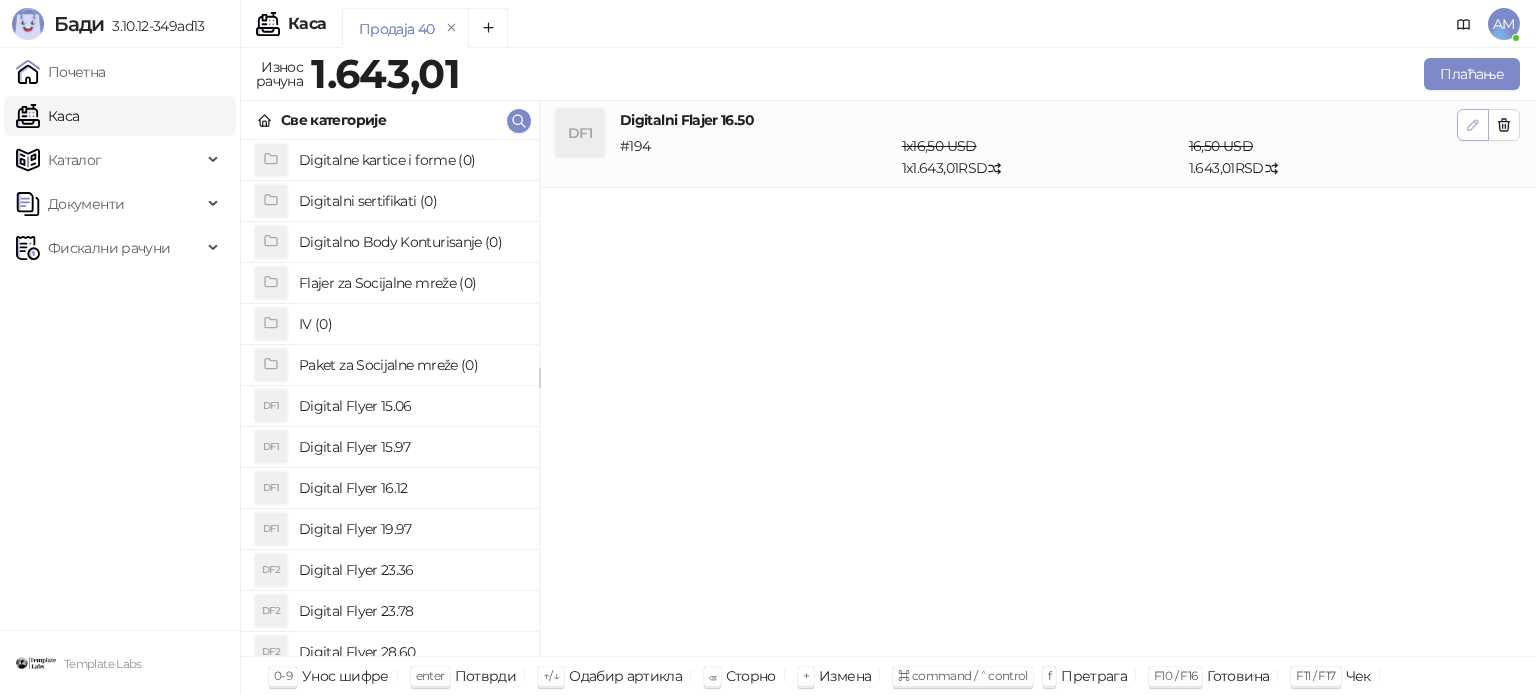 click 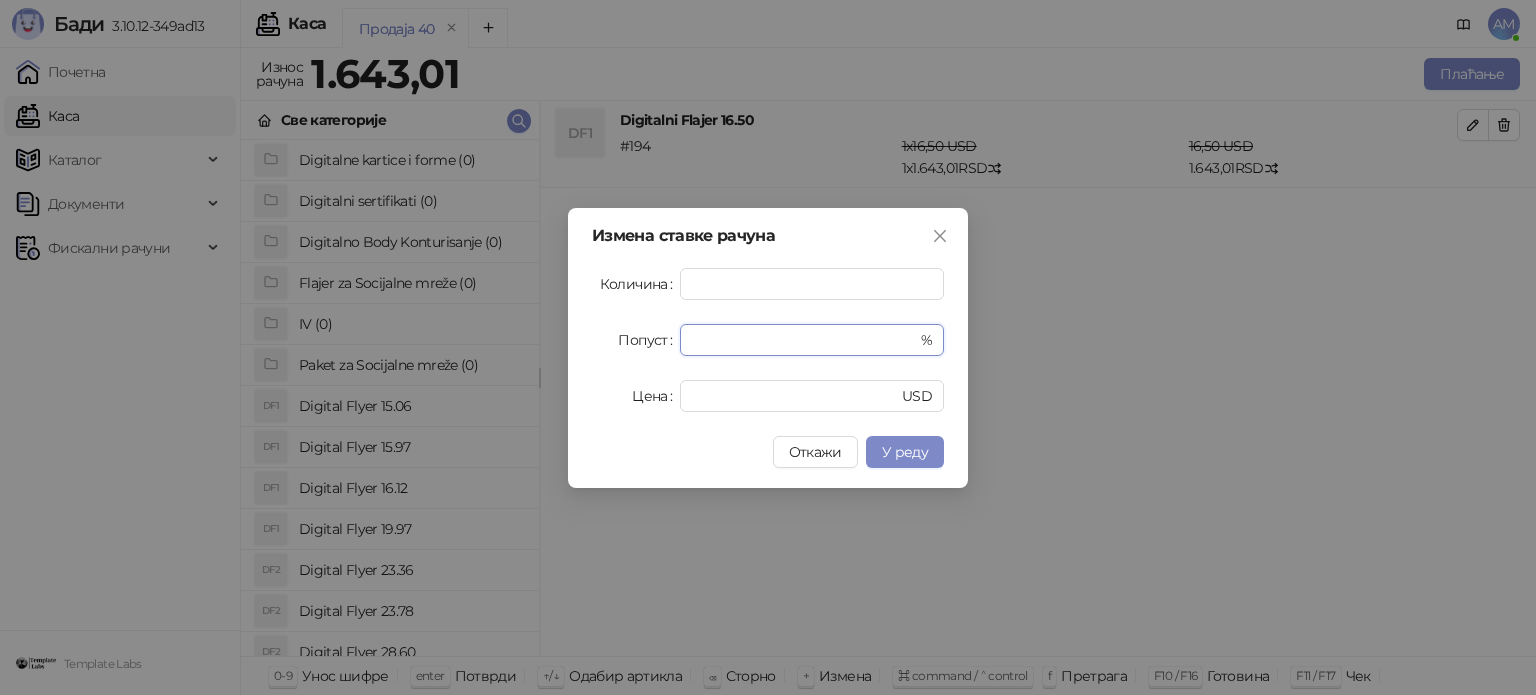 drag, startPoint x: 712, startPoint y: 343, endPoint x: 670, endPoint y: 342, distance: 42.0119 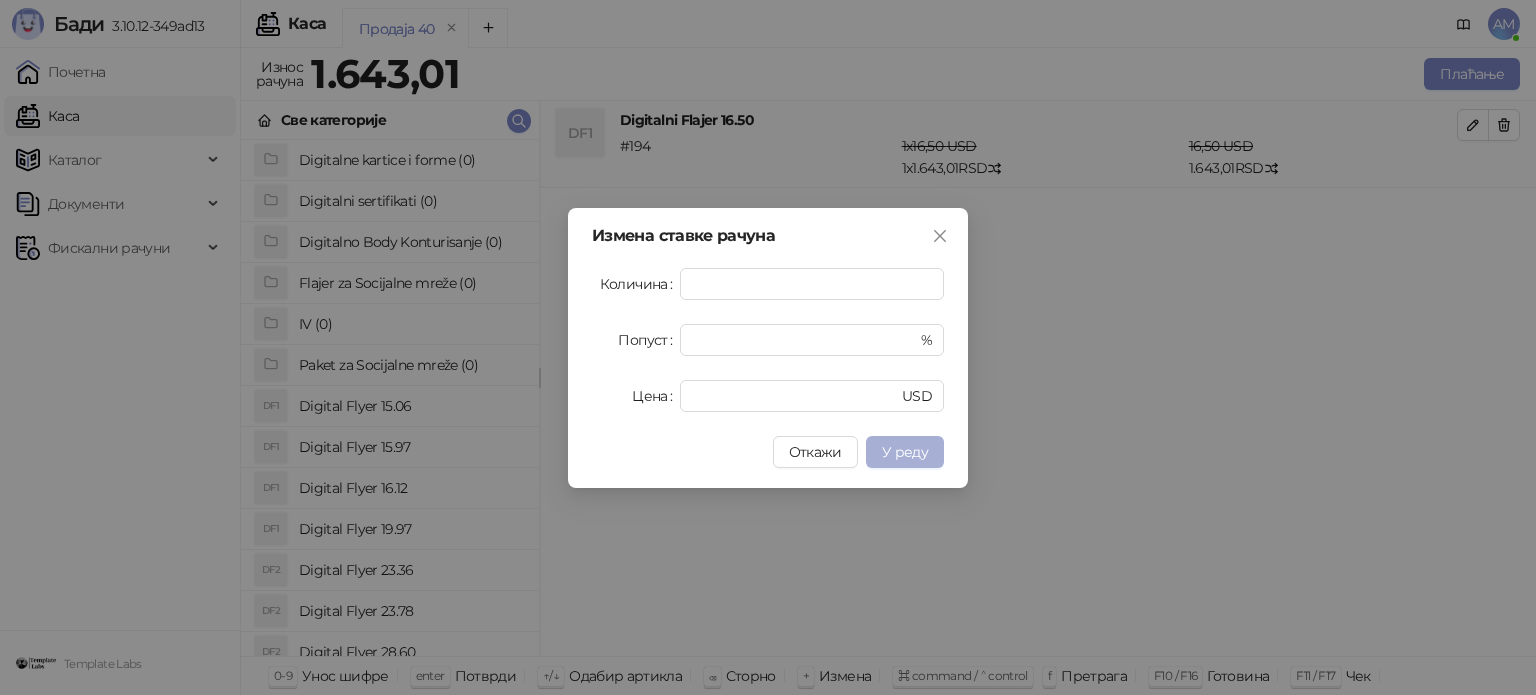 click on "У реду" at bounding box center (905, 452) 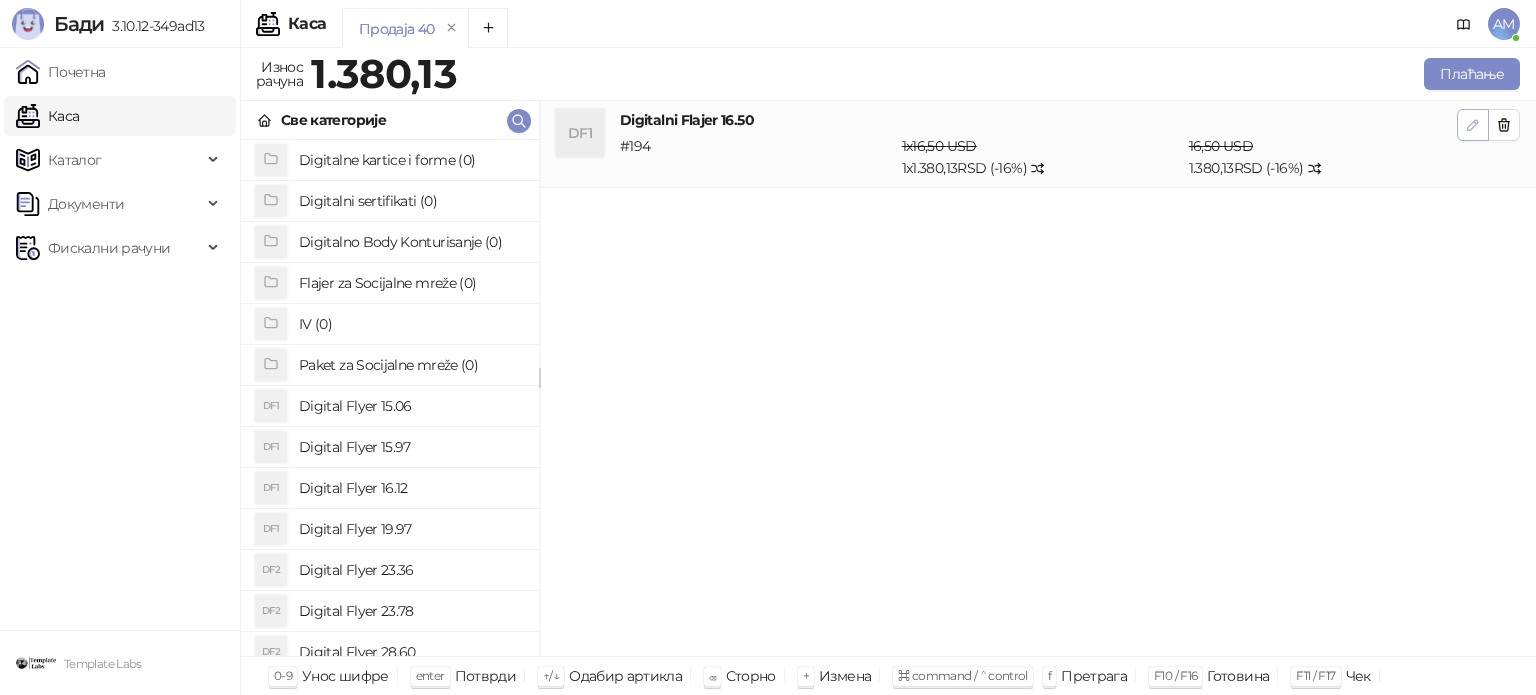 click at bounding box center [1473, 125] 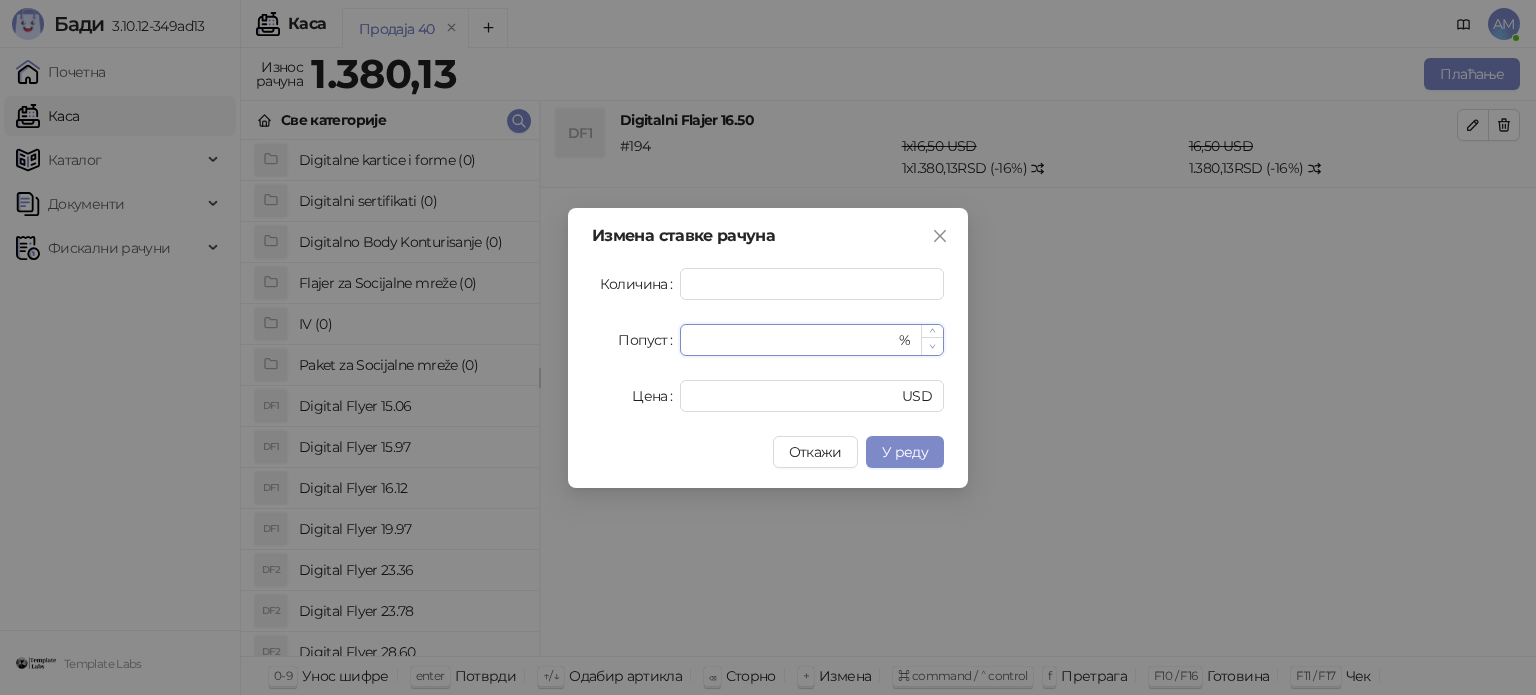 click 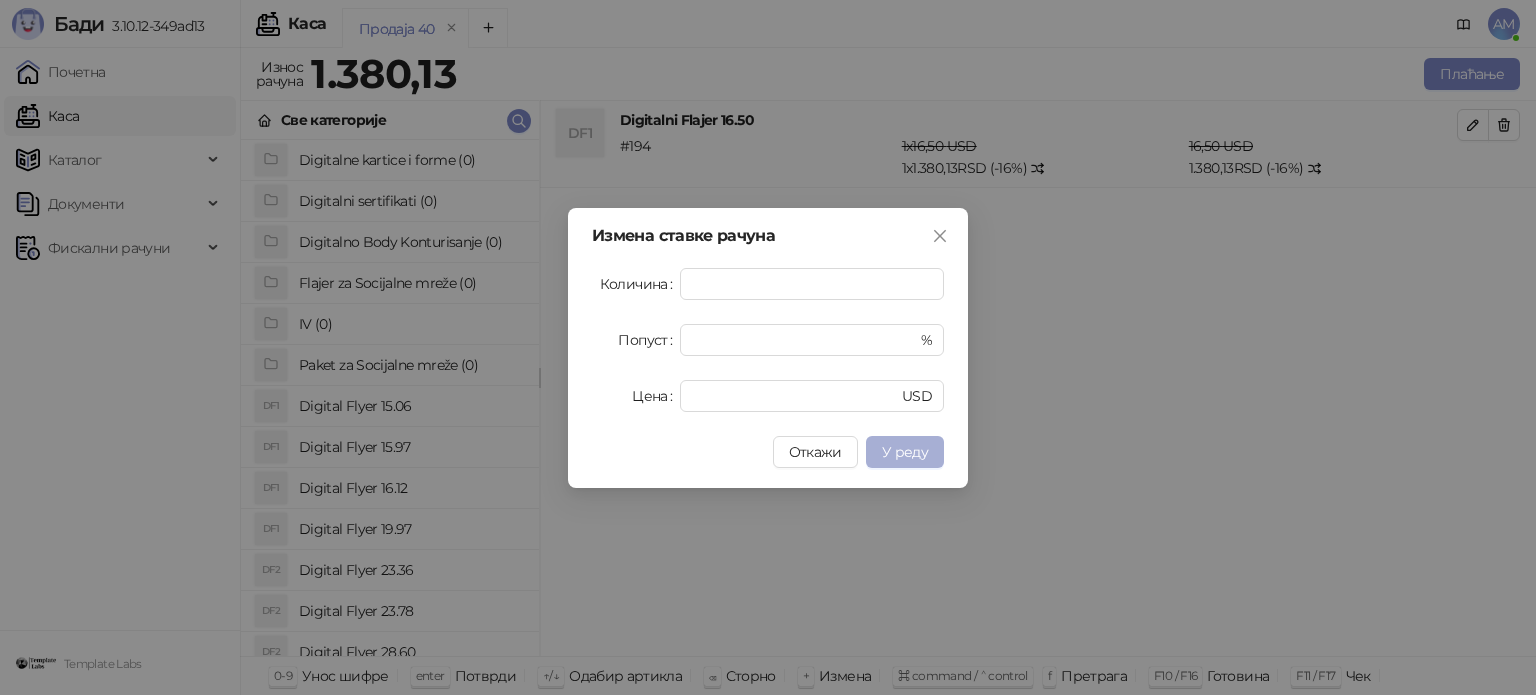 click on "У реду" at bounding box center (905, 452) 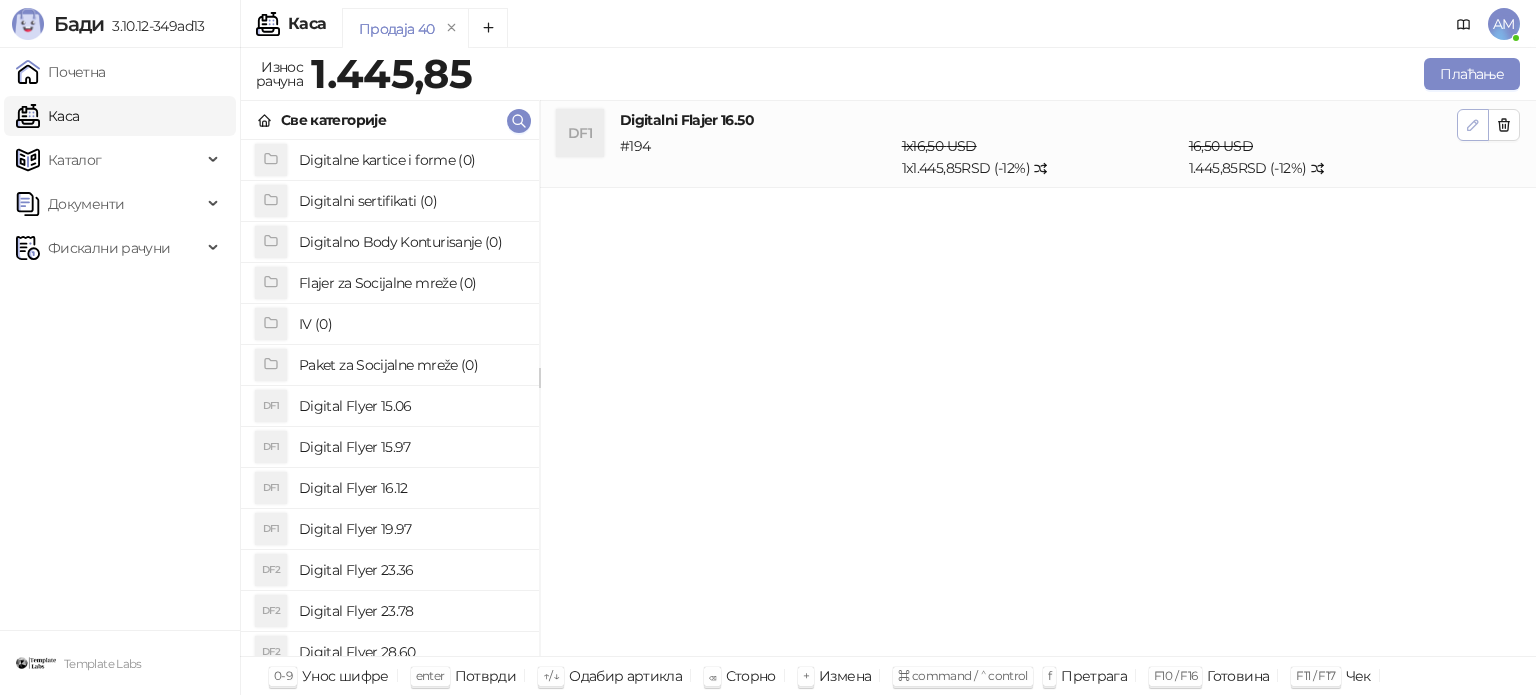 click at bounding box center (1473, 125) 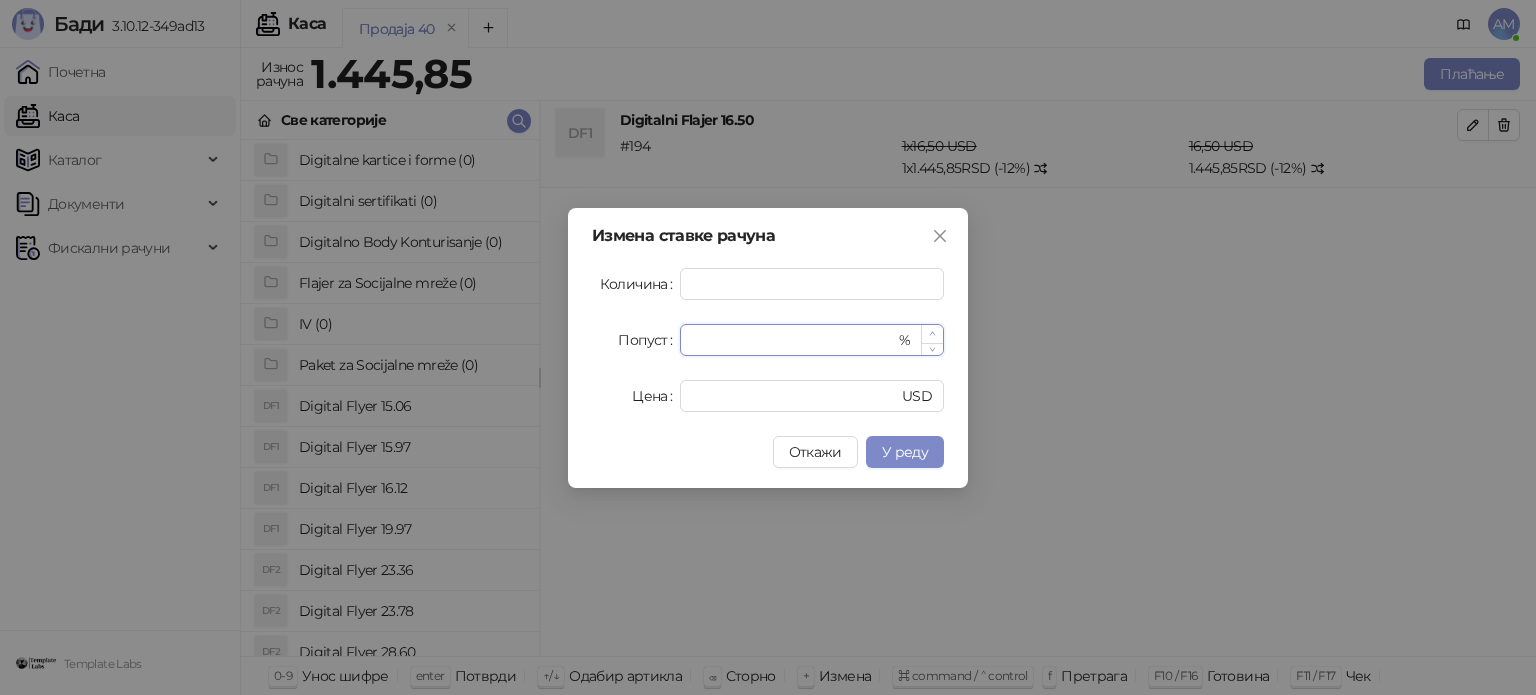 type on "**" 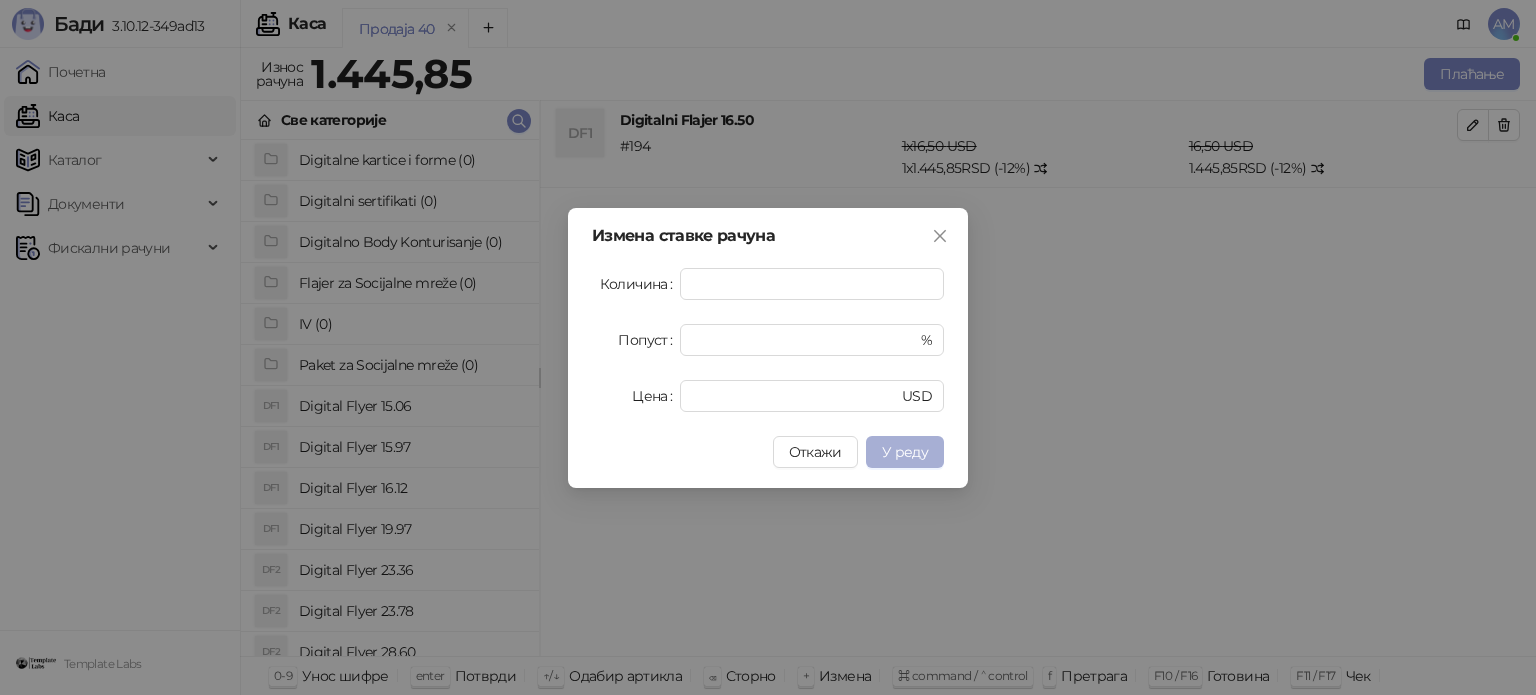 click on "У реду" at bounding box center [905, 452] 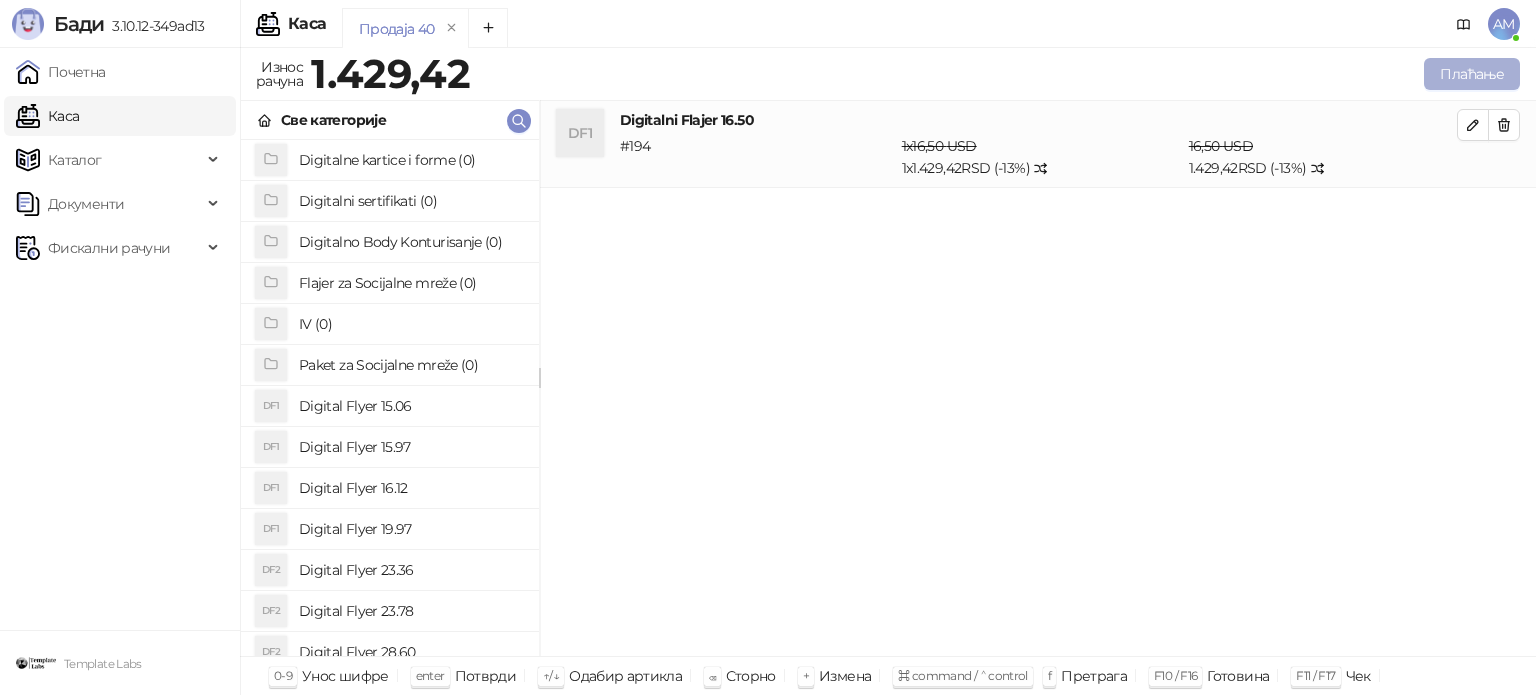 click on "Плаћање" at bounding box center (1472, 74) 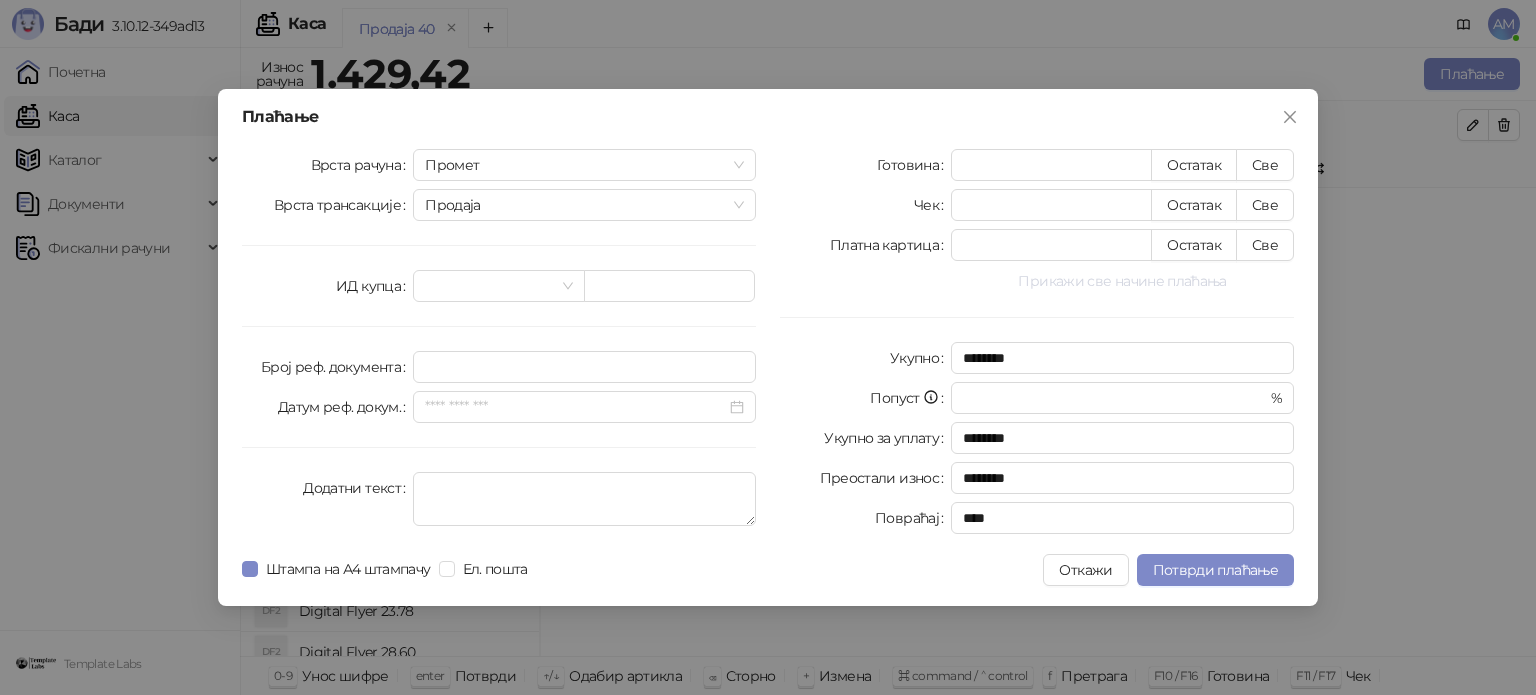 click on "Прикажи све начине плаћања" at bounding box center [1122, 281] 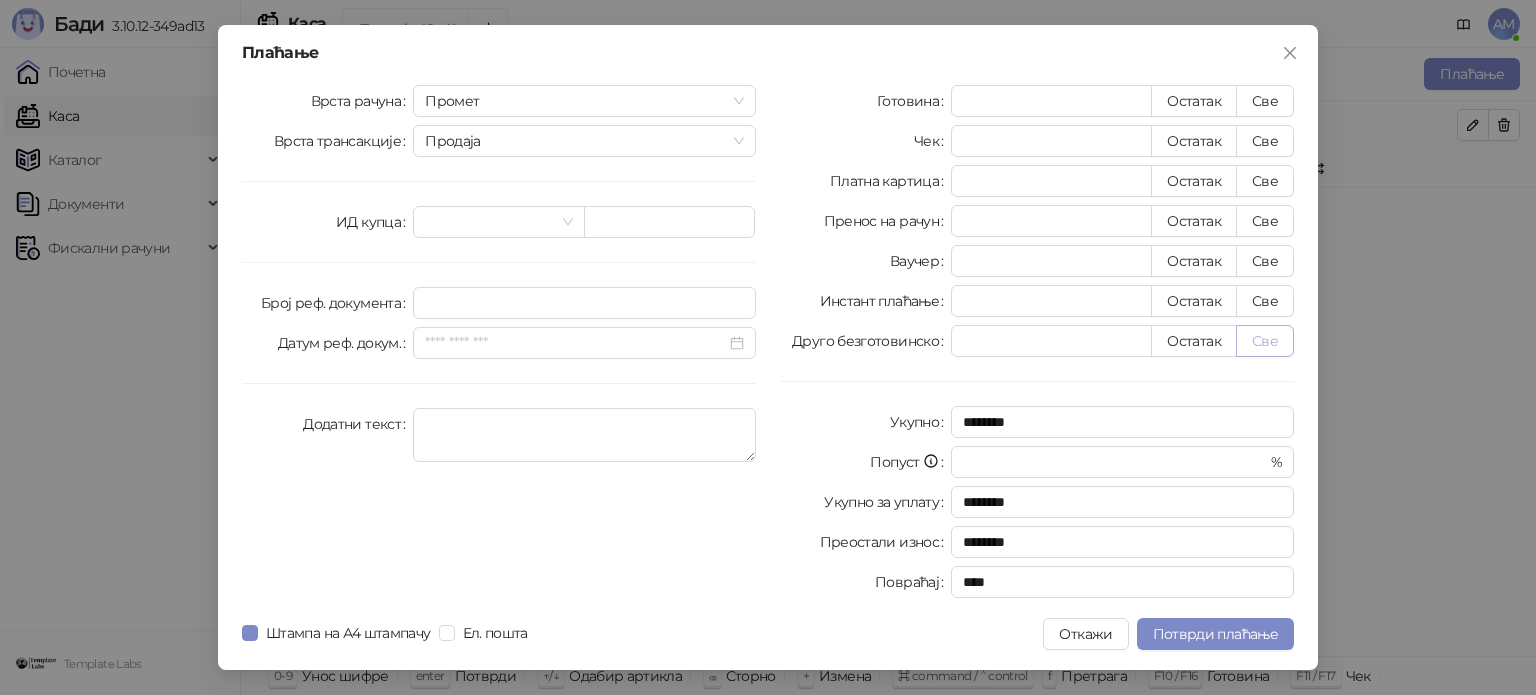 click on "Све" at bounding box center [1265, 341] 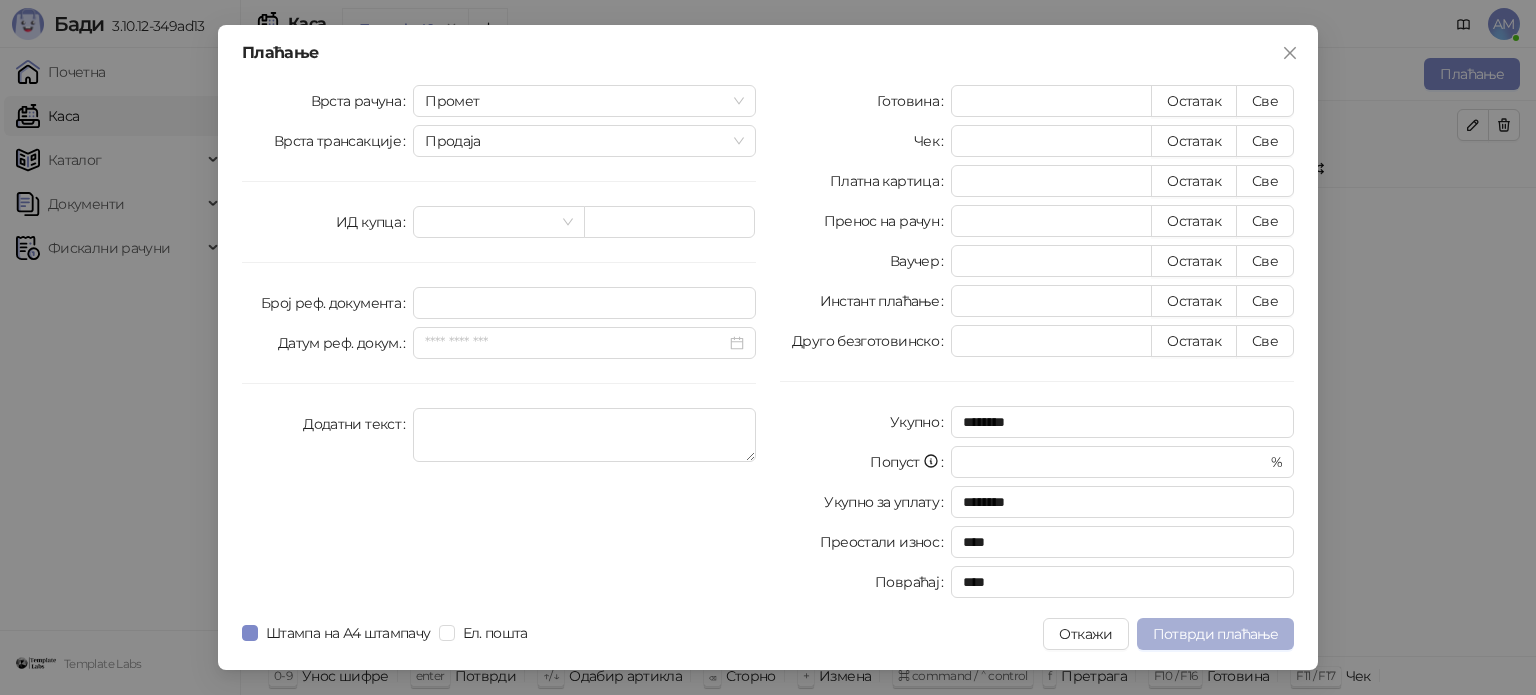 click on "Потврди плаћање" at bounding box center (1215, 634) 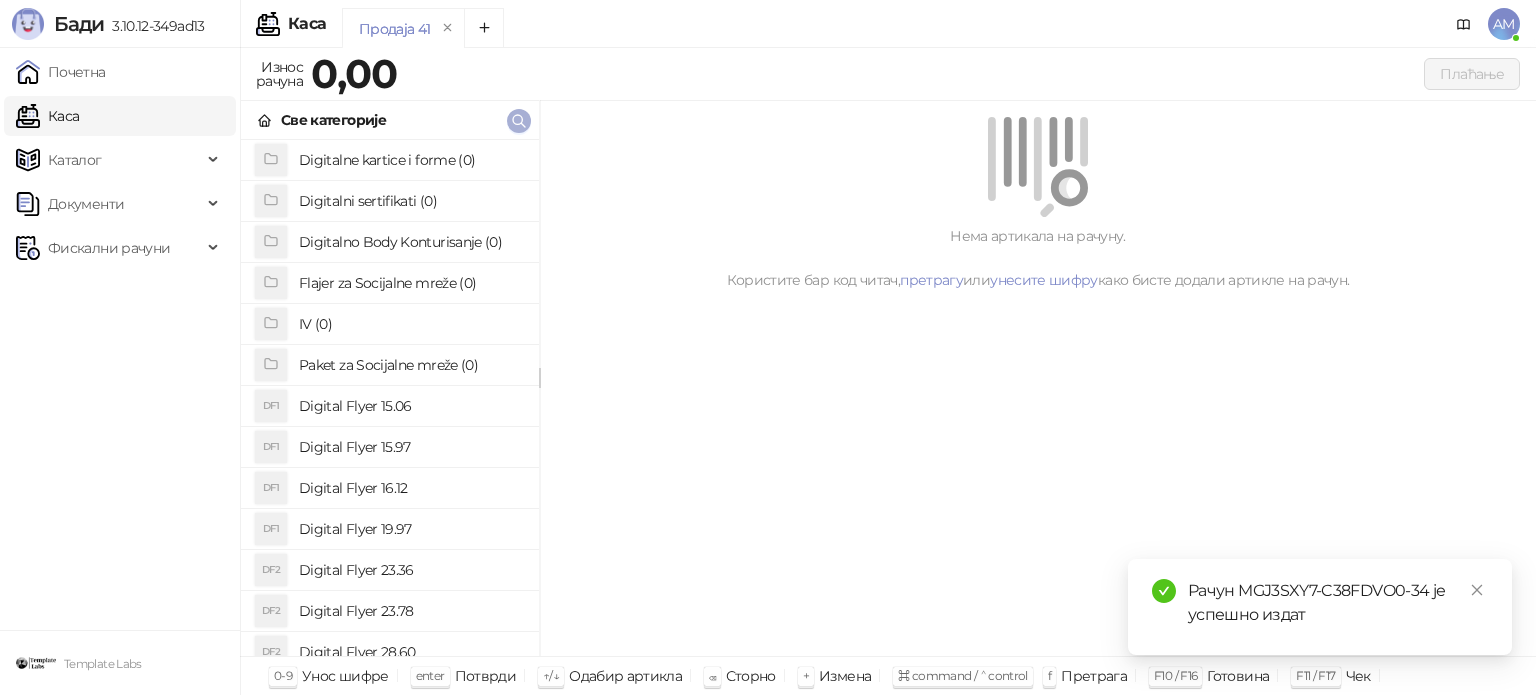 click 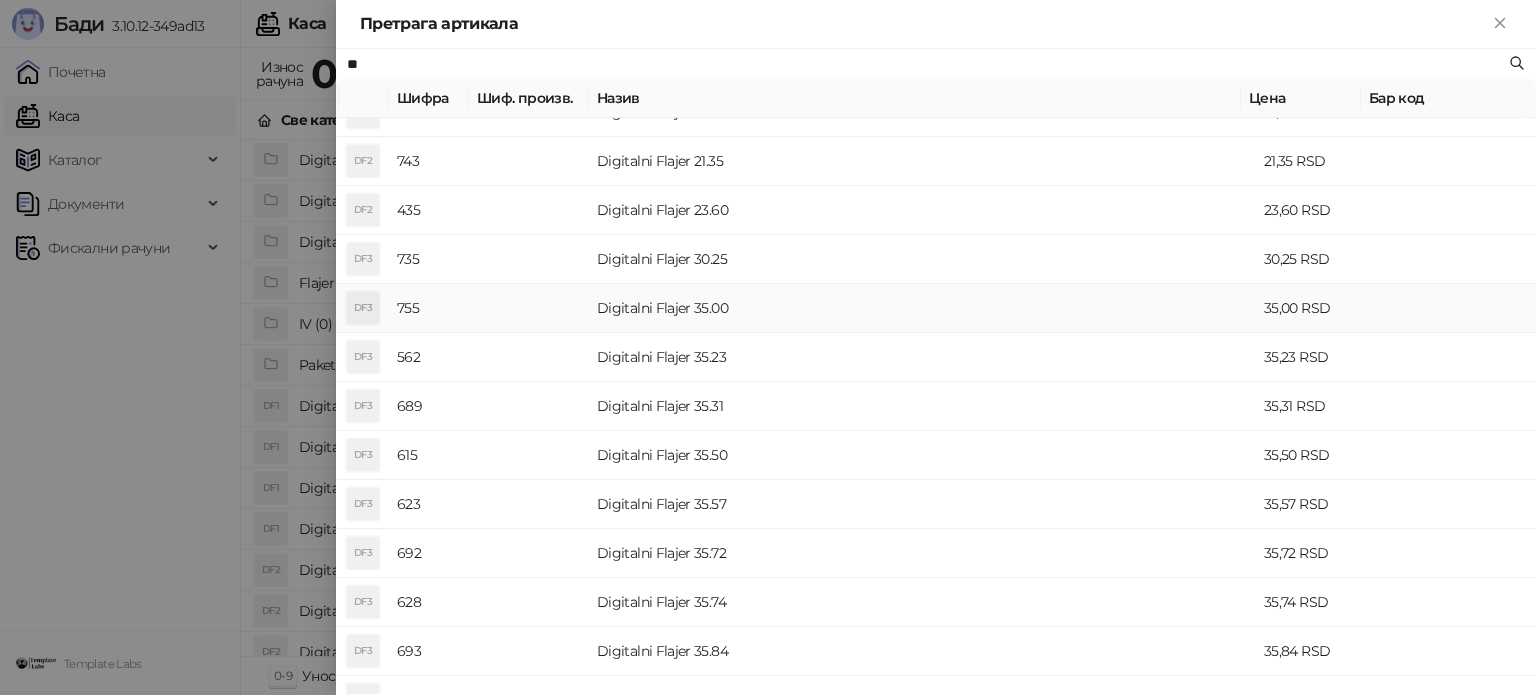 scroll, scrollTop: 400, scrollLeft: 0, axis: vertical 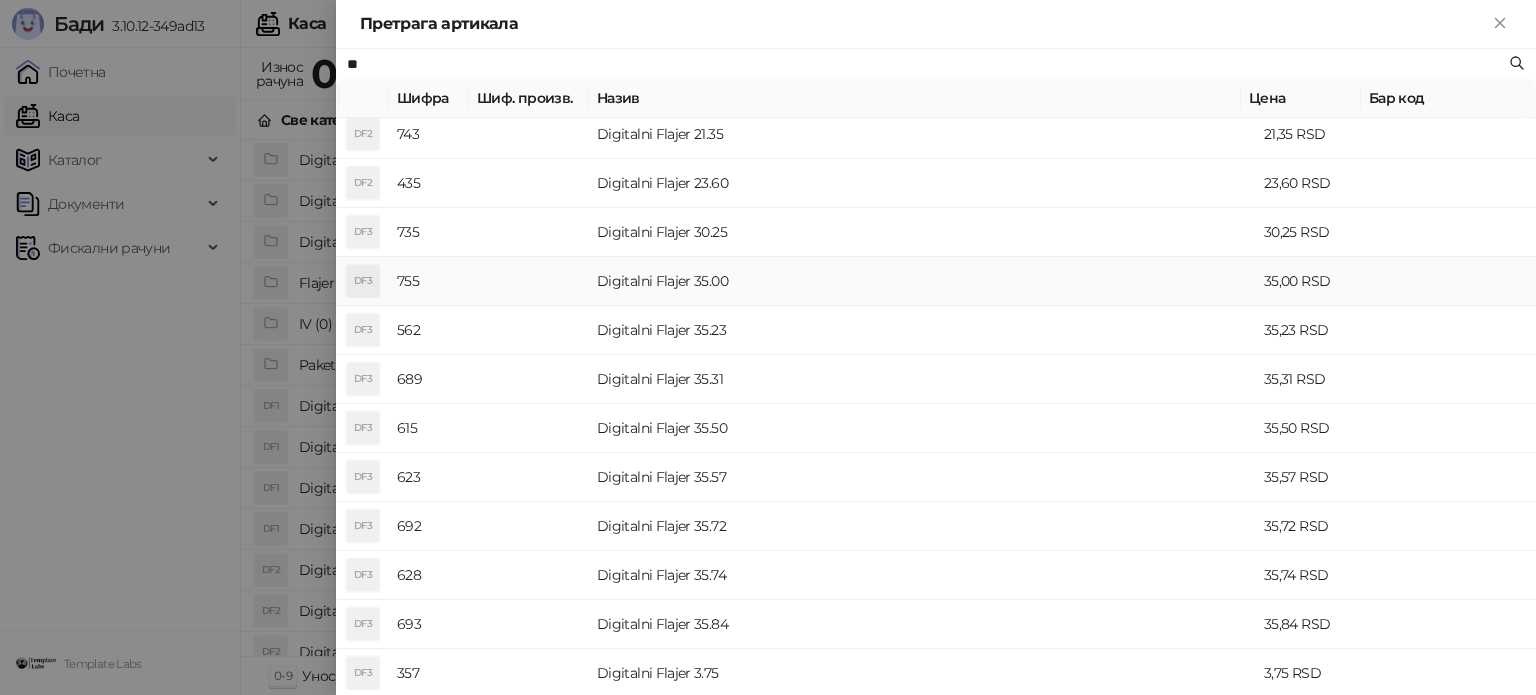 type on "**" 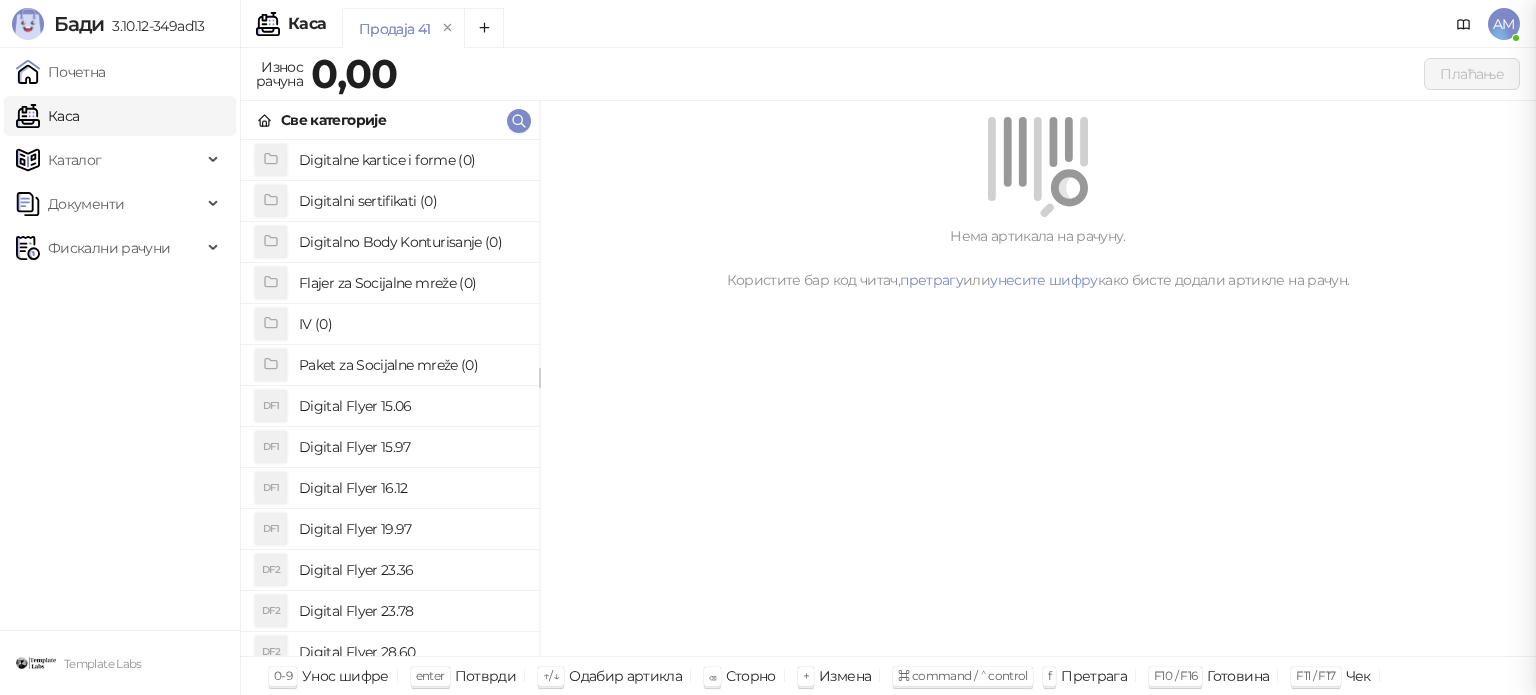 scroll, scrollTop: 0, scrollLeft: 0, axis: both 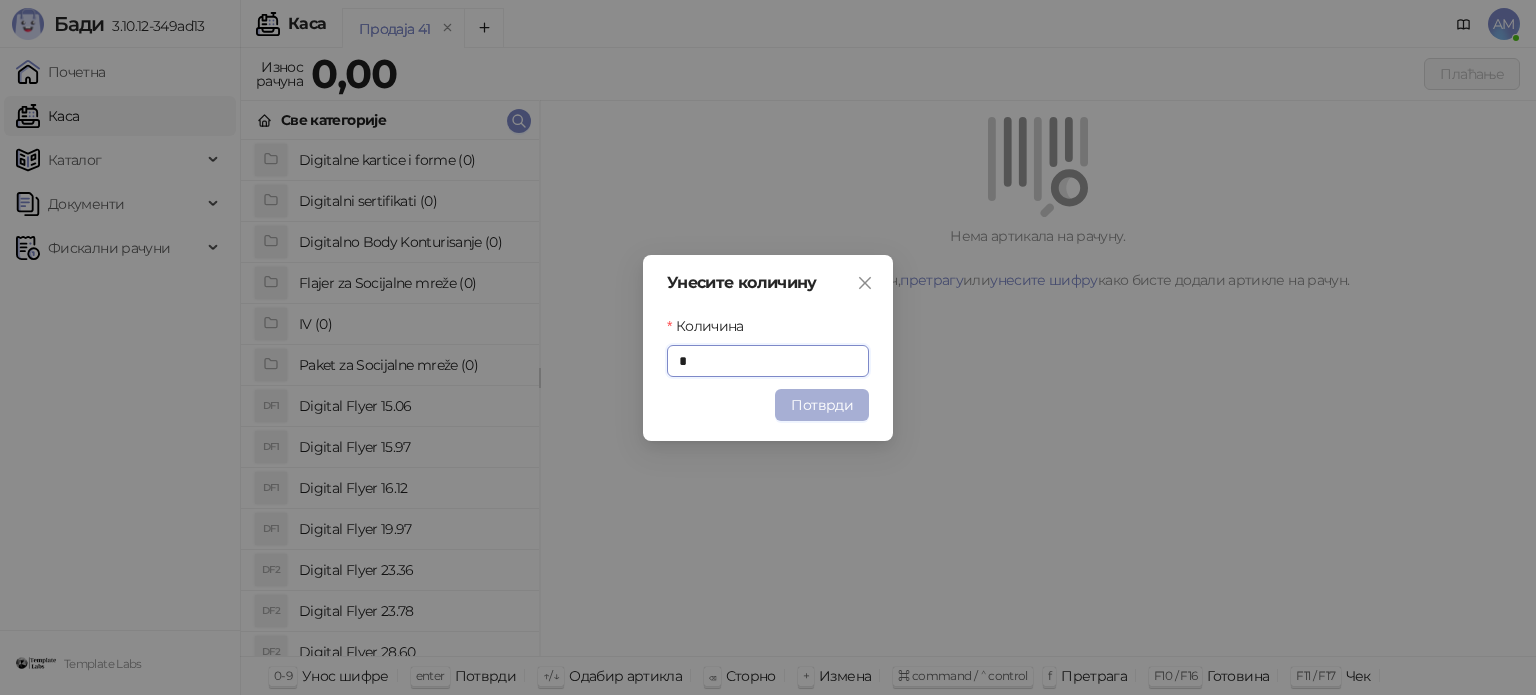 type on "*" 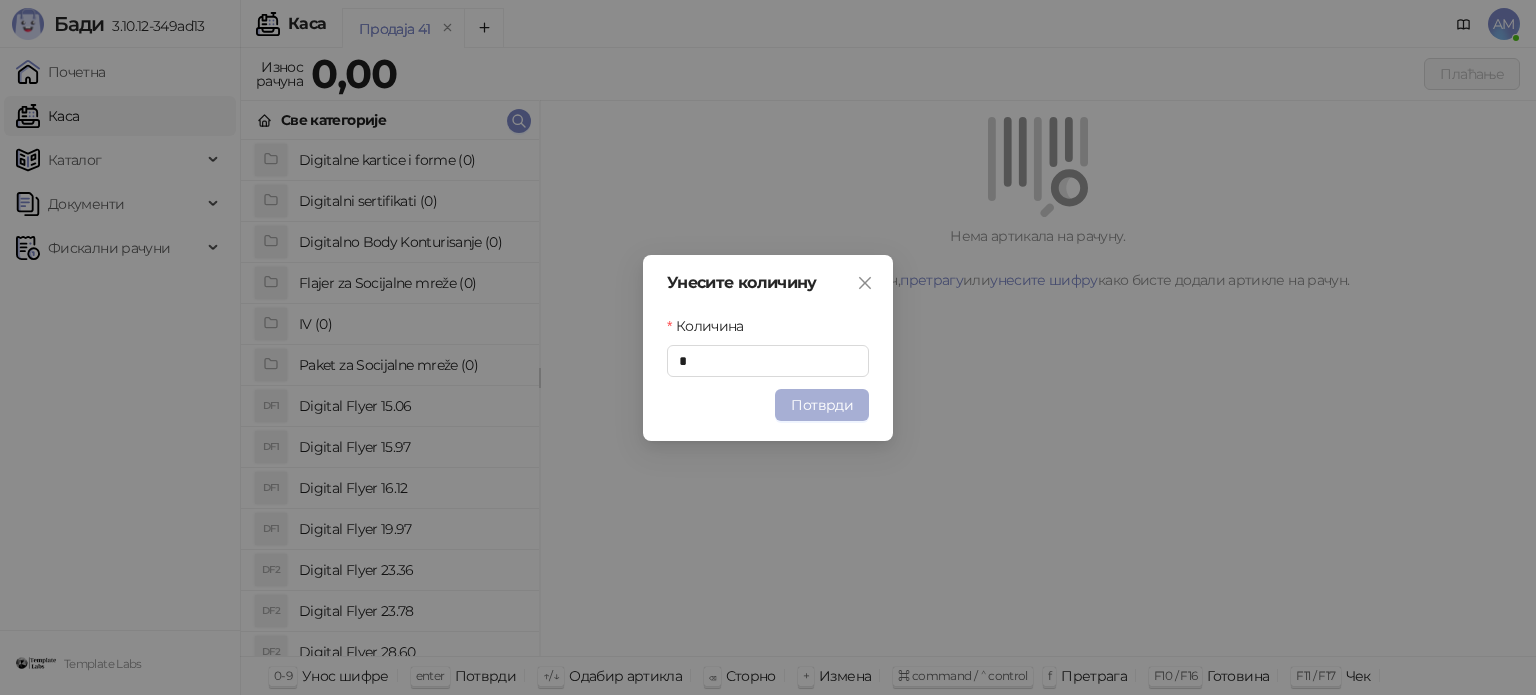 click on "Потврди" at bounding box center [822, 405] 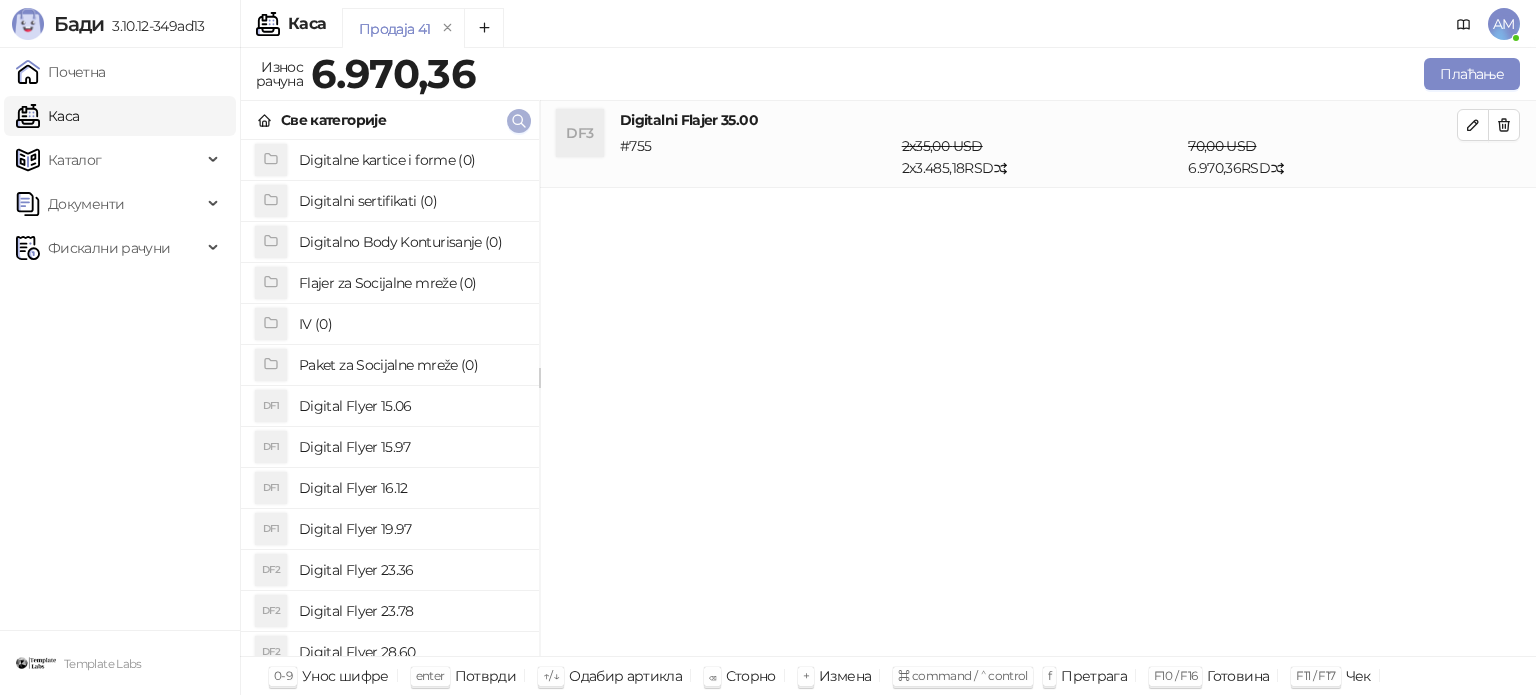 click 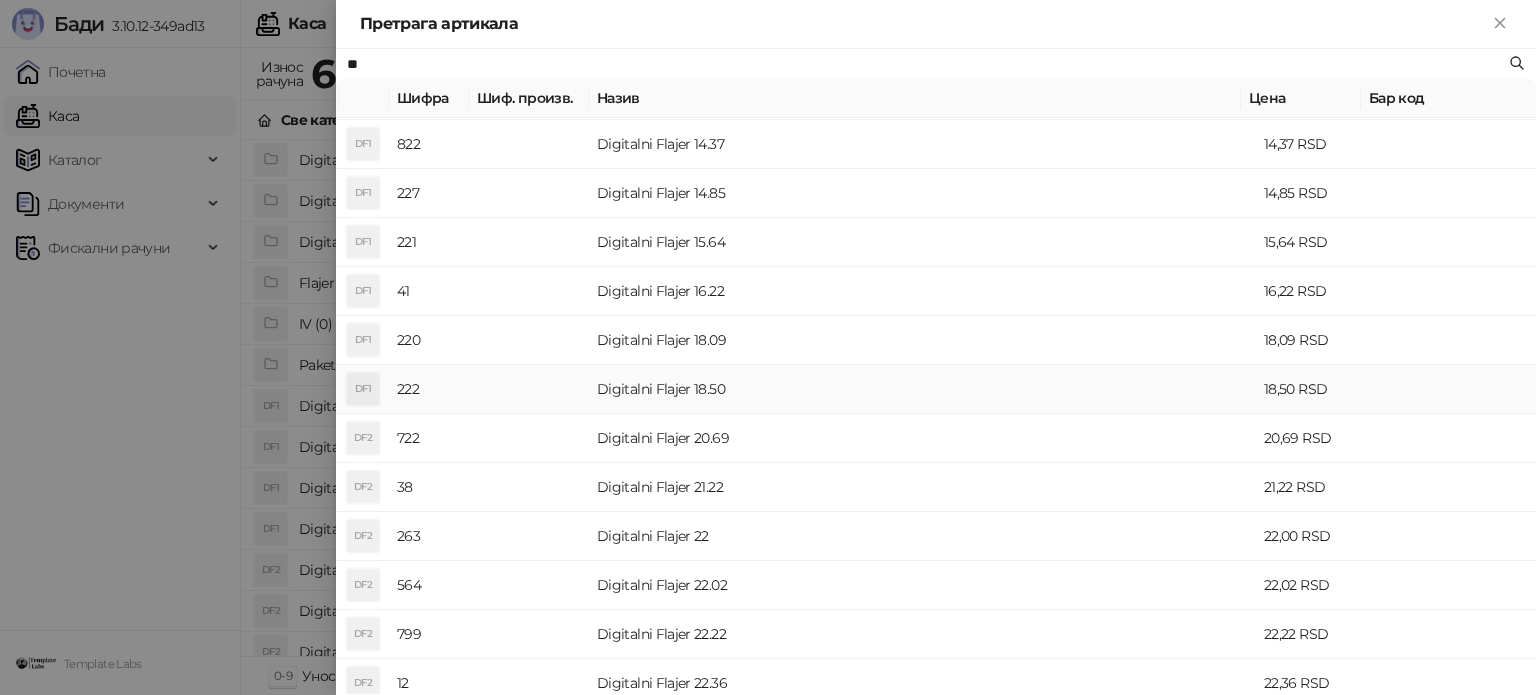 scroll, scrollTop: 400, scrollLeft: 0, axis: vertical 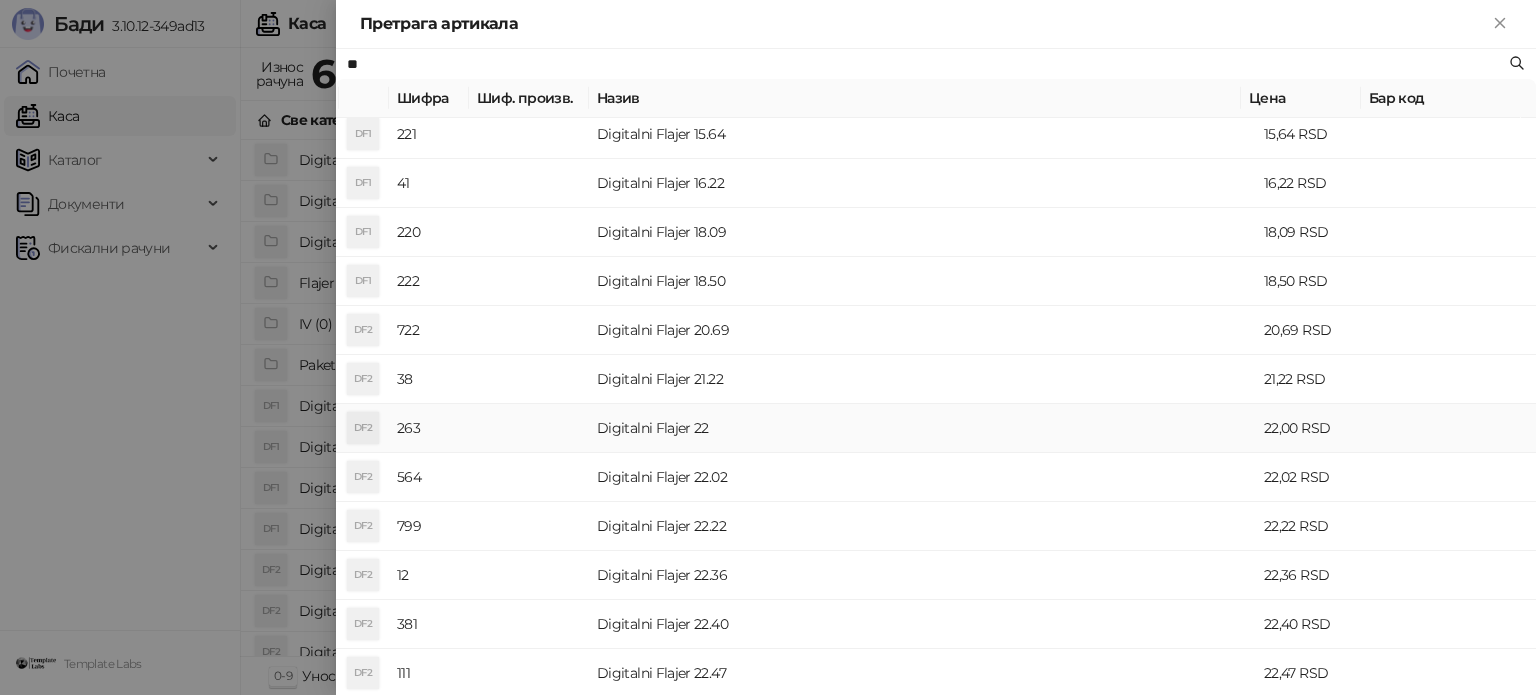 type on "**" 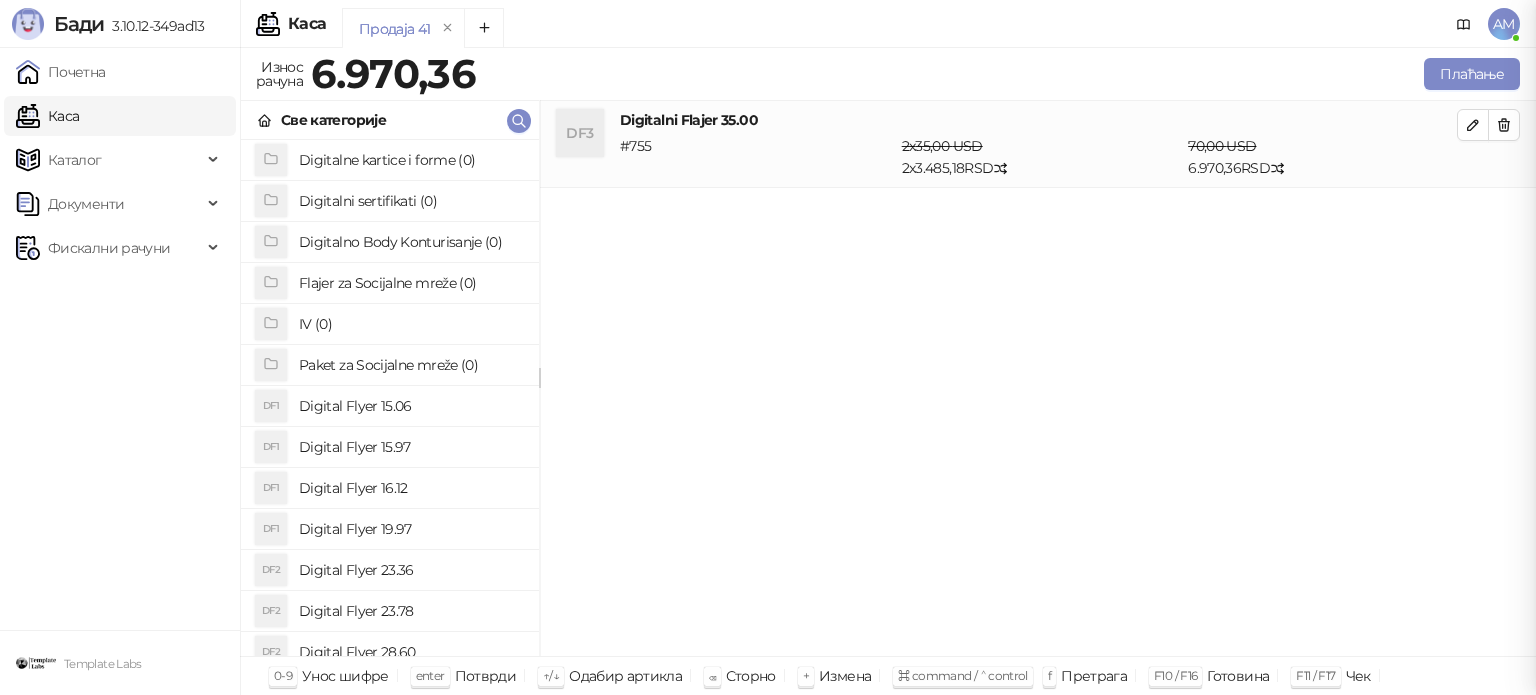 scroll, scrollTop: 0, scrollLeft: 0, axis: both 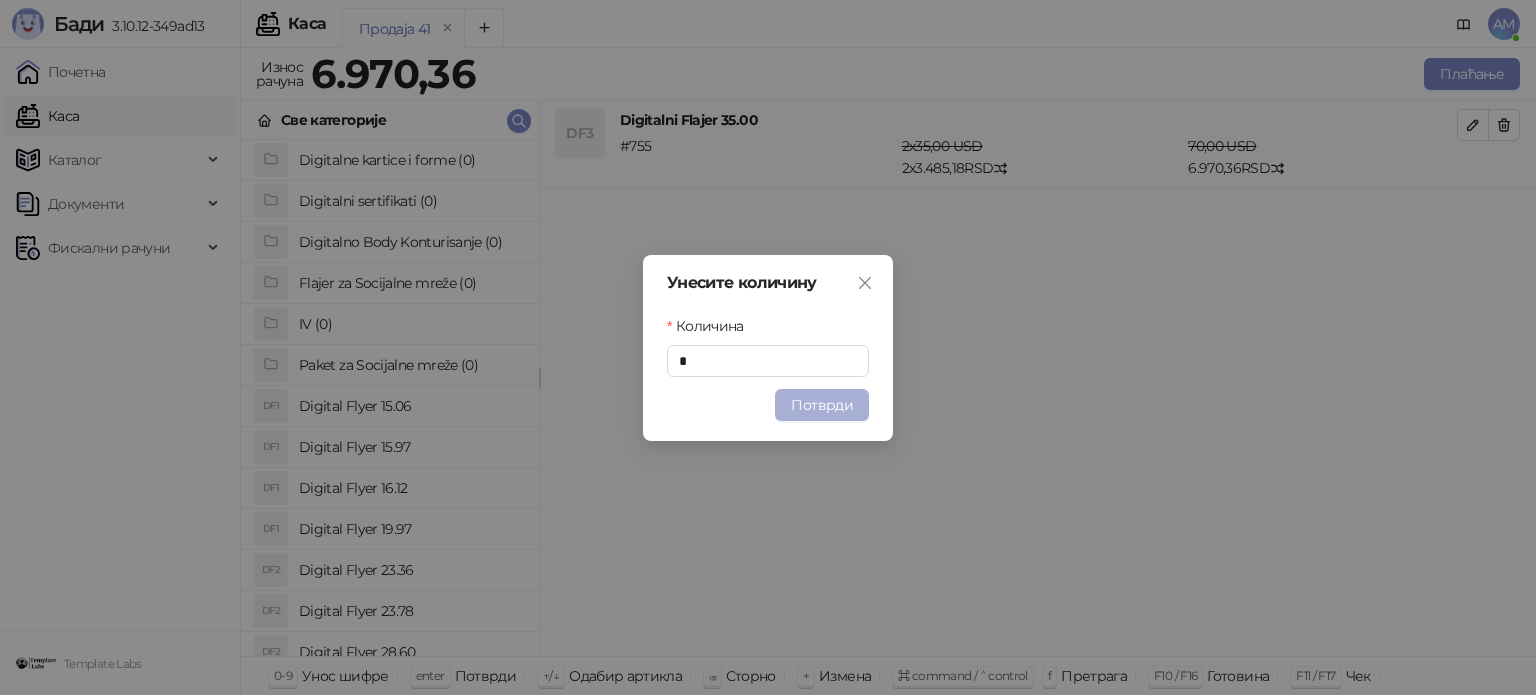 click on "Потврди" at bounding box center (822, 405) 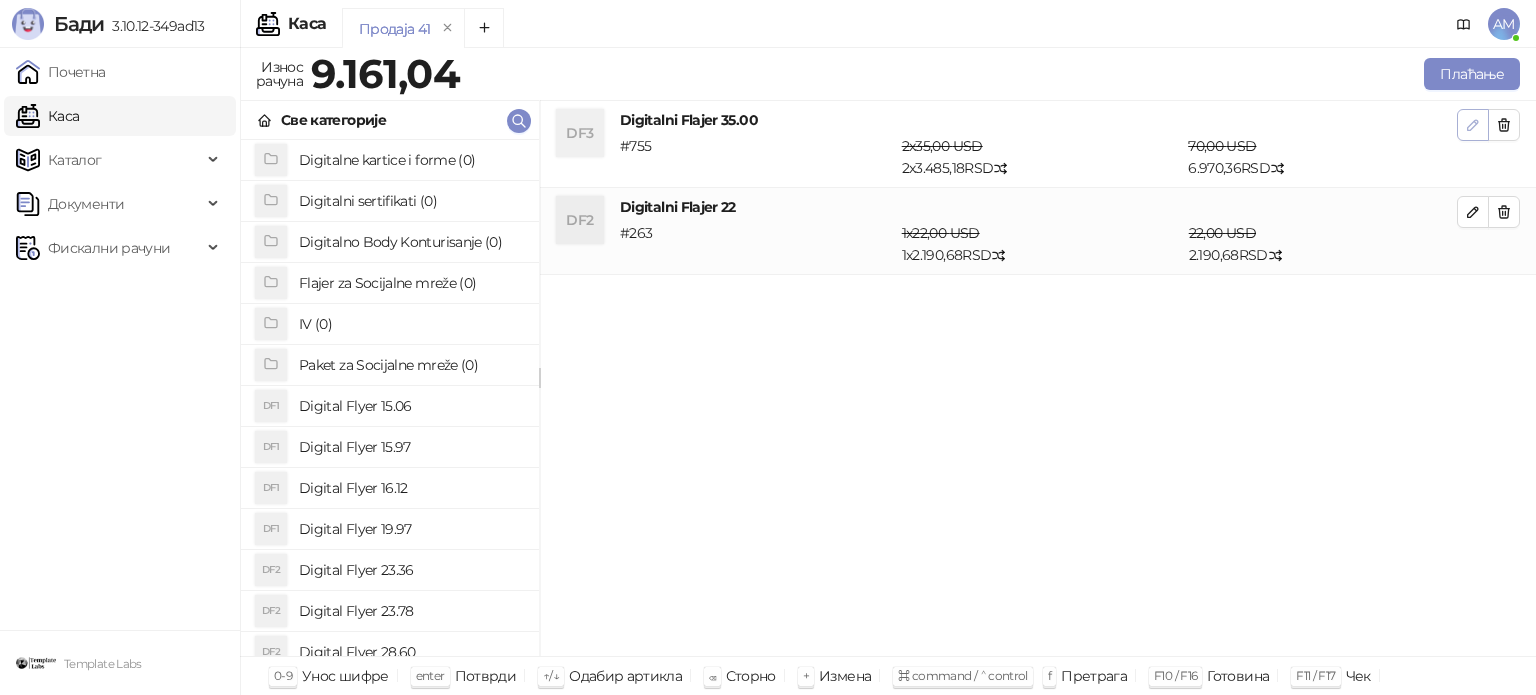 click 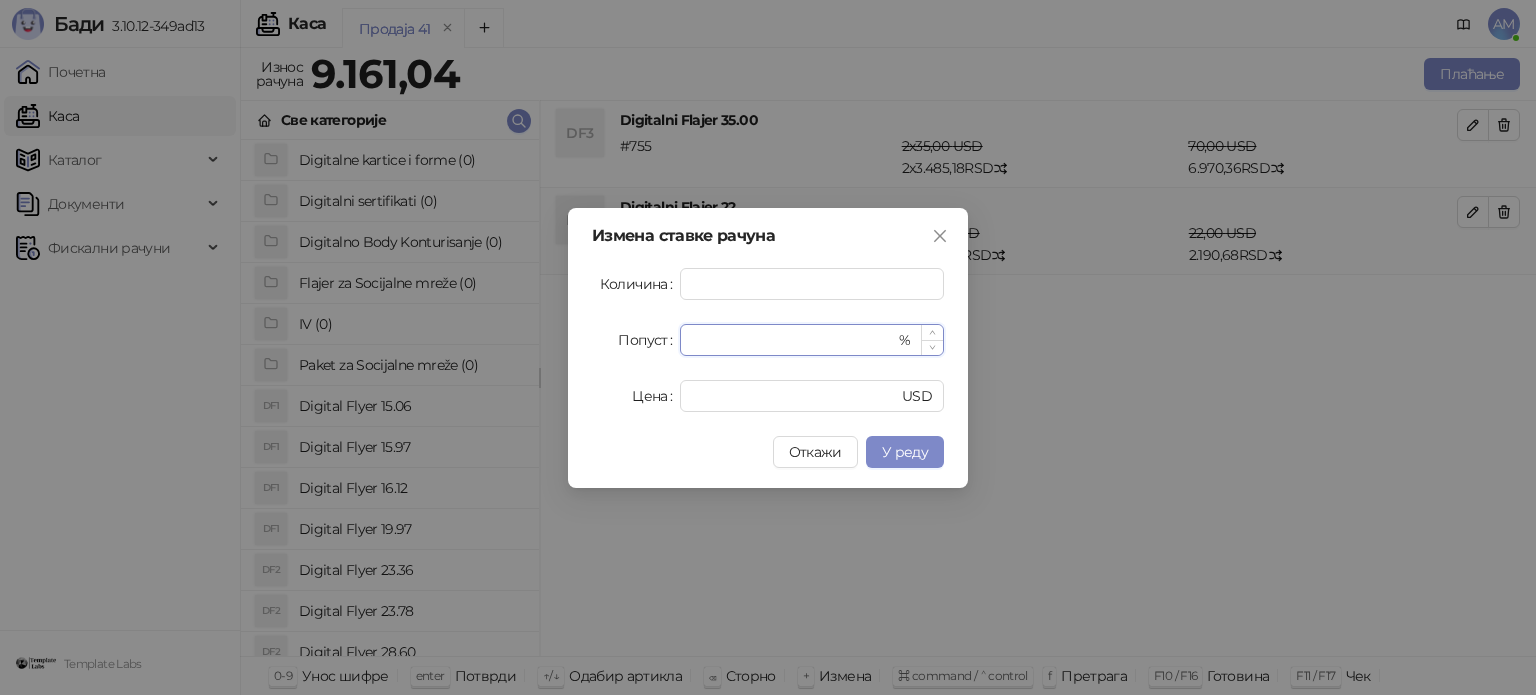 drag, startPoint x: 713, startPoint y: 347, endPoint x: 690, endPoint y: 347, distance: 23 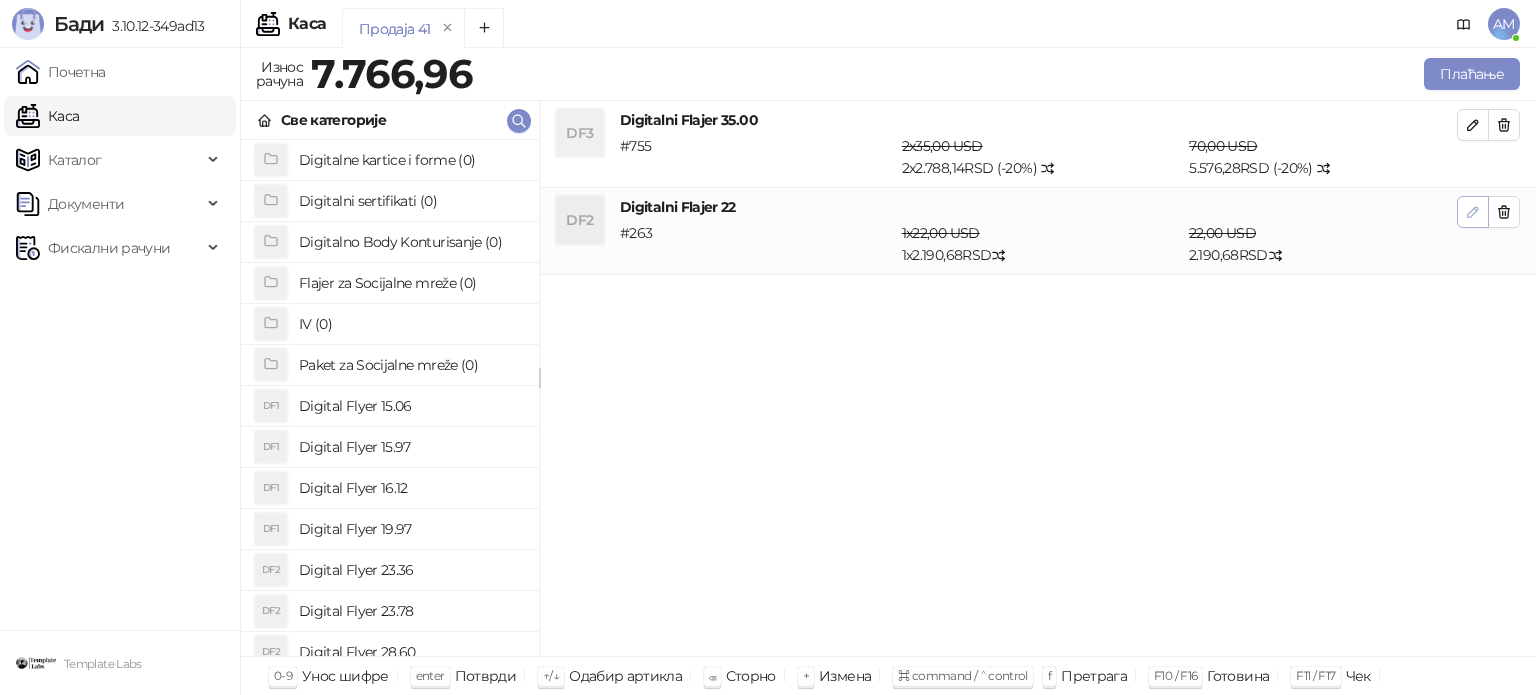 click 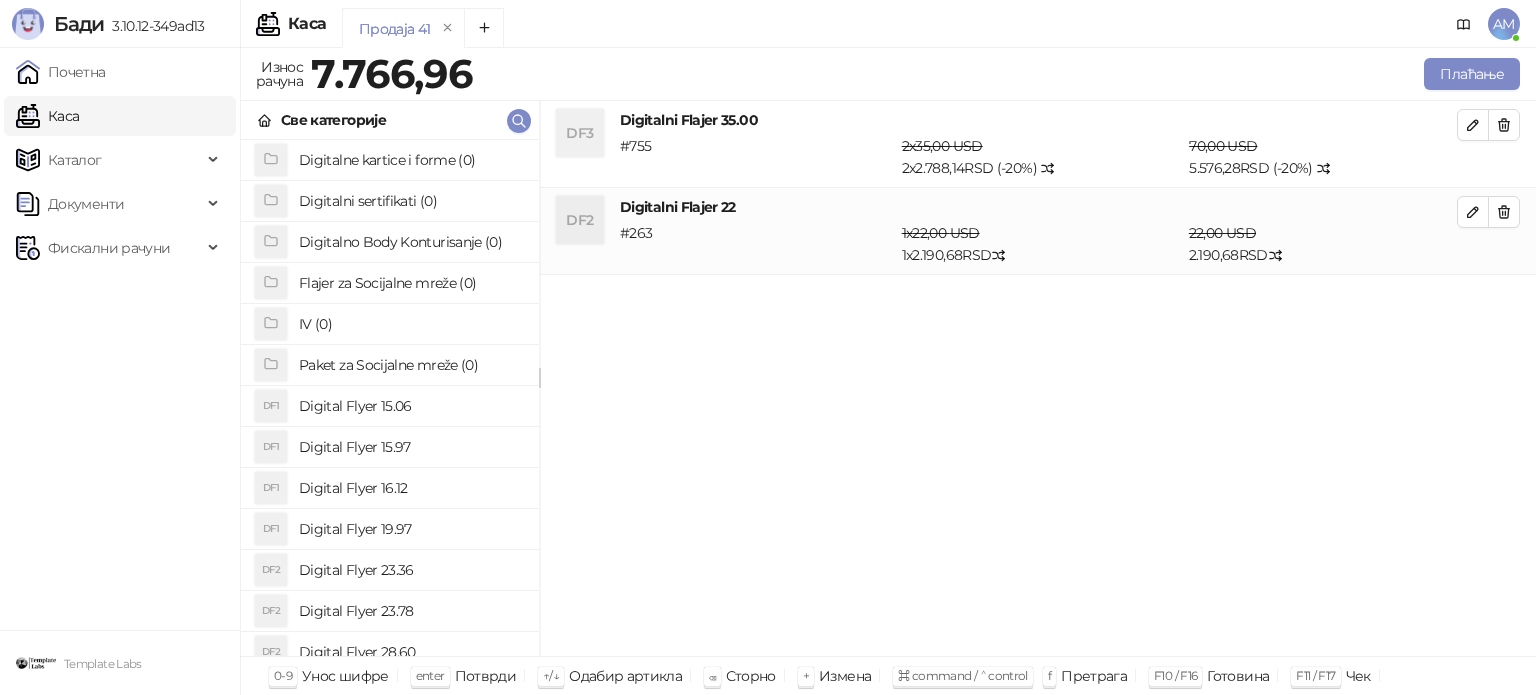 type on "*" 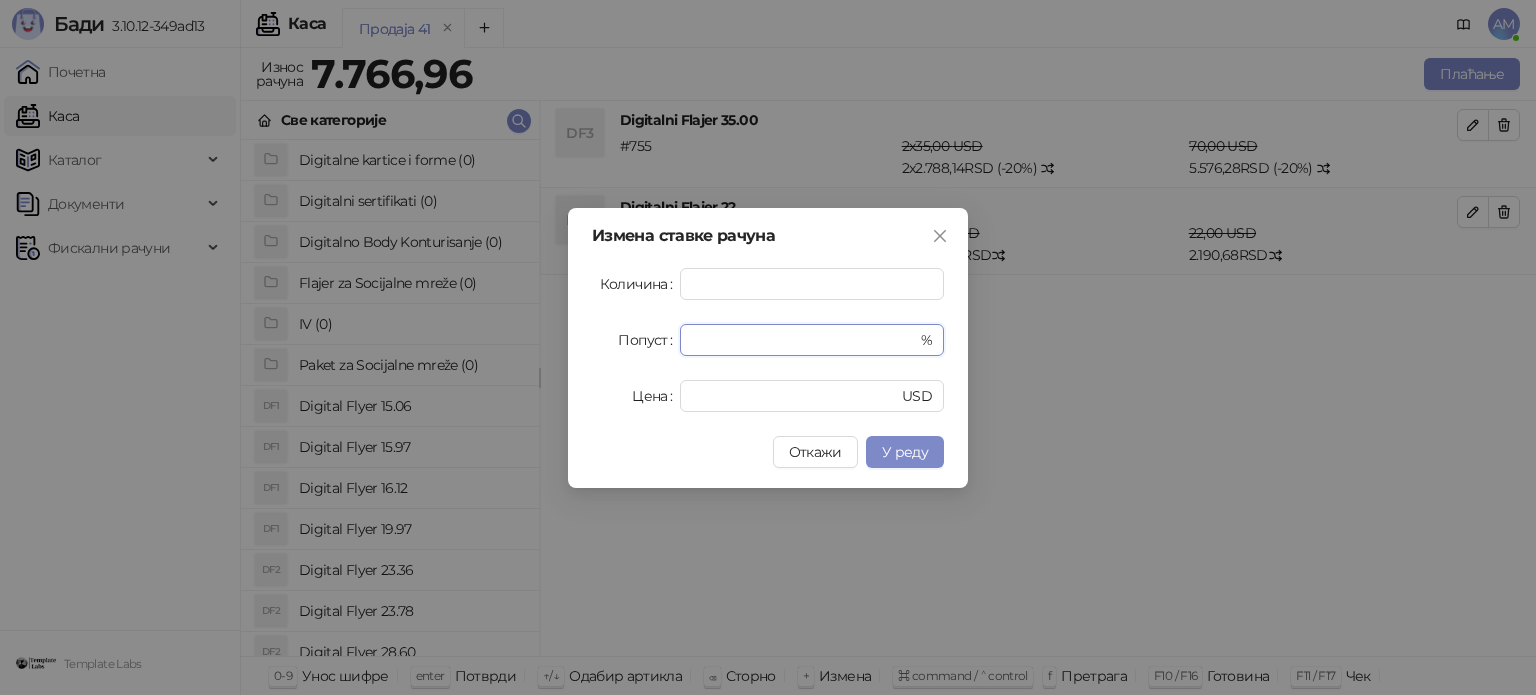drag, startPoint x: 782, startPoint y: 342, endPoint x: 668, endPoint y: 343, distance: 114.00439 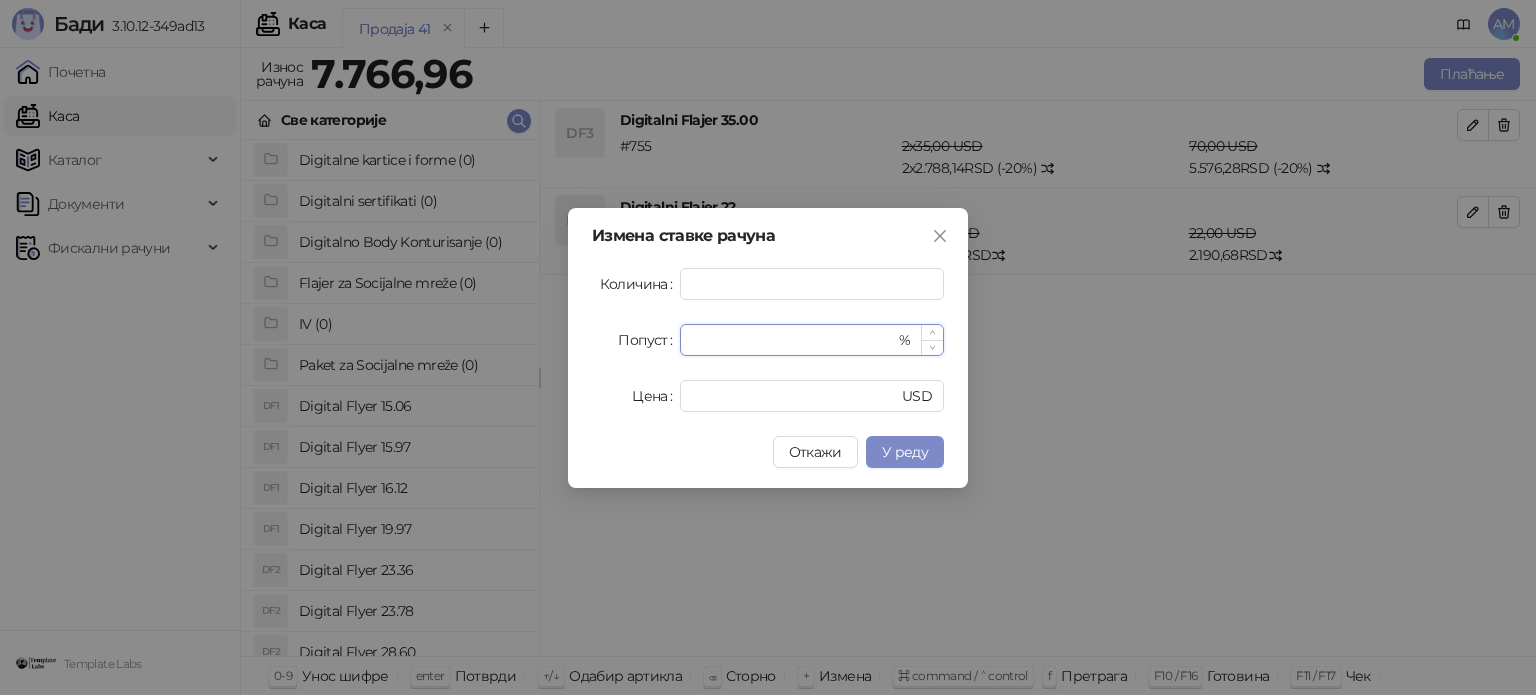 type on "**" 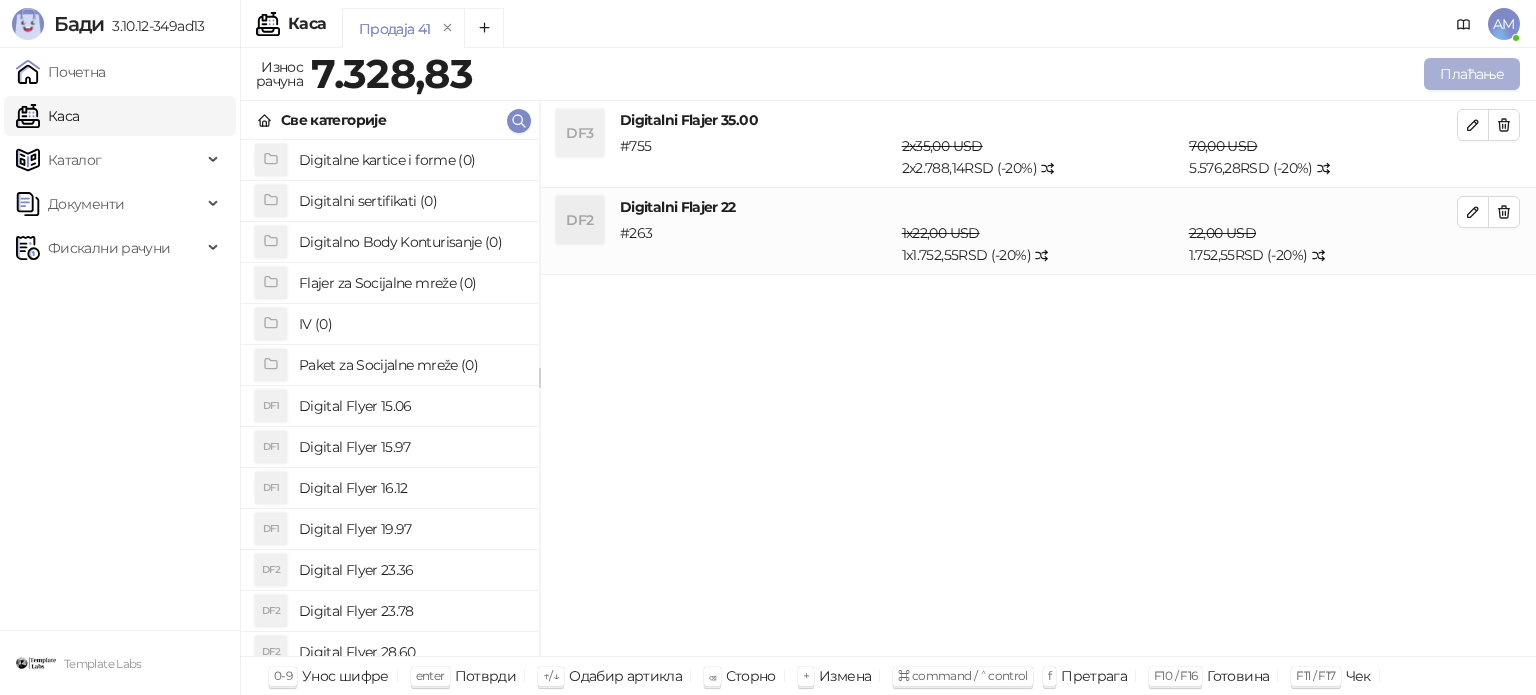 click on "Плаћање" at bounding box center (1472, 74) 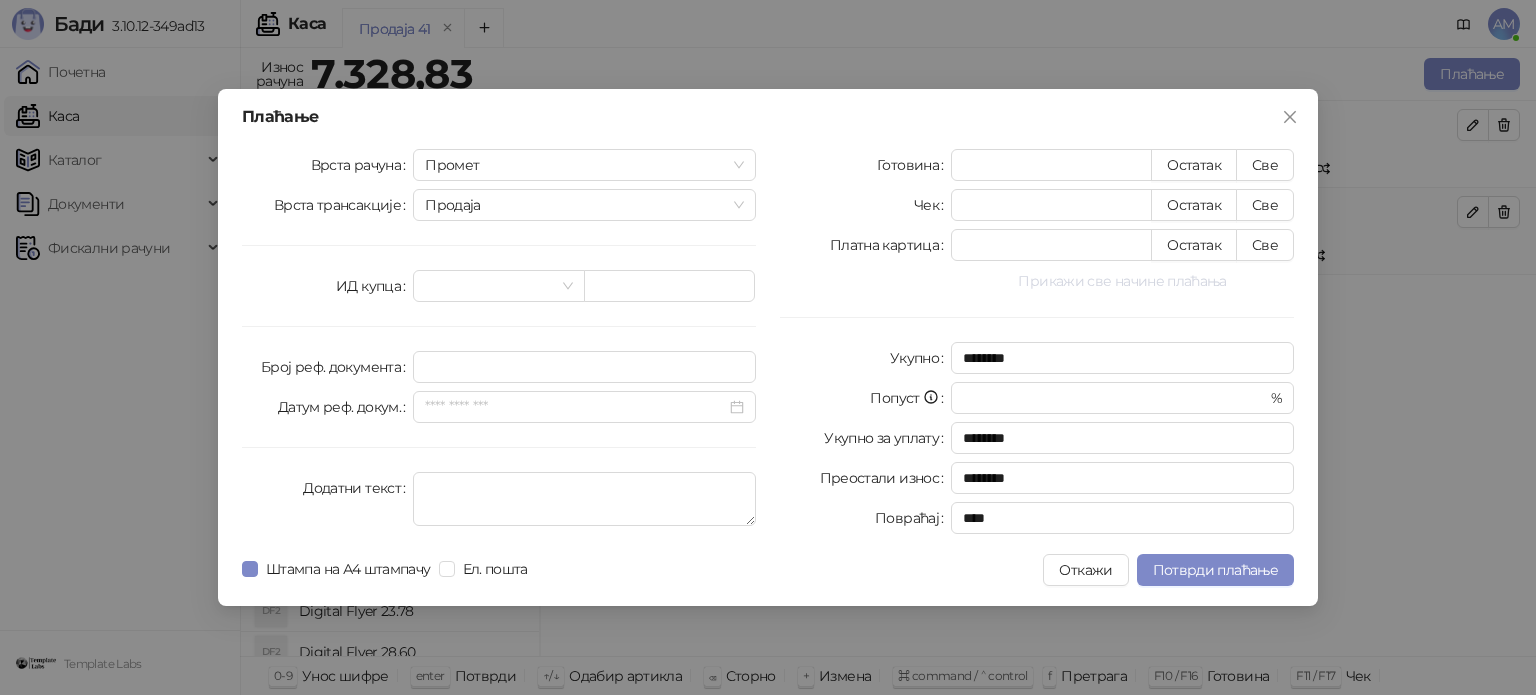 click on "Прикажи све начине плаћања" at bounding box center (1122, 281) 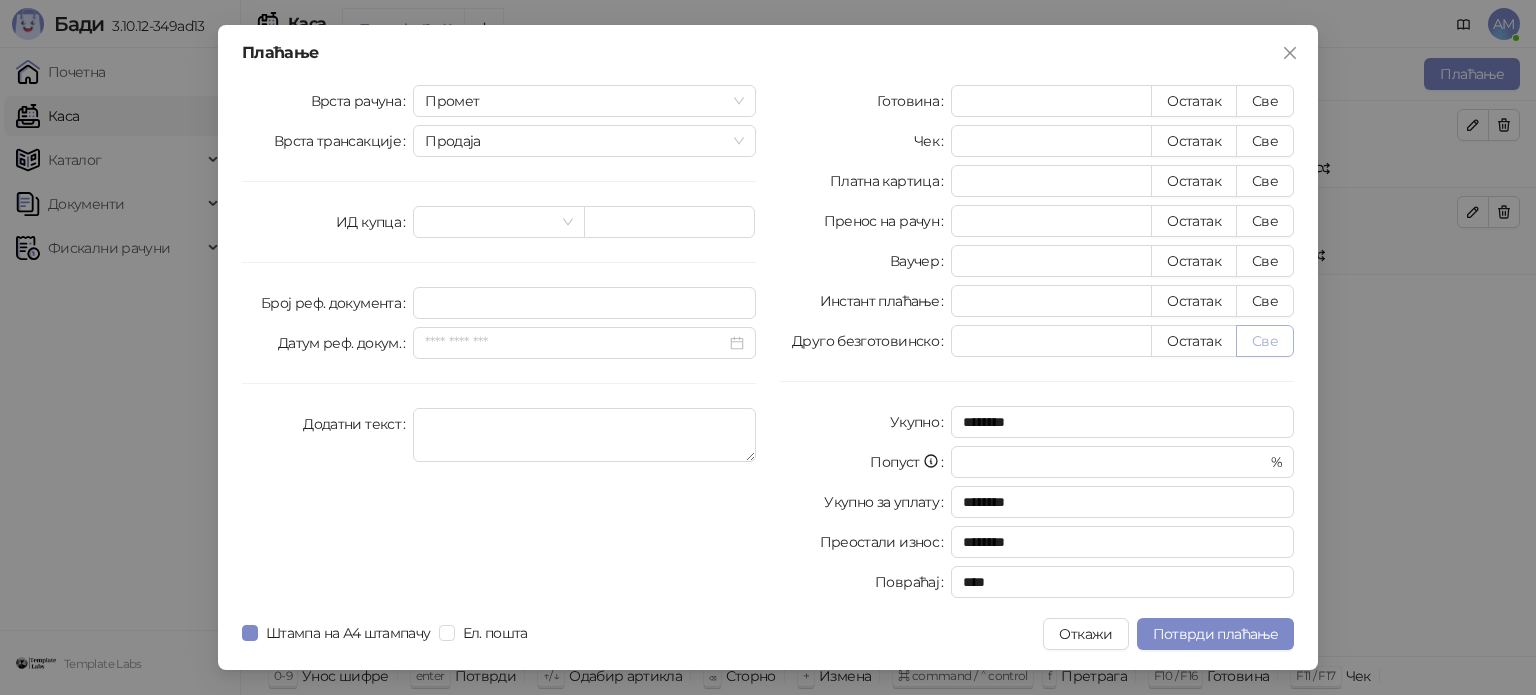 click on "Све" at bounding box center [1265, 341] 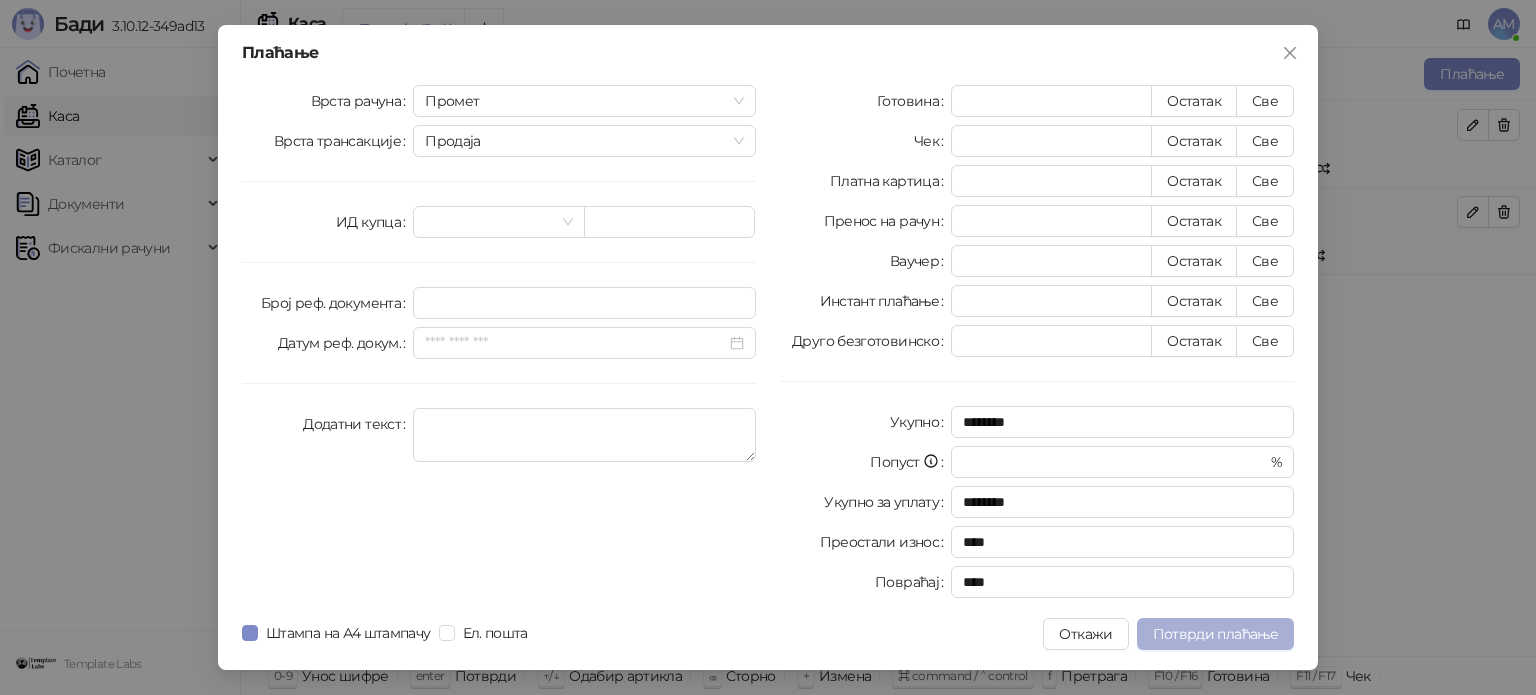 click on "Потврди плаћање" at bounding box center [1215, 634] 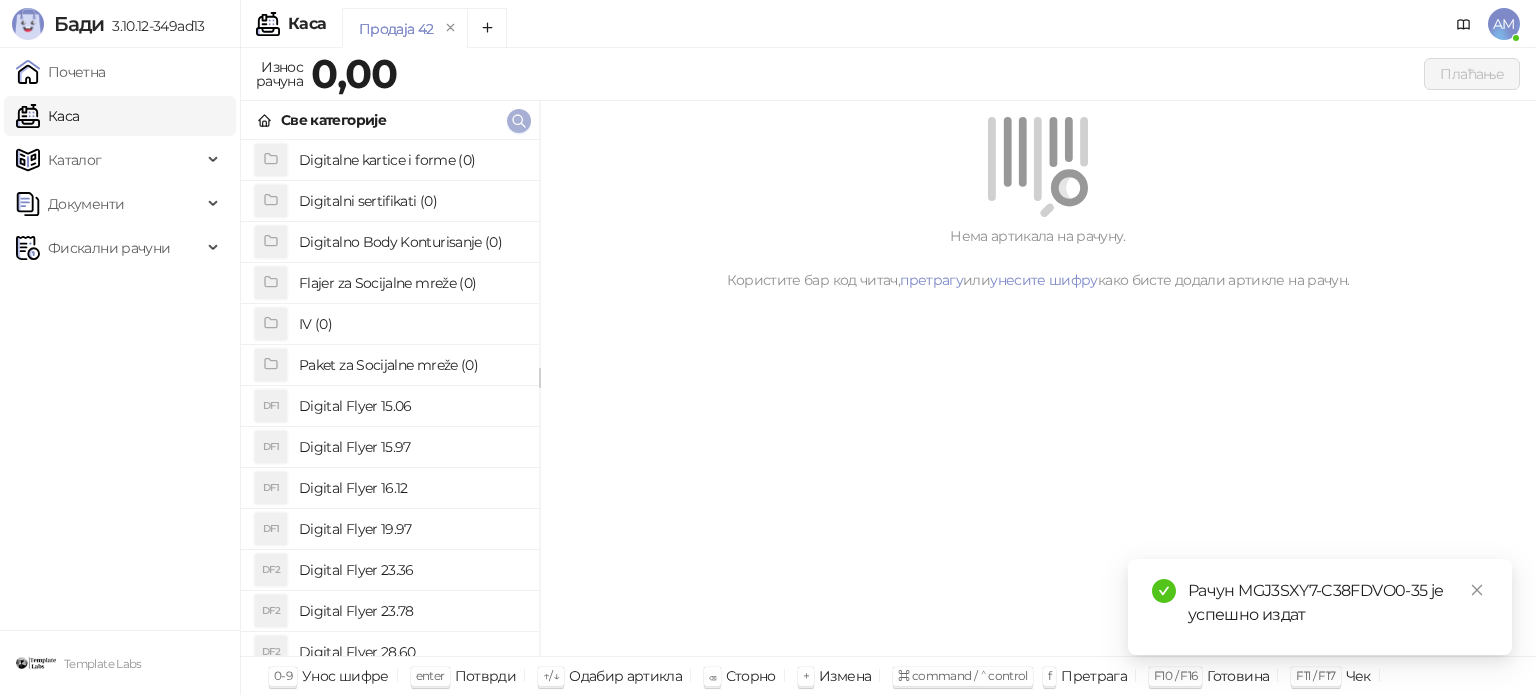 click 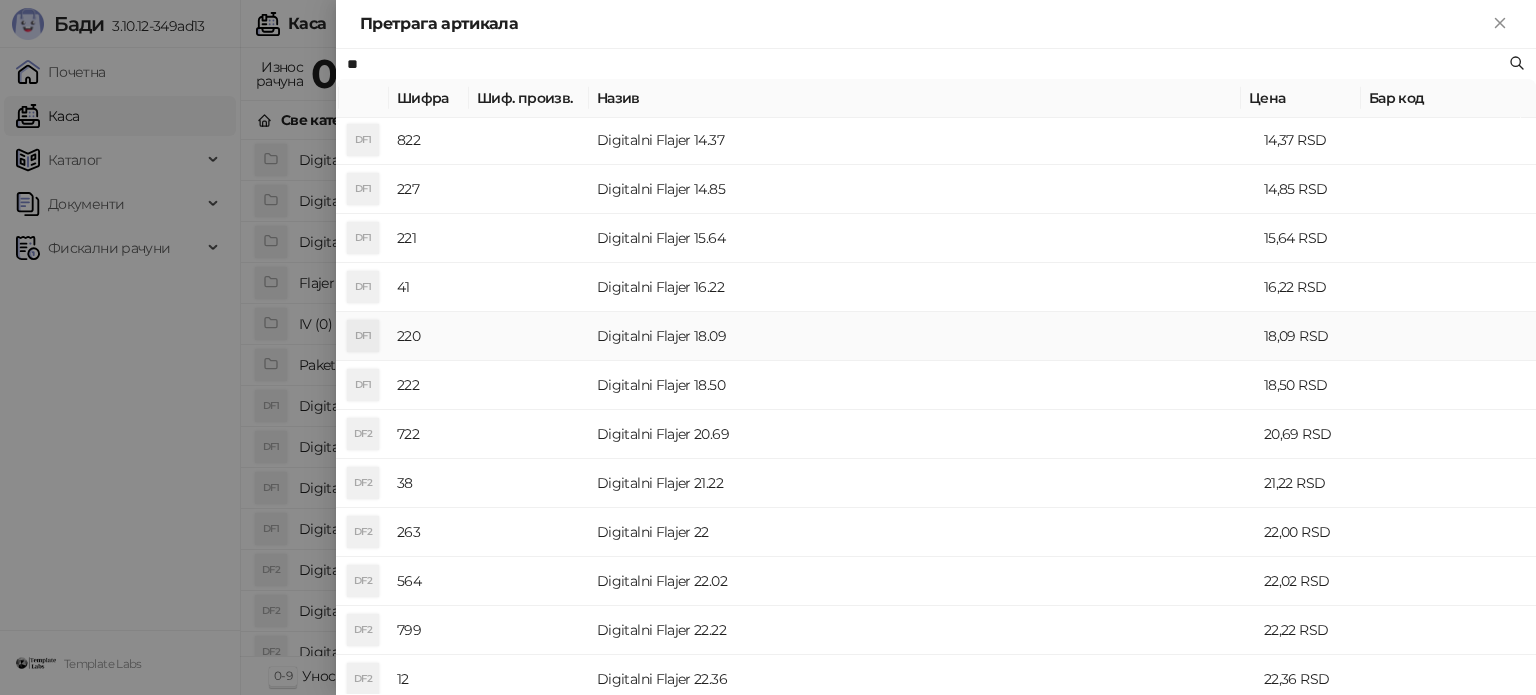 scroll, scrollTop: 300, scrollLeft: 0, axis: vertical 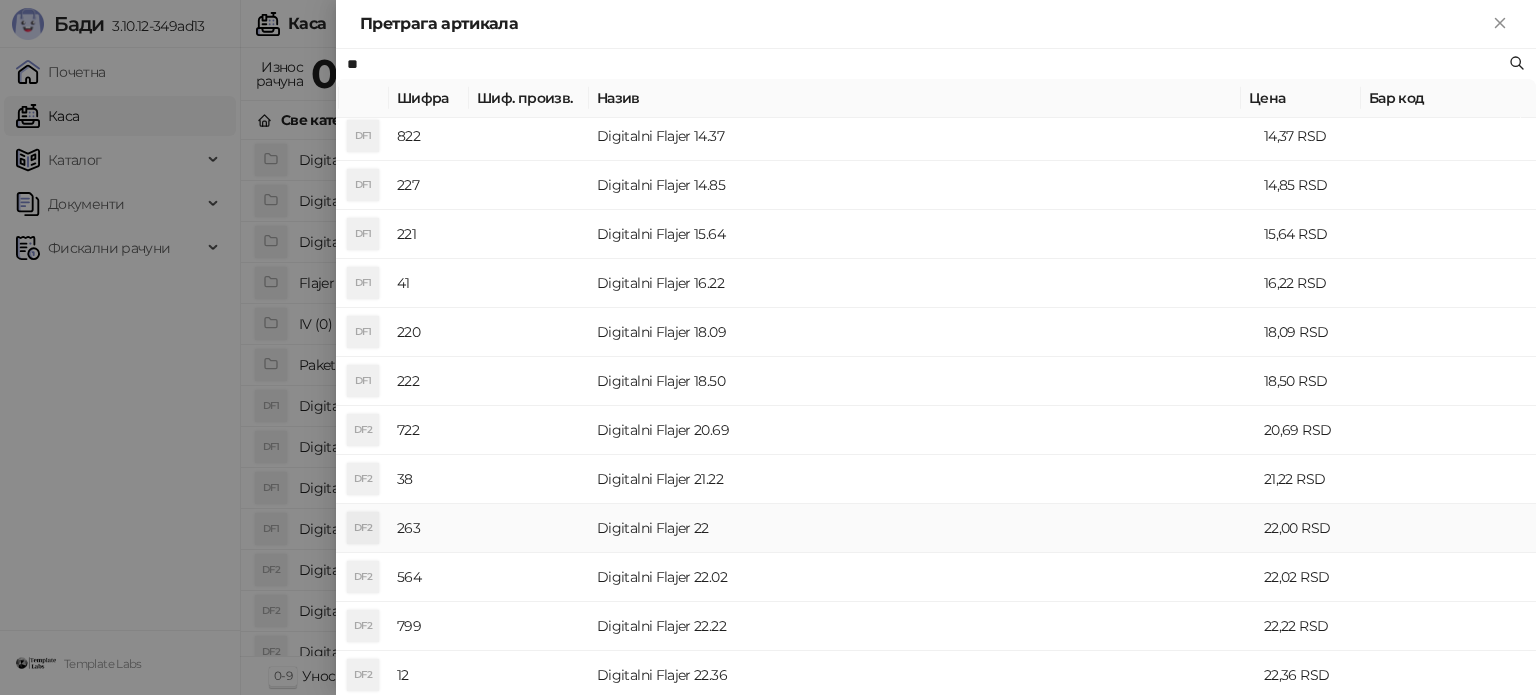 type on "**" 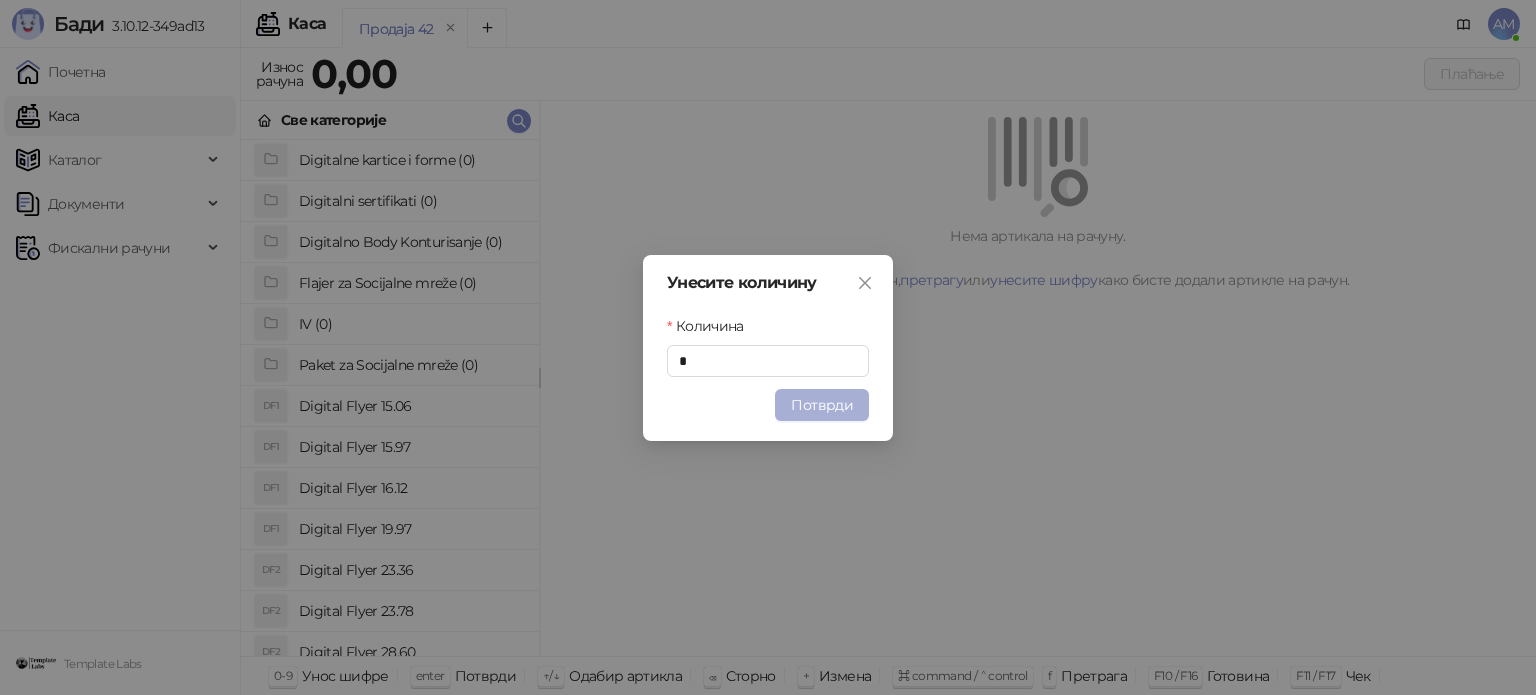 click on "Потврди" at bounding box center [822, 405] 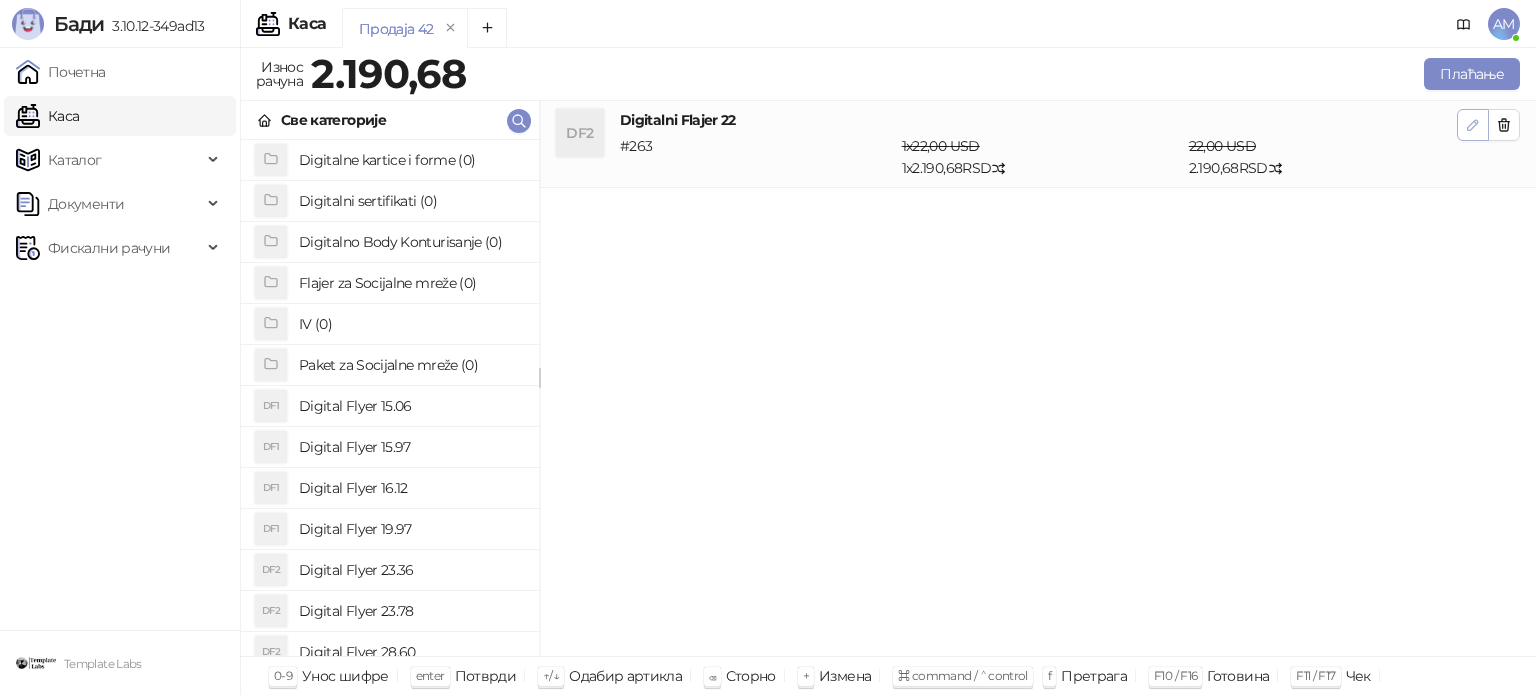 click 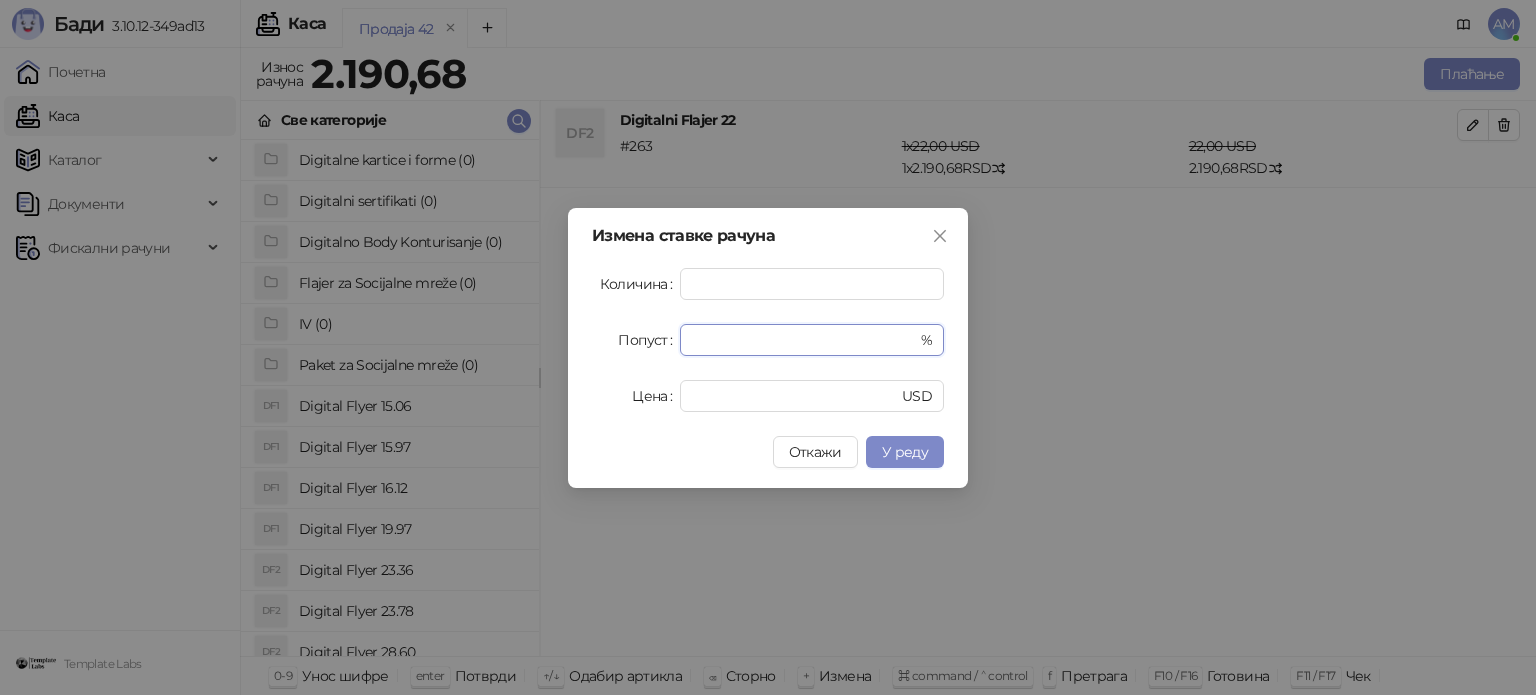 drag, startPoint x: 748, startPoint y: 336, endPoint x: 677, endPoint y: 343, distance: 71.34424 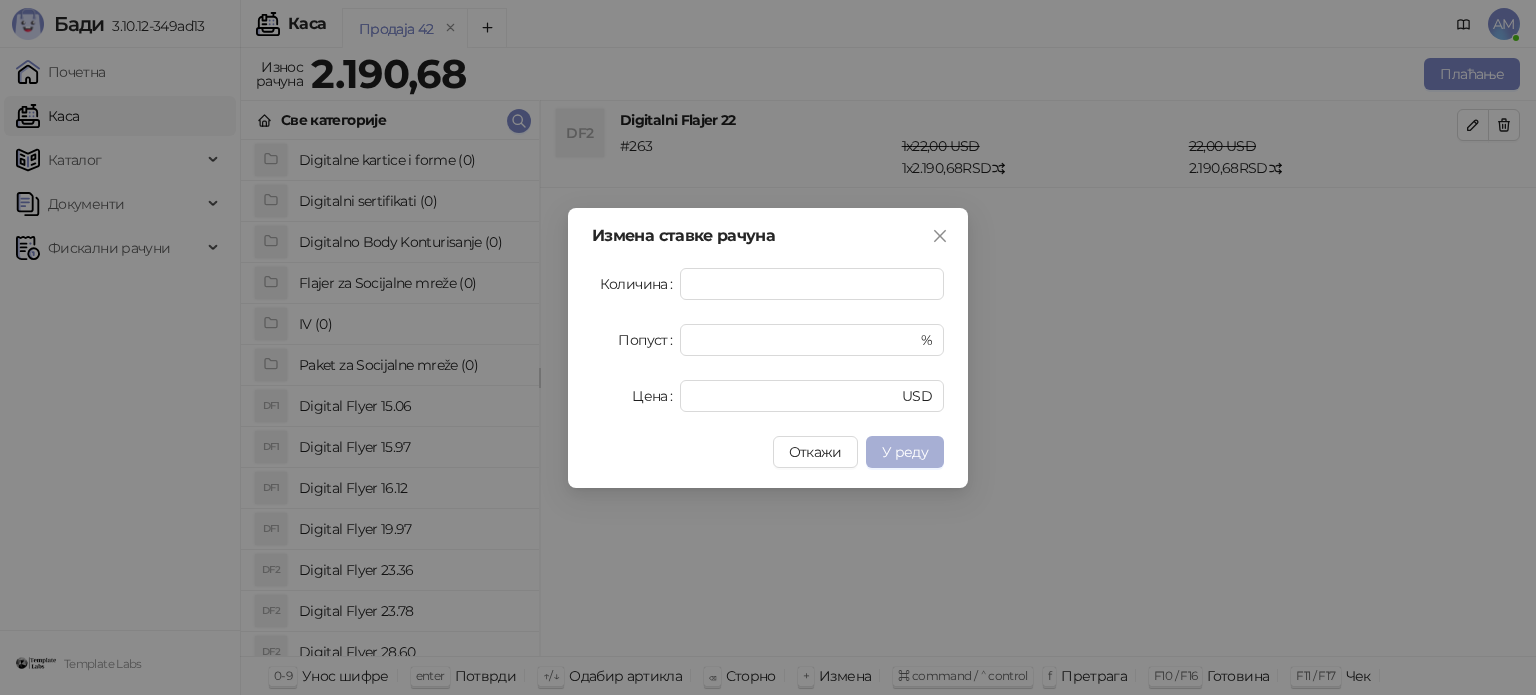 click on "У реду" at bounding box center (905, 452) 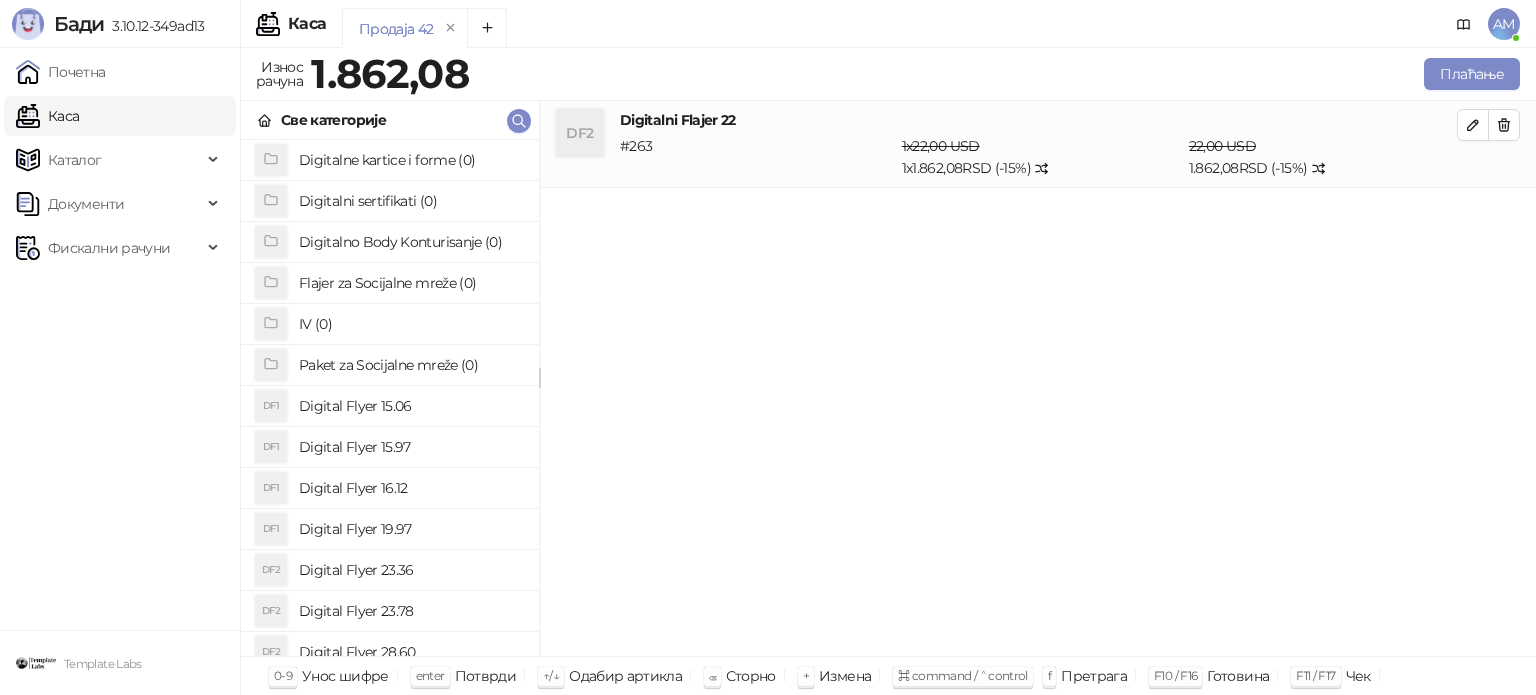click at bounding box center (1473, 125) 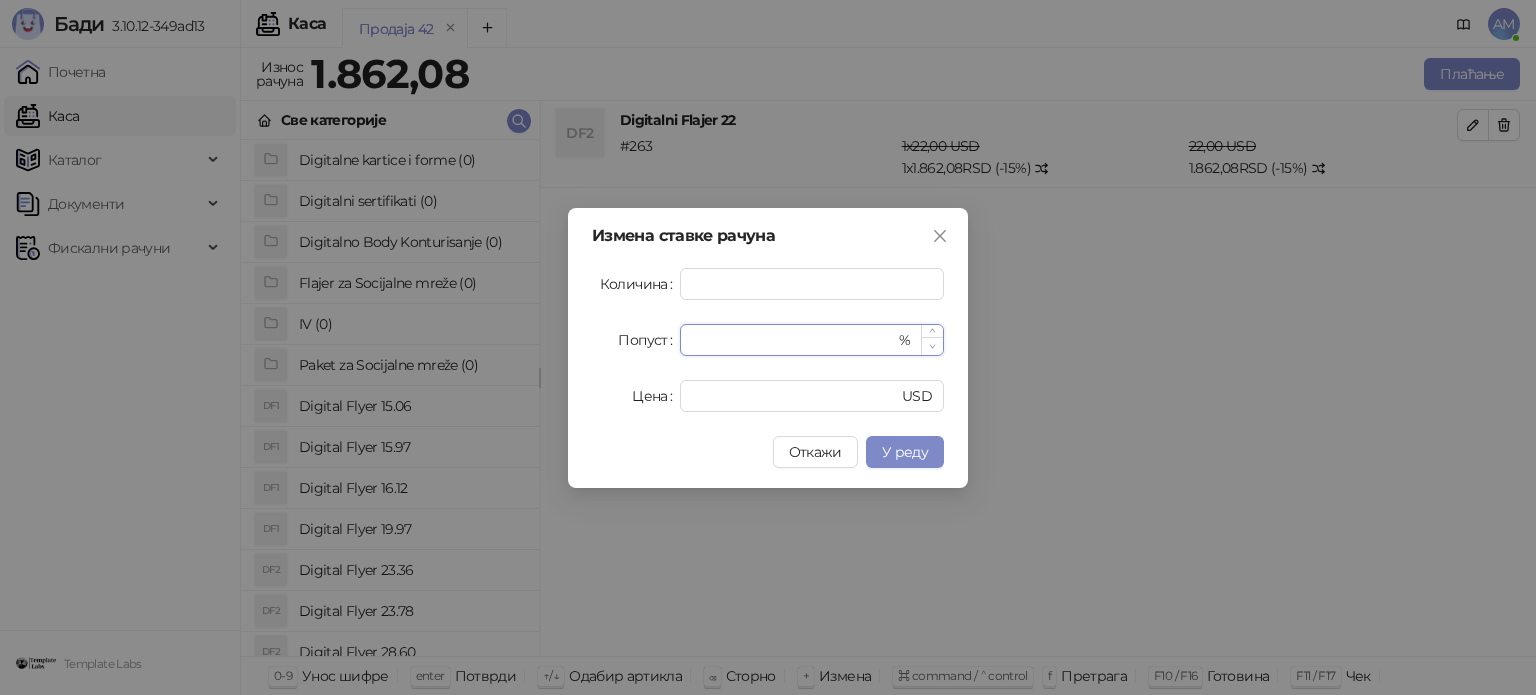 click at bounding box center [932, 346] 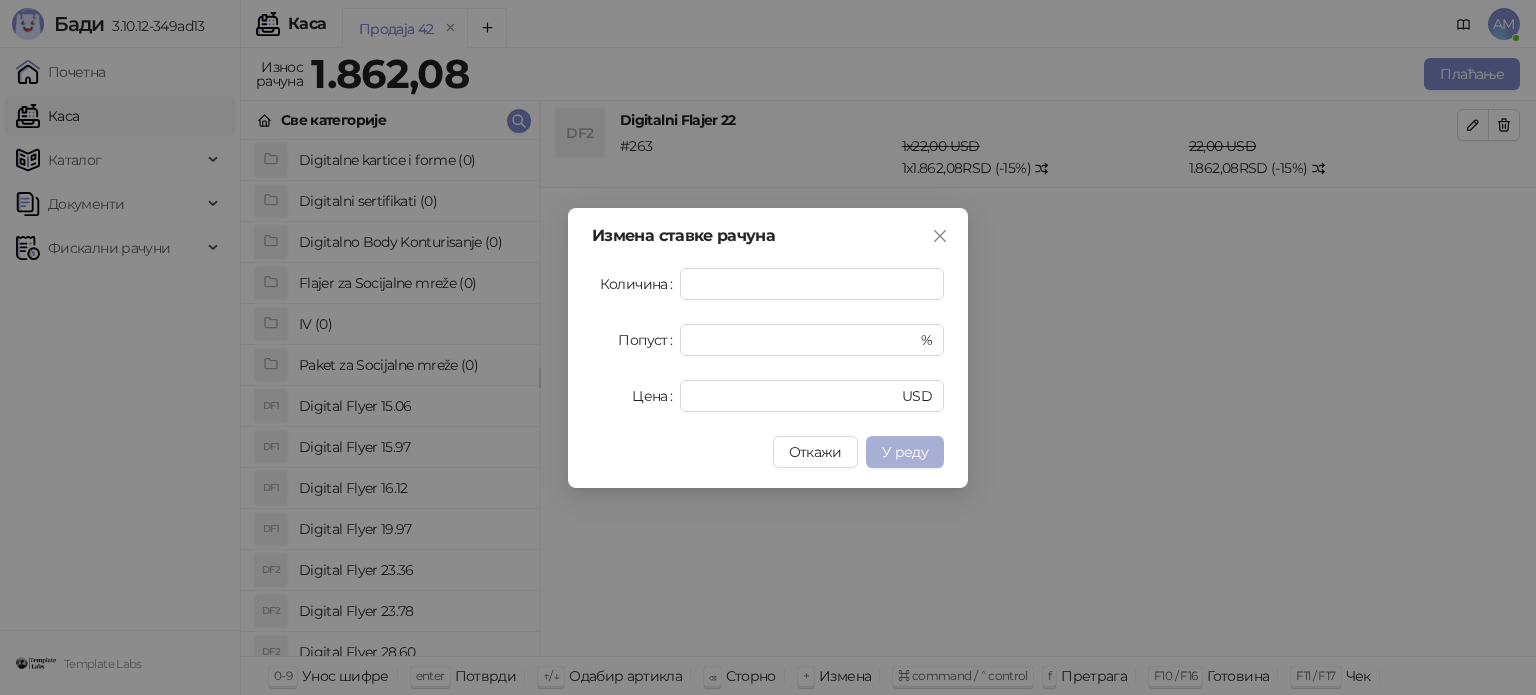 click on "У реду" at bounding box center (905, 452) 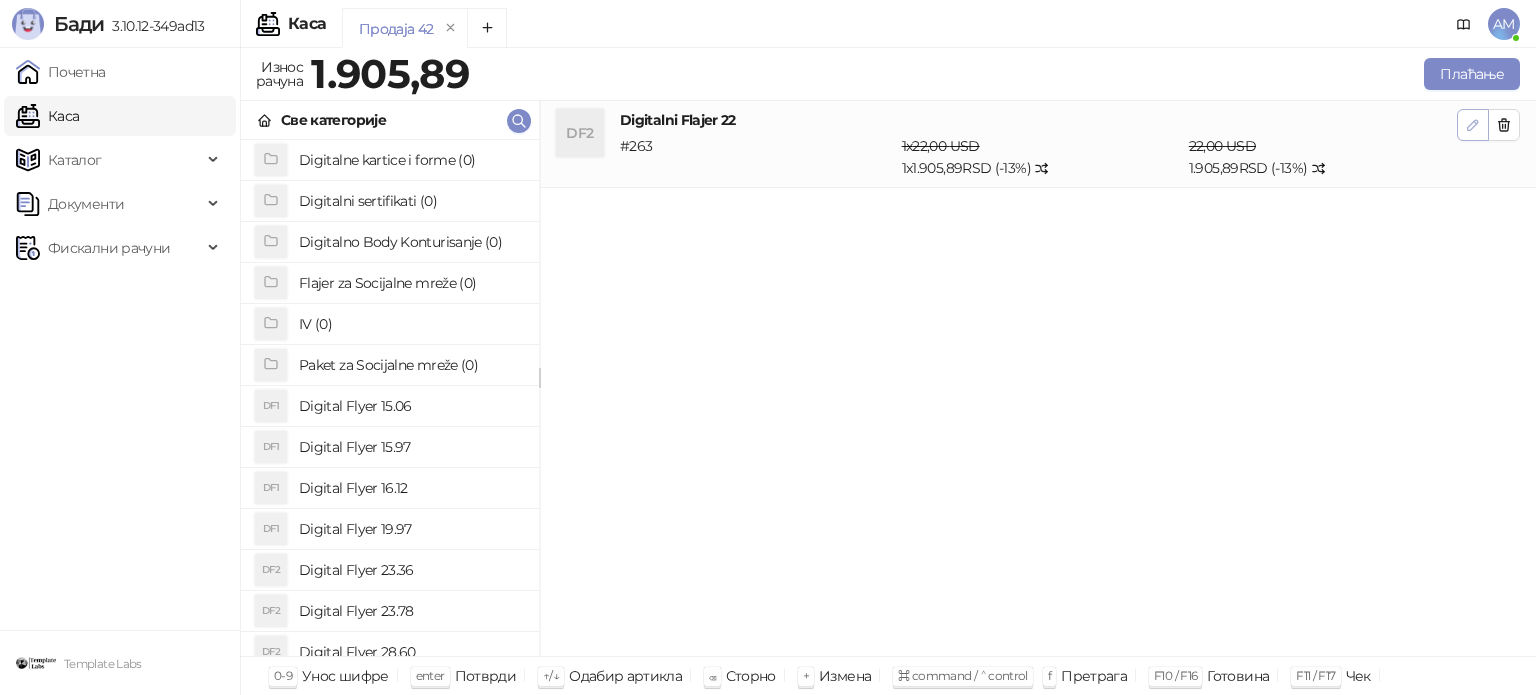 click at bounding box center (1473, 125) 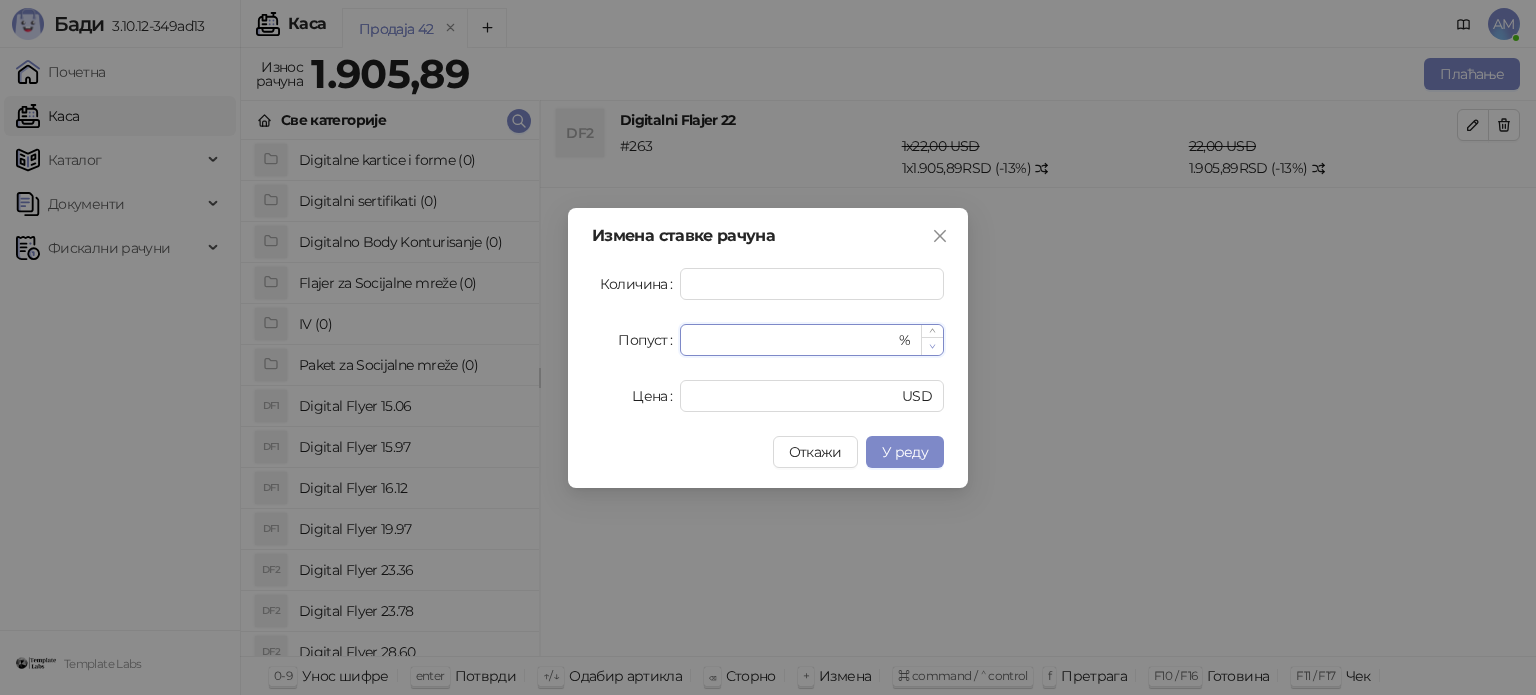 type on "**" 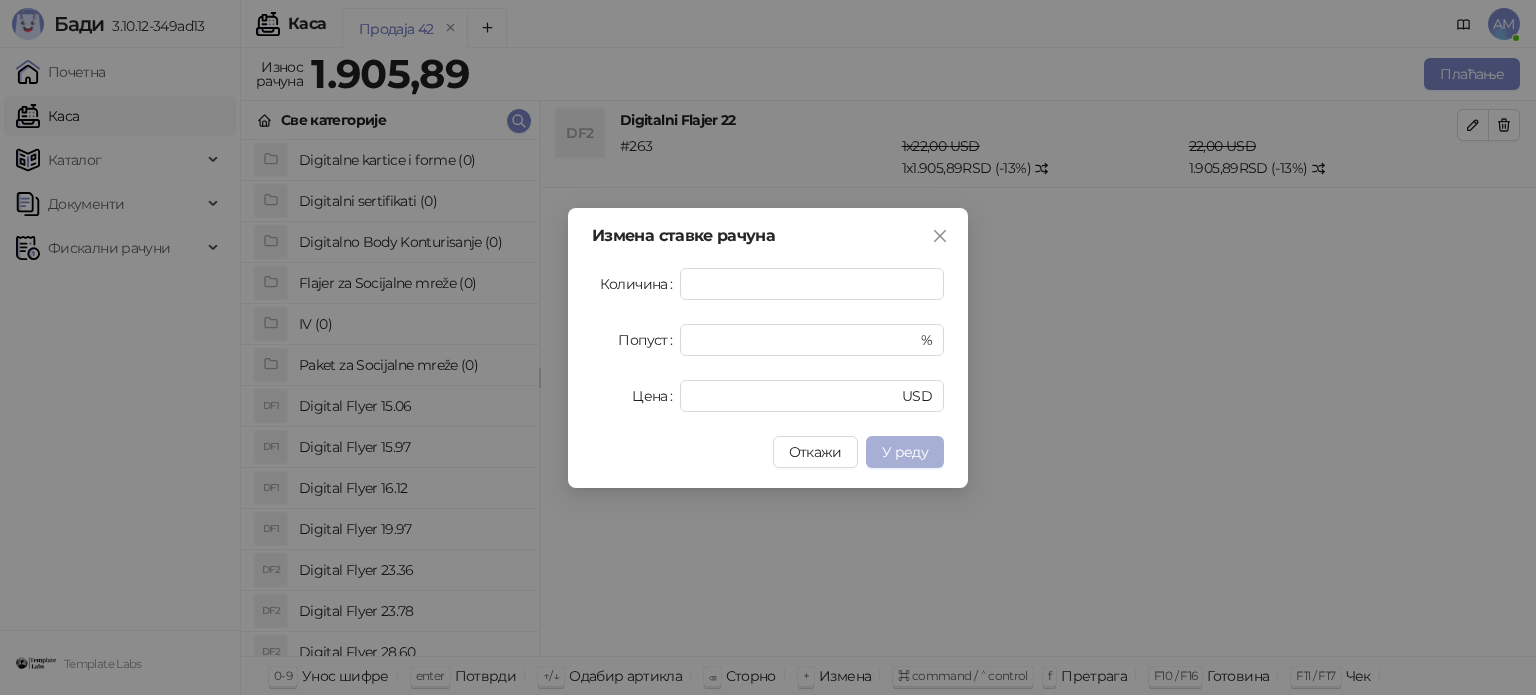 click on "У реду" at bounding box center [905, 452] 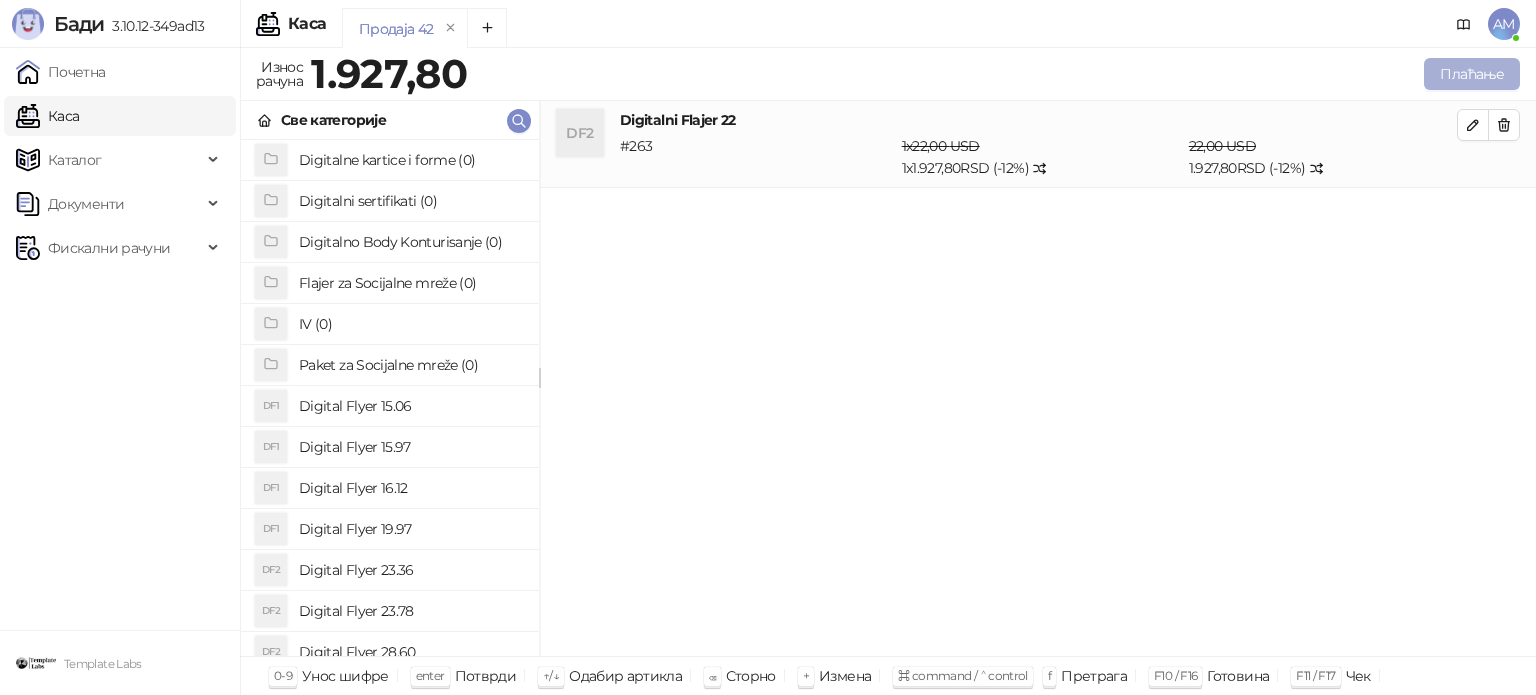 click on "Плаћање" at bounding box center (1472, 74) 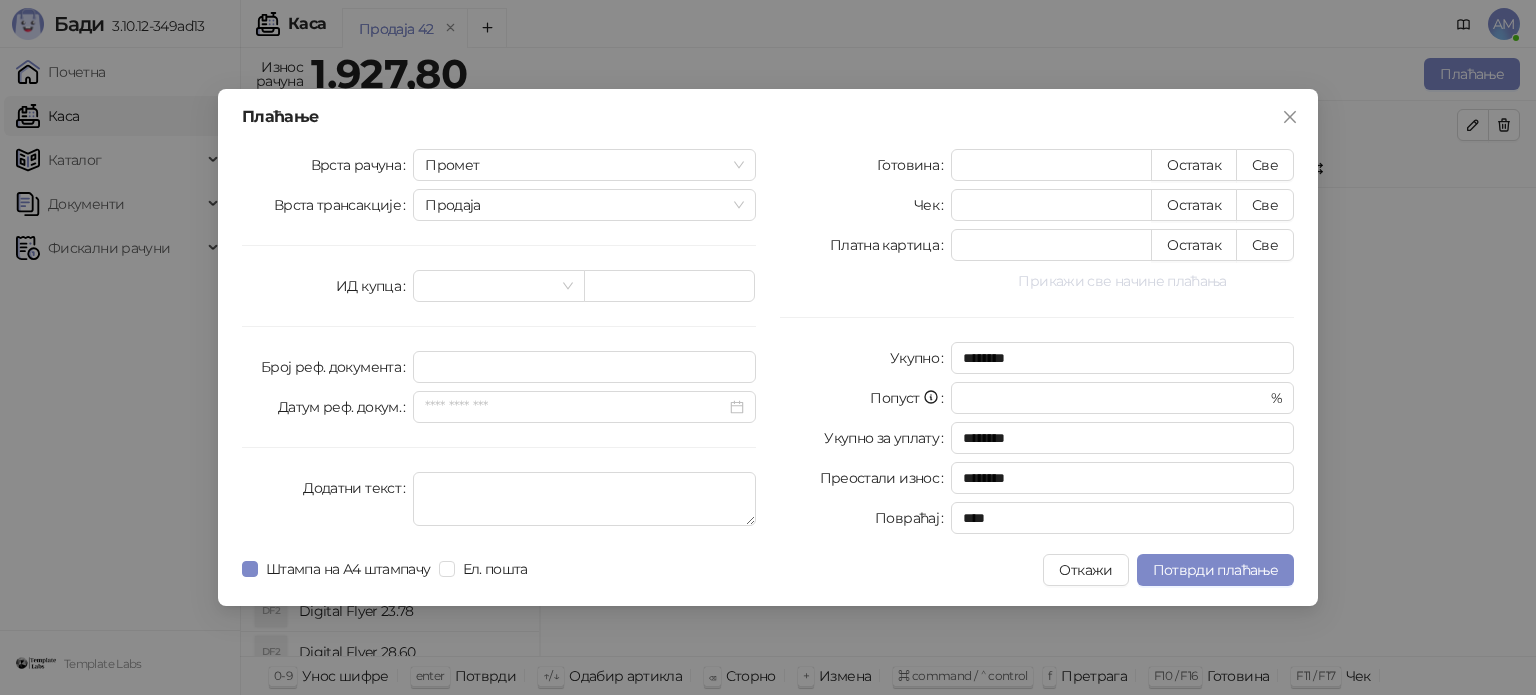 click on "Прикажи све начине плаћања" at bounding box center (1122, 281) 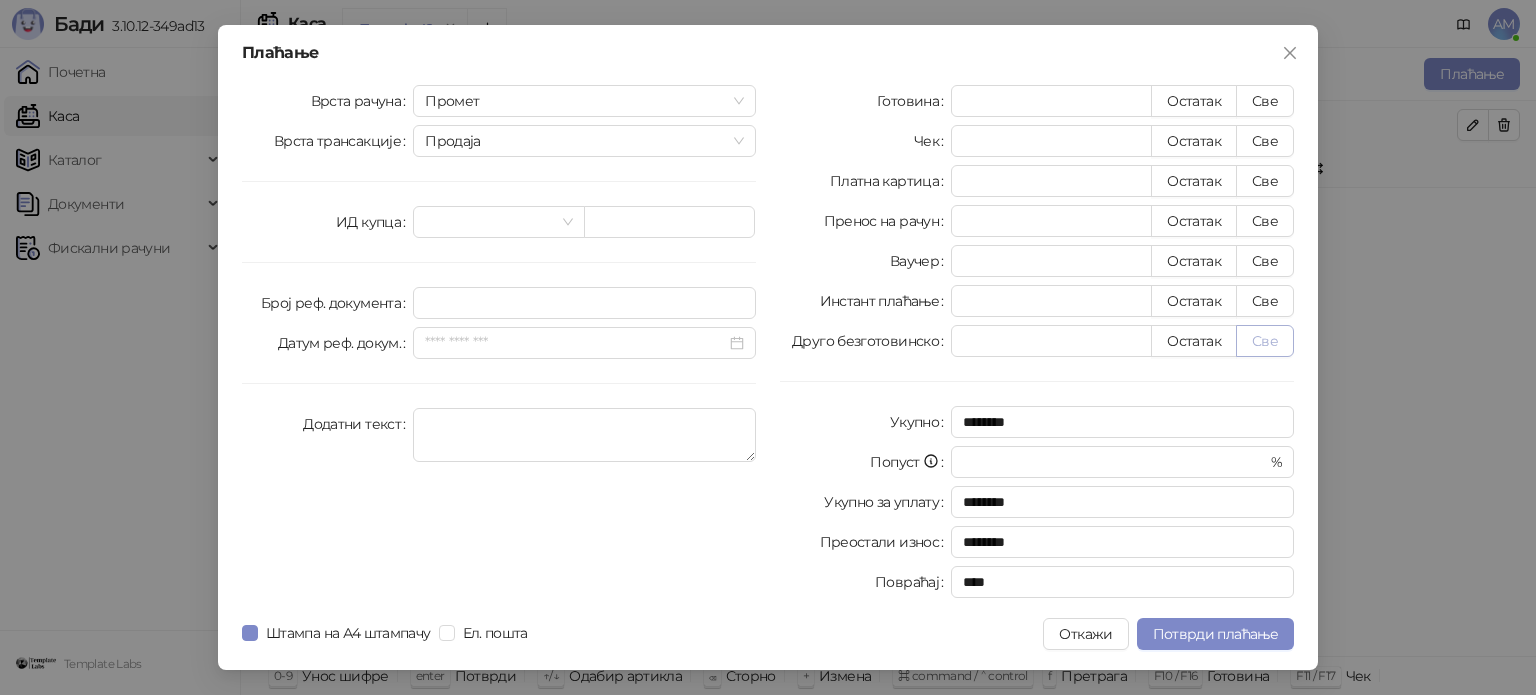 click on "Све" at bounding box center [1265, 341] 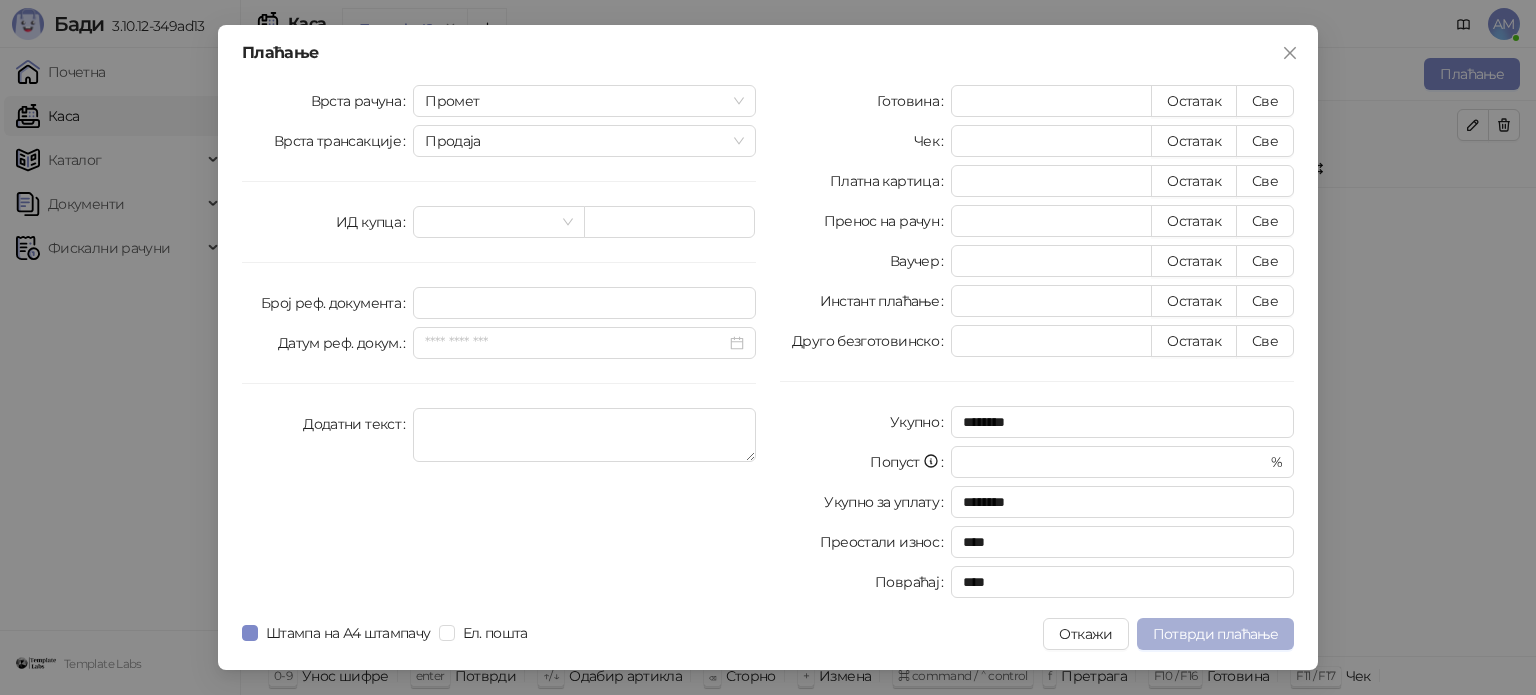 click on "Потврди плаћање" at bounding box center [1215, 634] 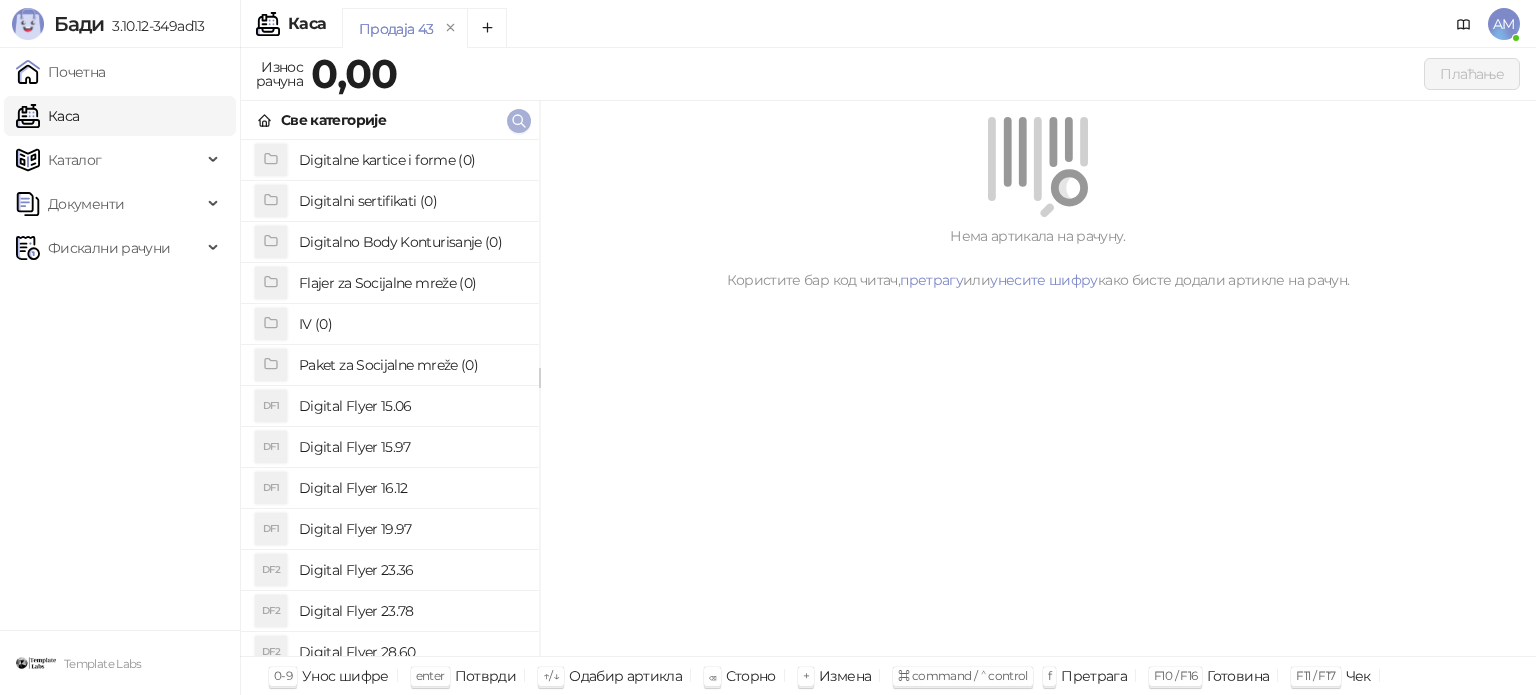 click 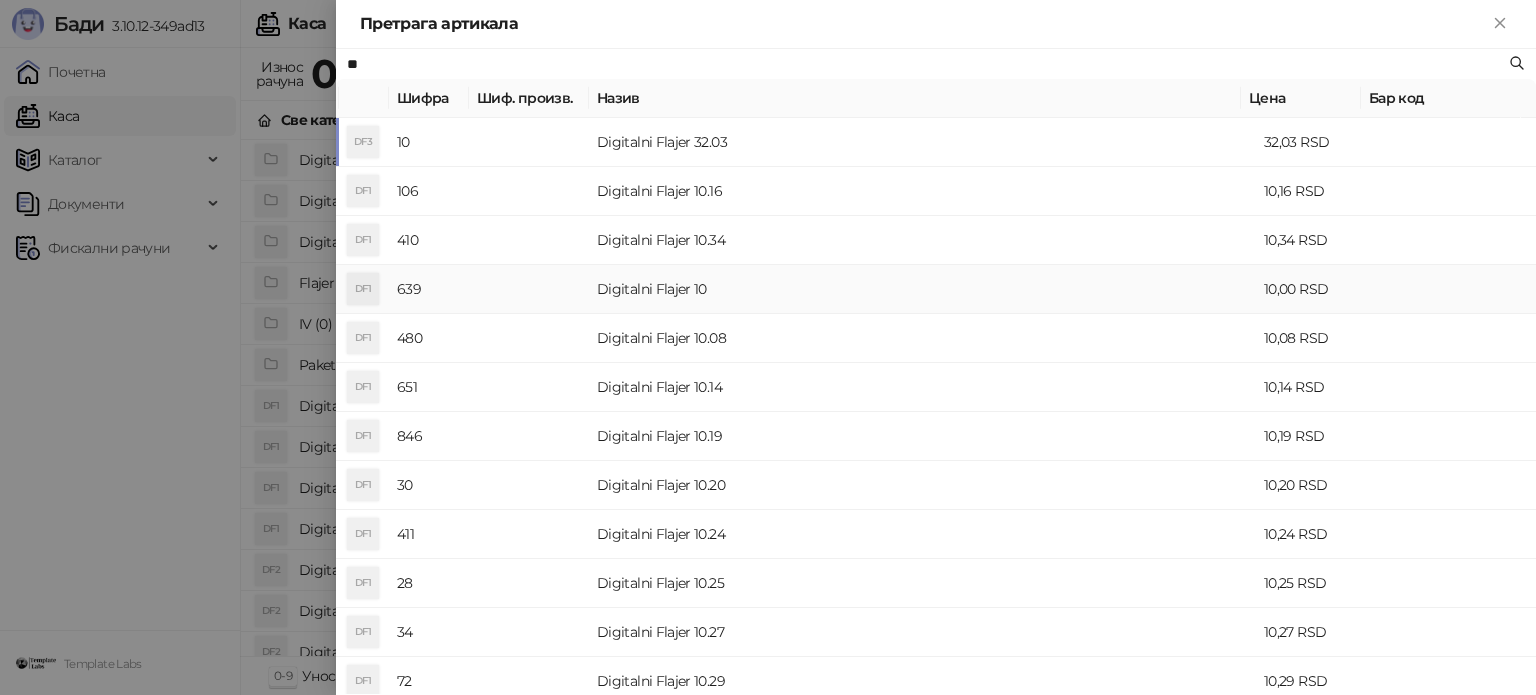 type on "**" 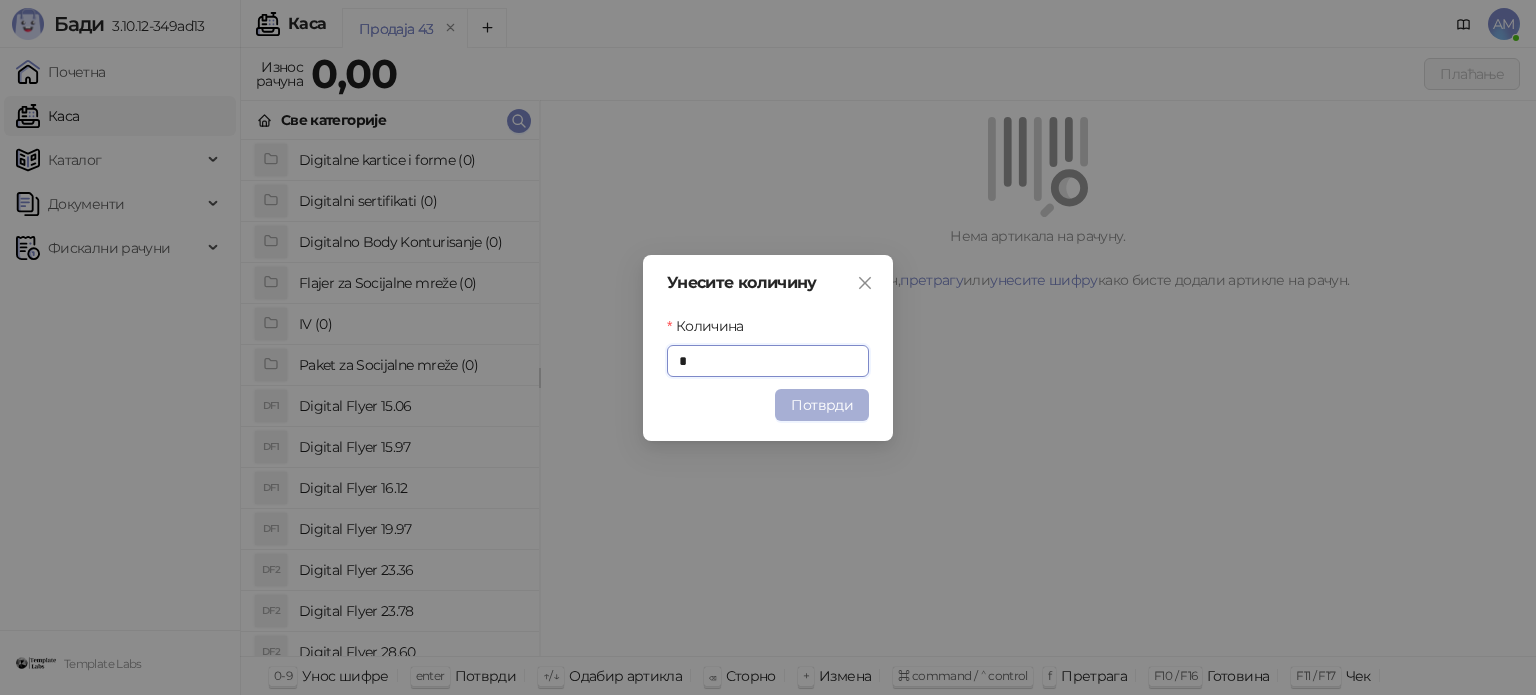 type on "*" 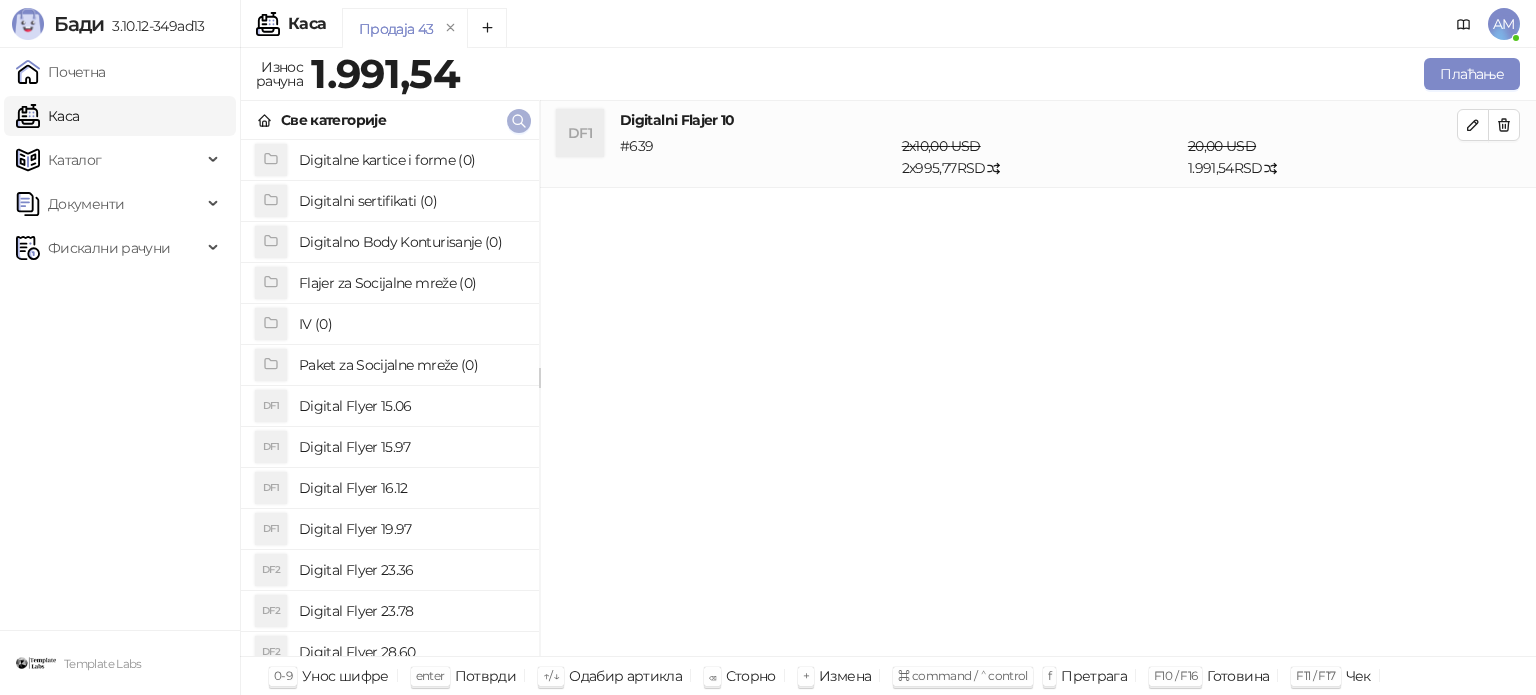 click 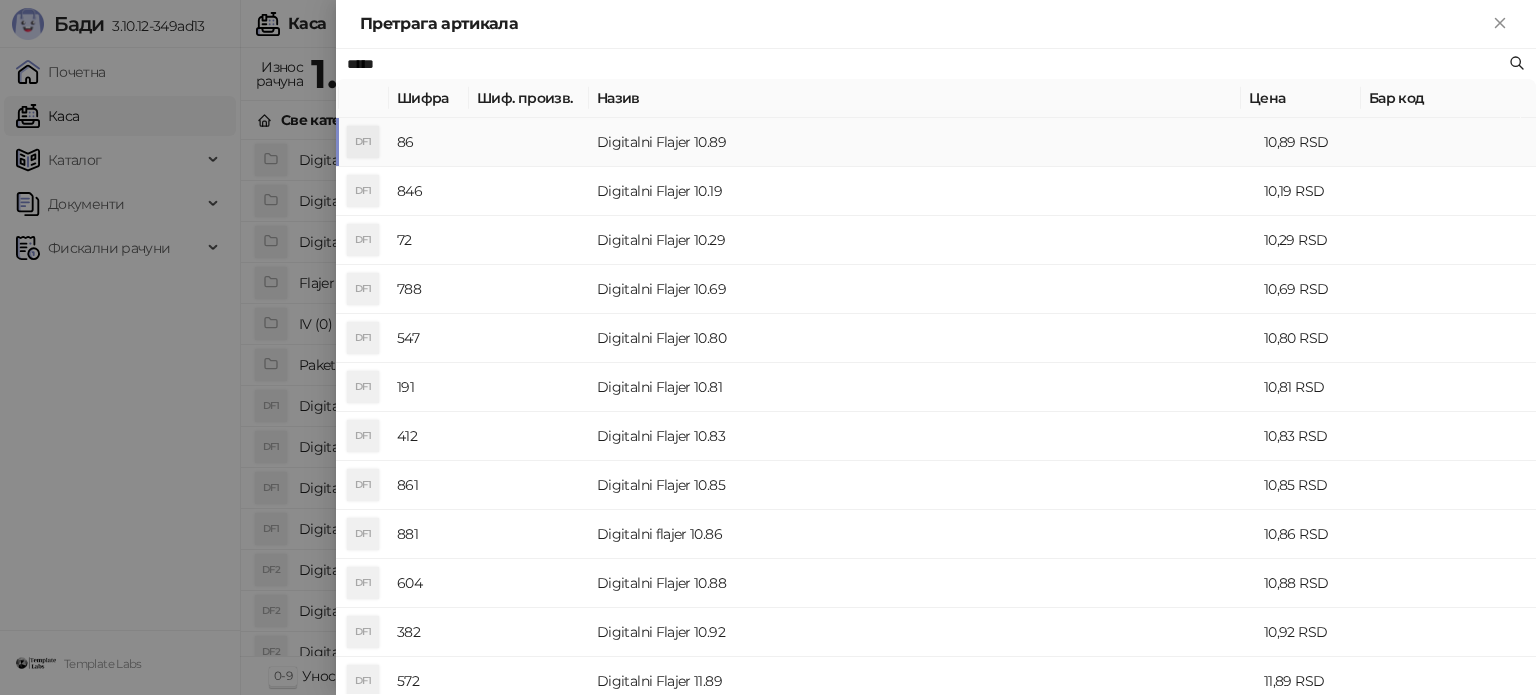 type on "*****" 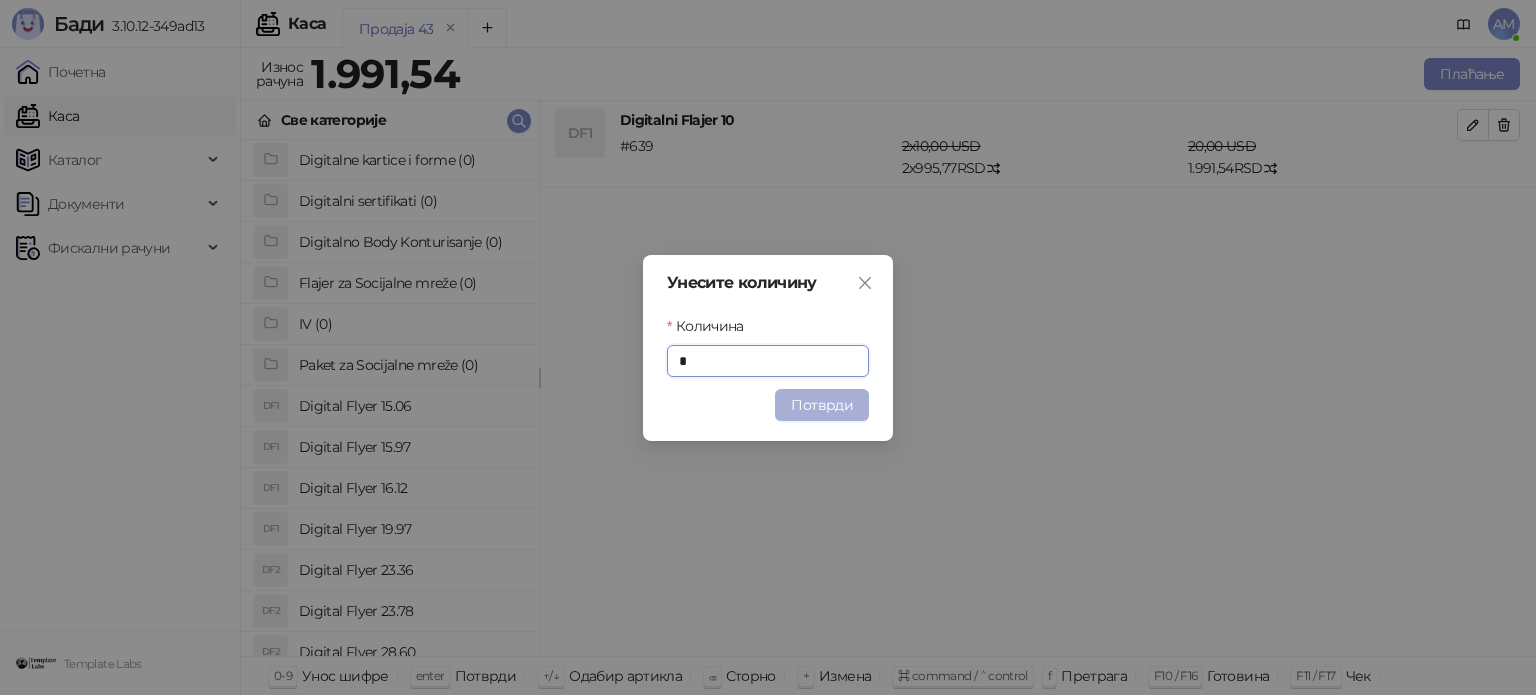 drag, startPoint x: 790, startPoint y: 412, endPoint x: 776, endPoint y: 30, distance: 382.25647 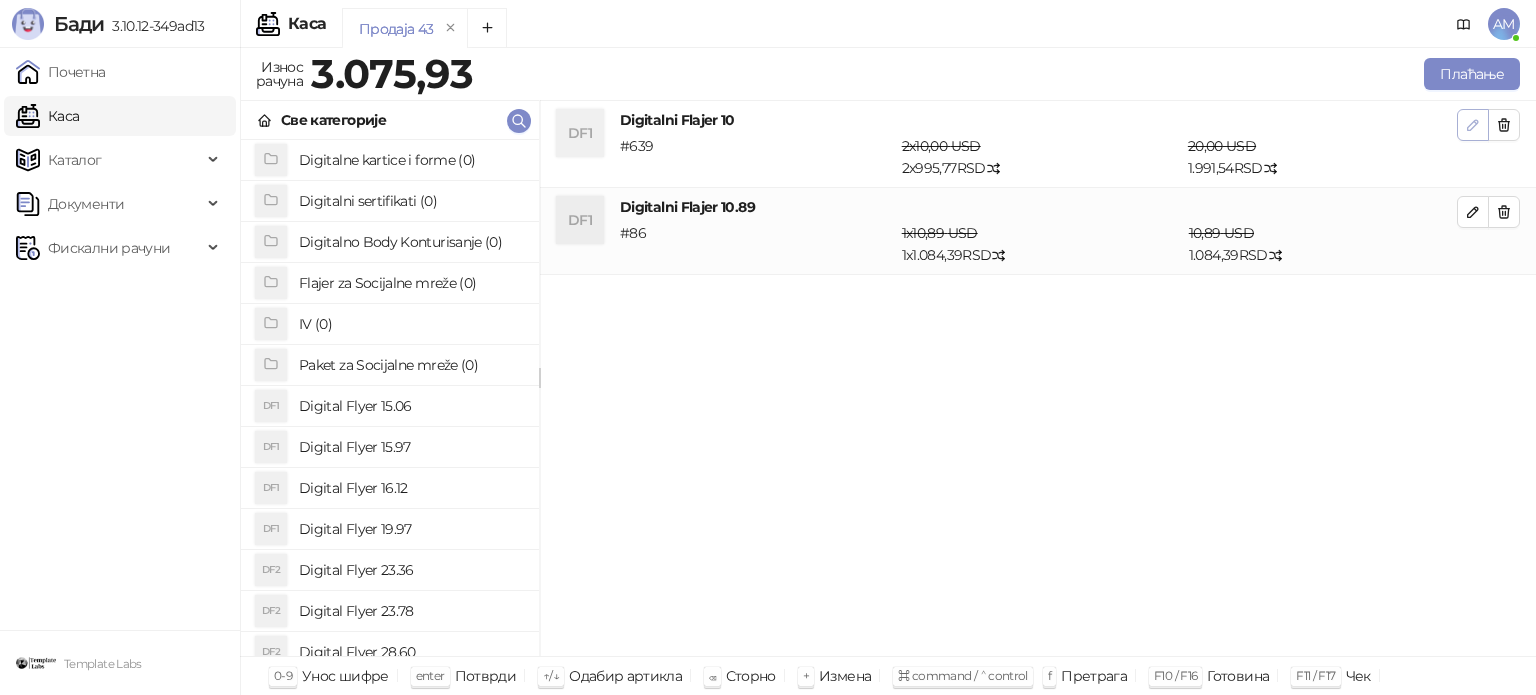click at bounding box center [1473, 124] 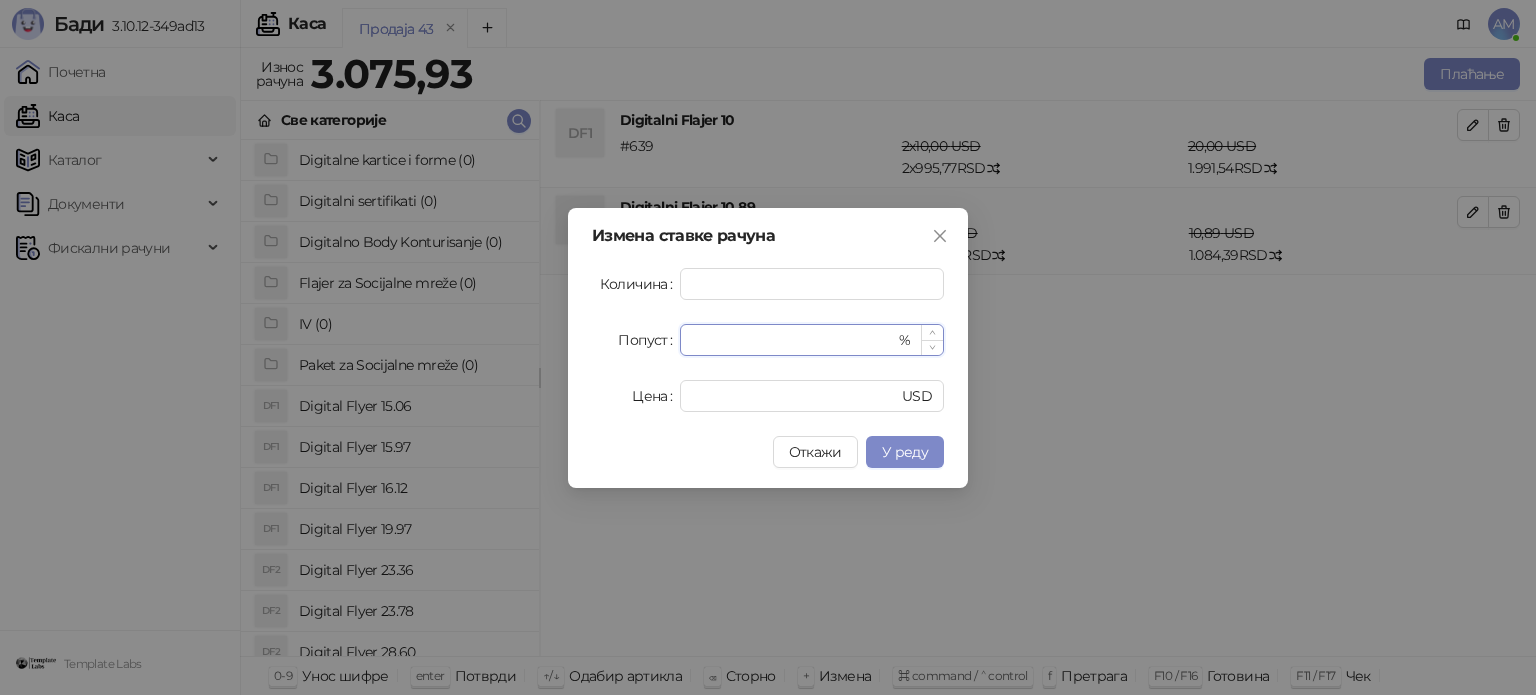 drag, startPoint x: 708, startPoint y: 333, endPoint x: 688, endPoint y: 334, distance: 20.024984 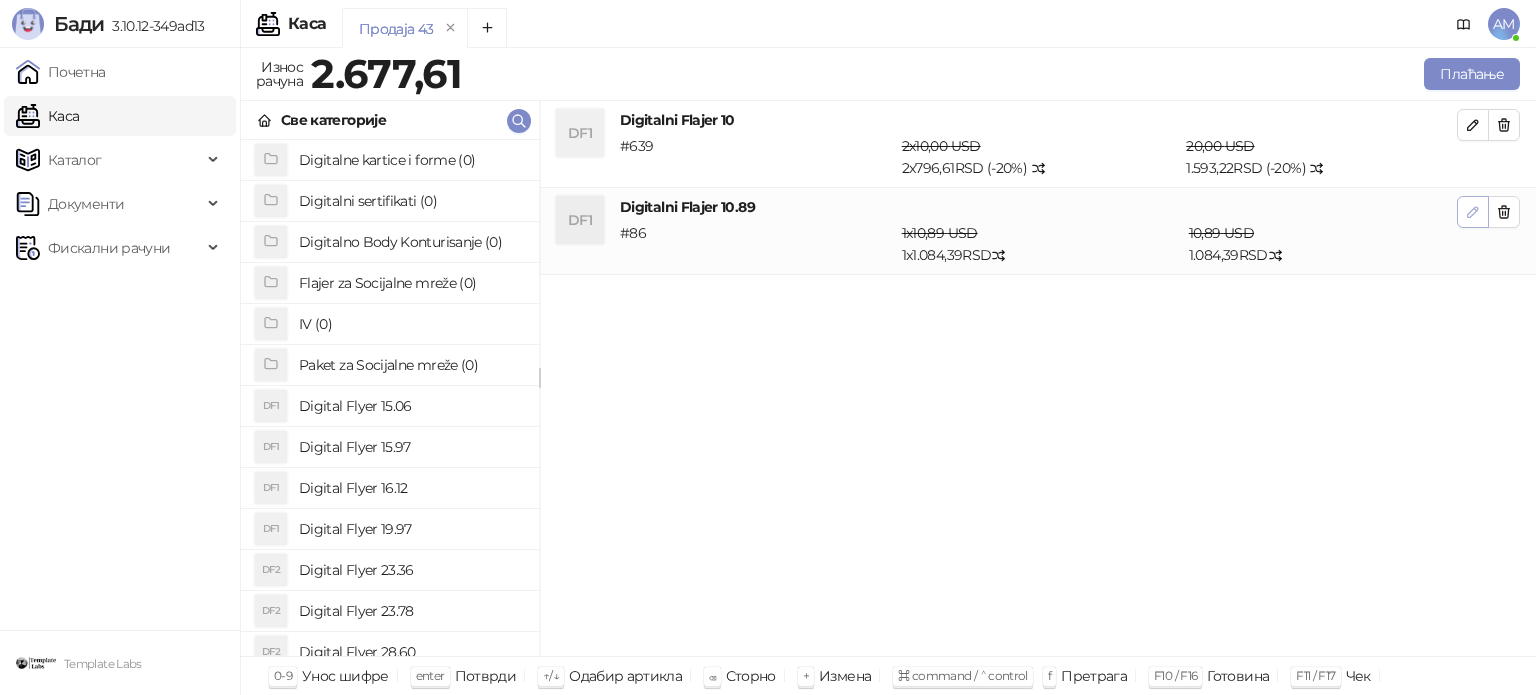 click at bounding box center [1473, 212] 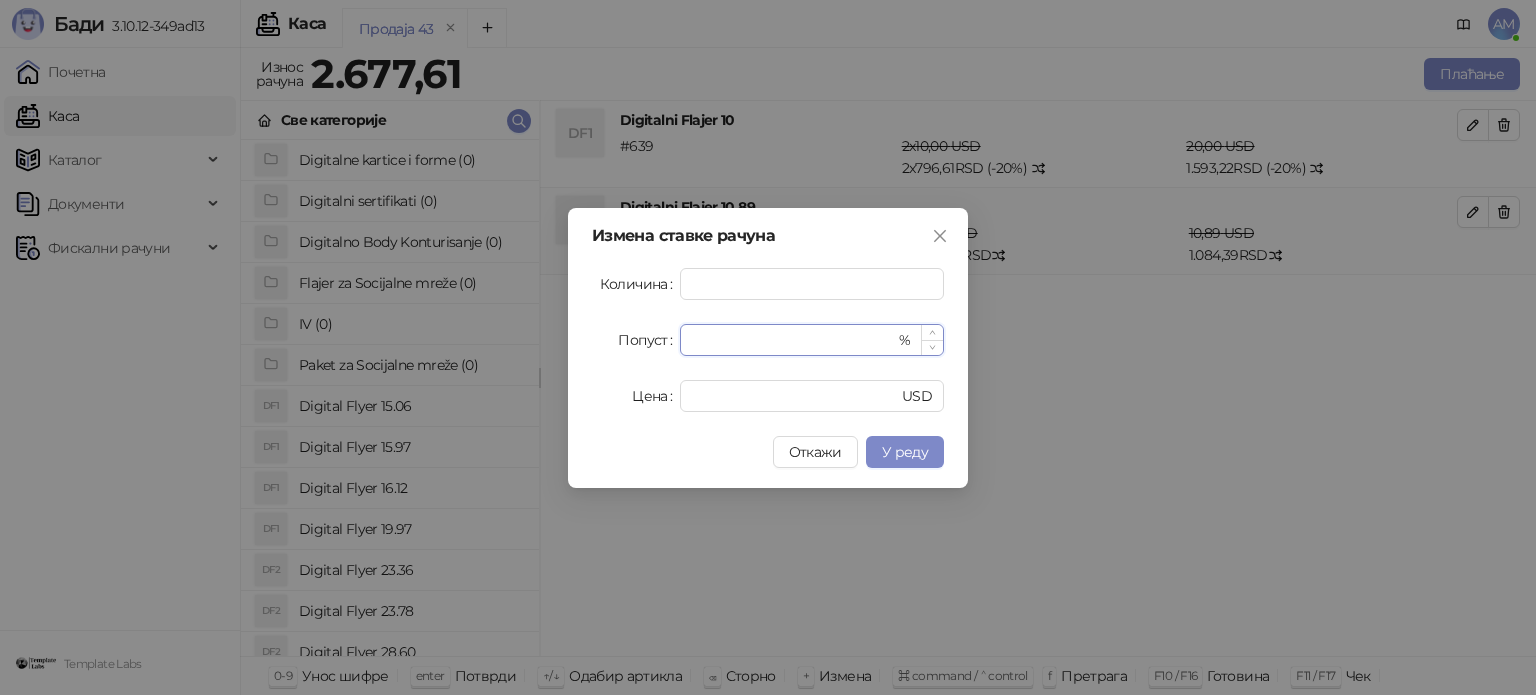 drag, startPoint x: 720, startPoint y: 344, endPoint x: 680, endPoint y: 348, distance: 40.1995 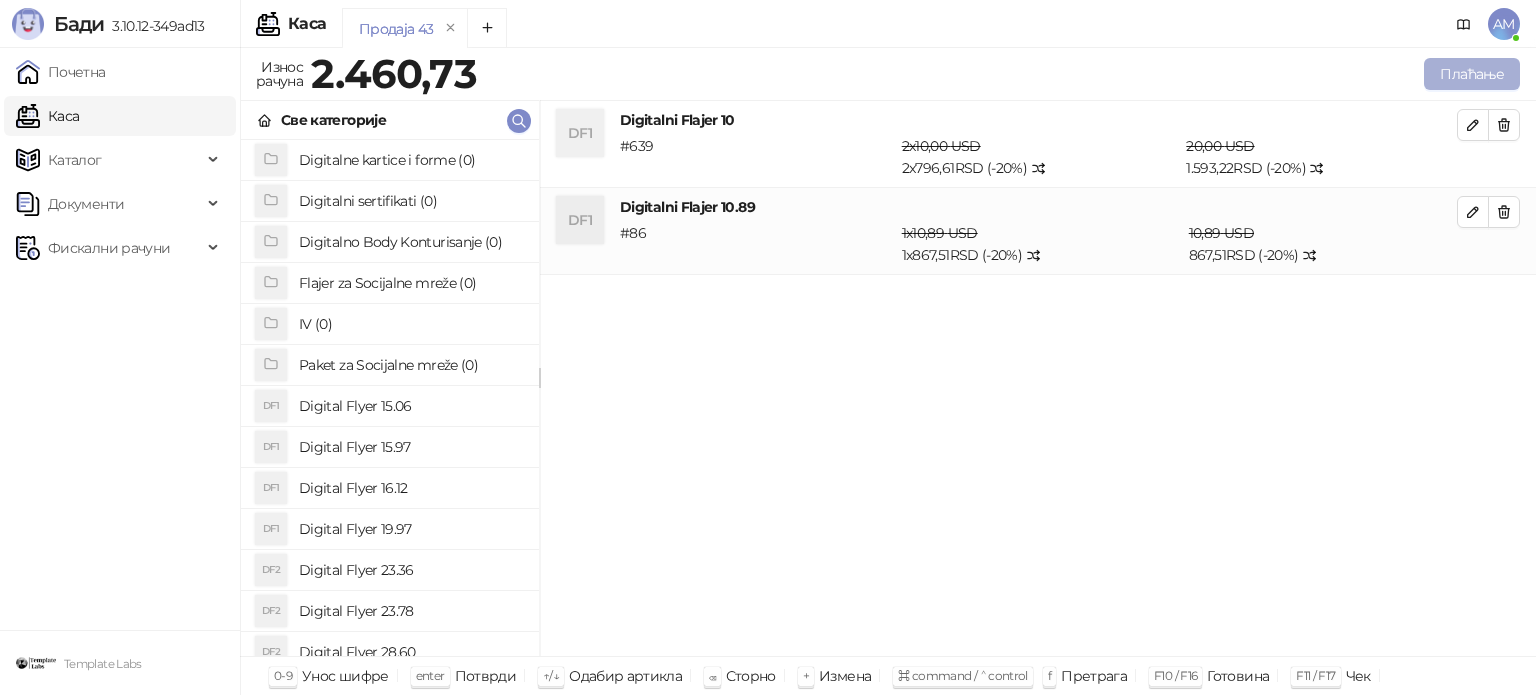 click on "Плаћање" at bounding box center [1472, 74] 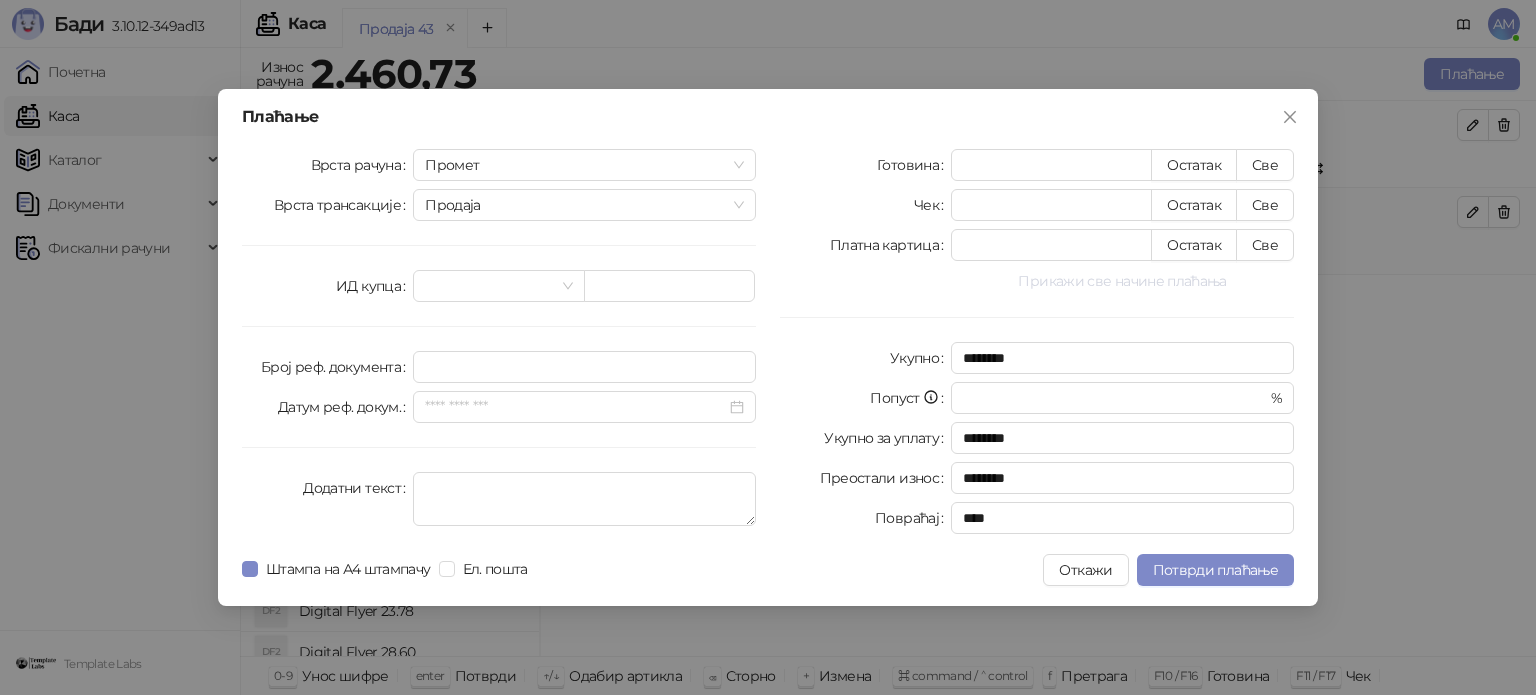 click on "Прикажи све начине плаћања" at bounding box center (1122, 281) 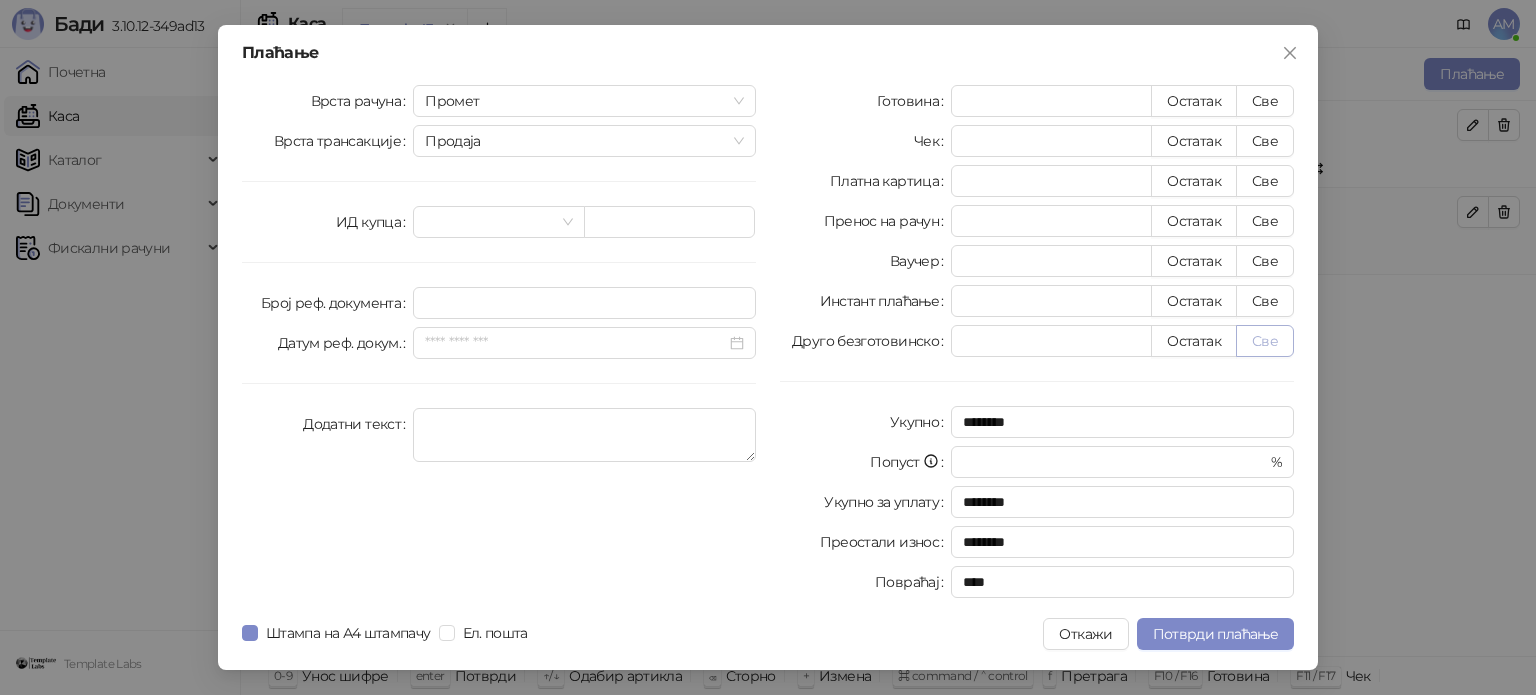 click on "Све" at bounding box center [1265, 341] 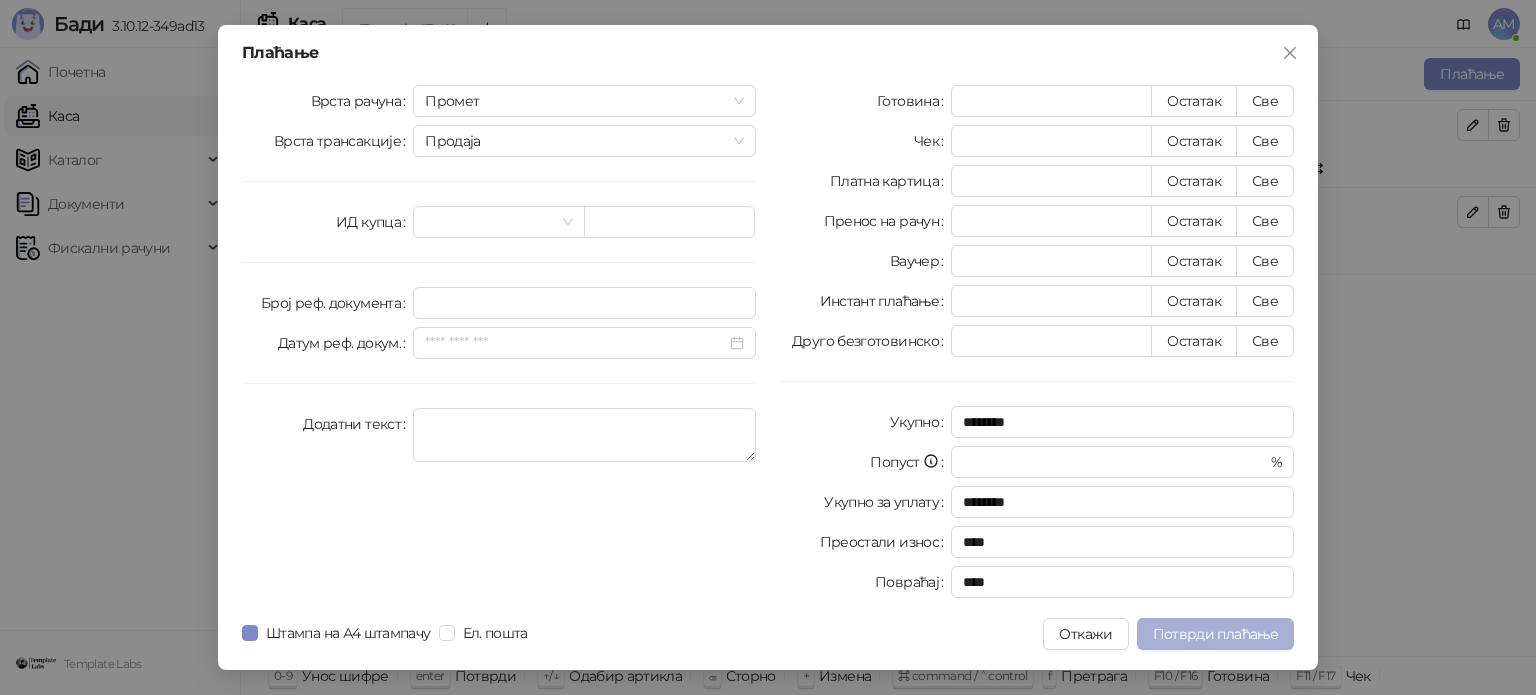 click on "Потврди плаћање" at bounding box center (1215, 634) 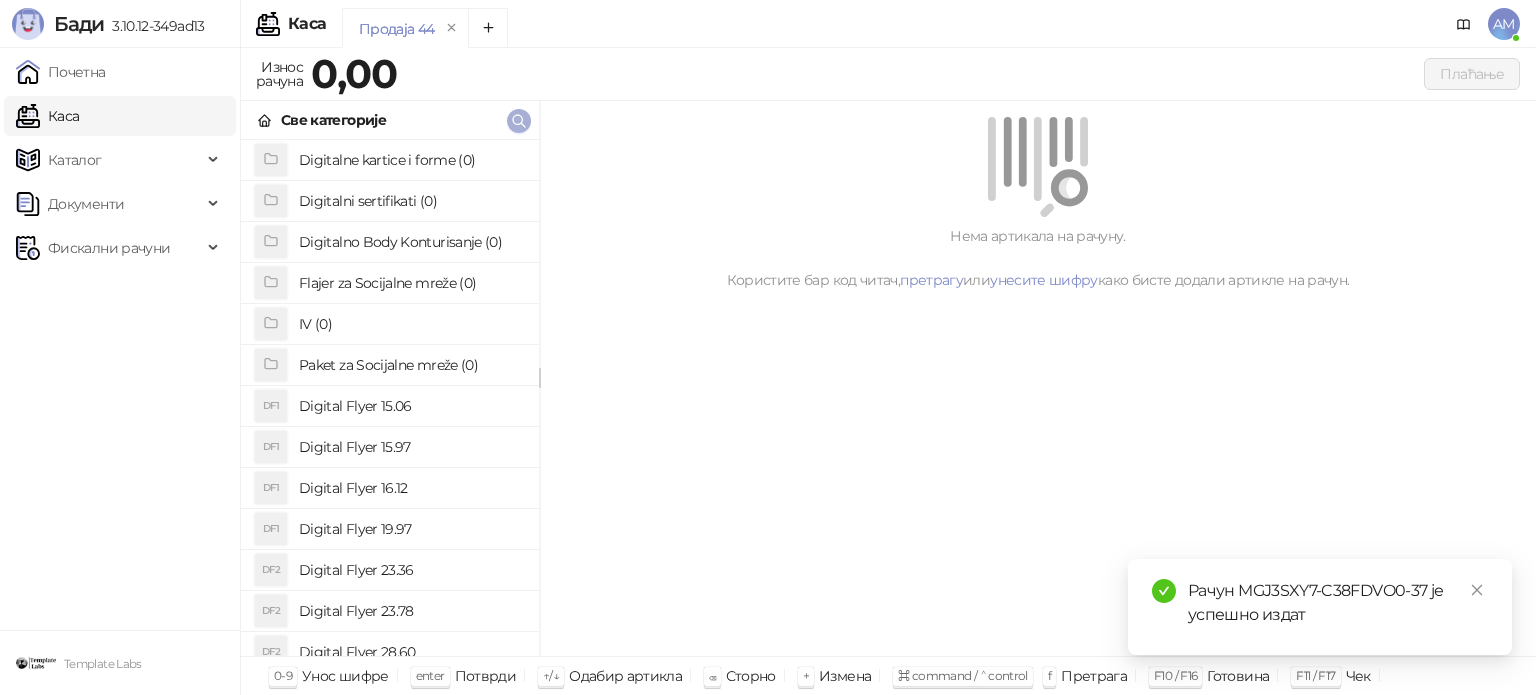 click 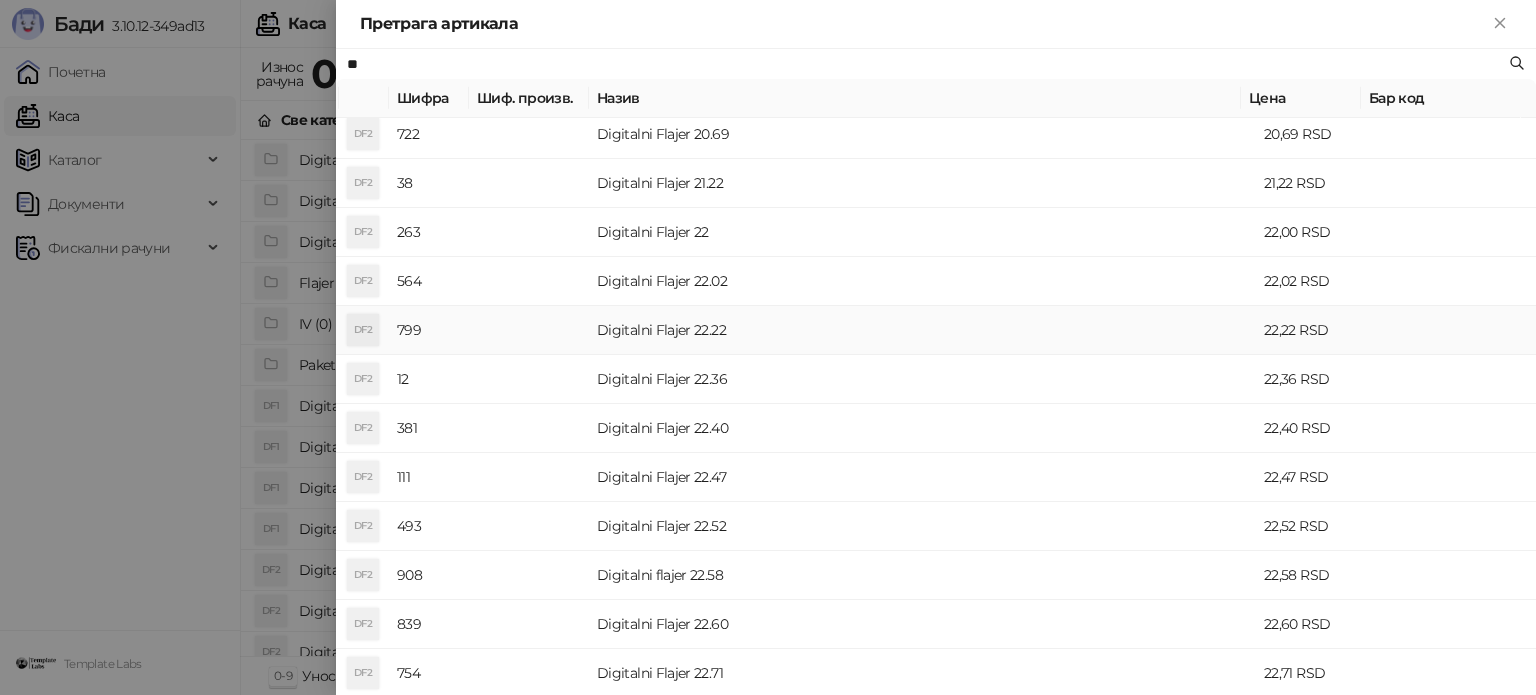 scroll, scrollTop: 600, scrollLeft: 0, axis: vertical 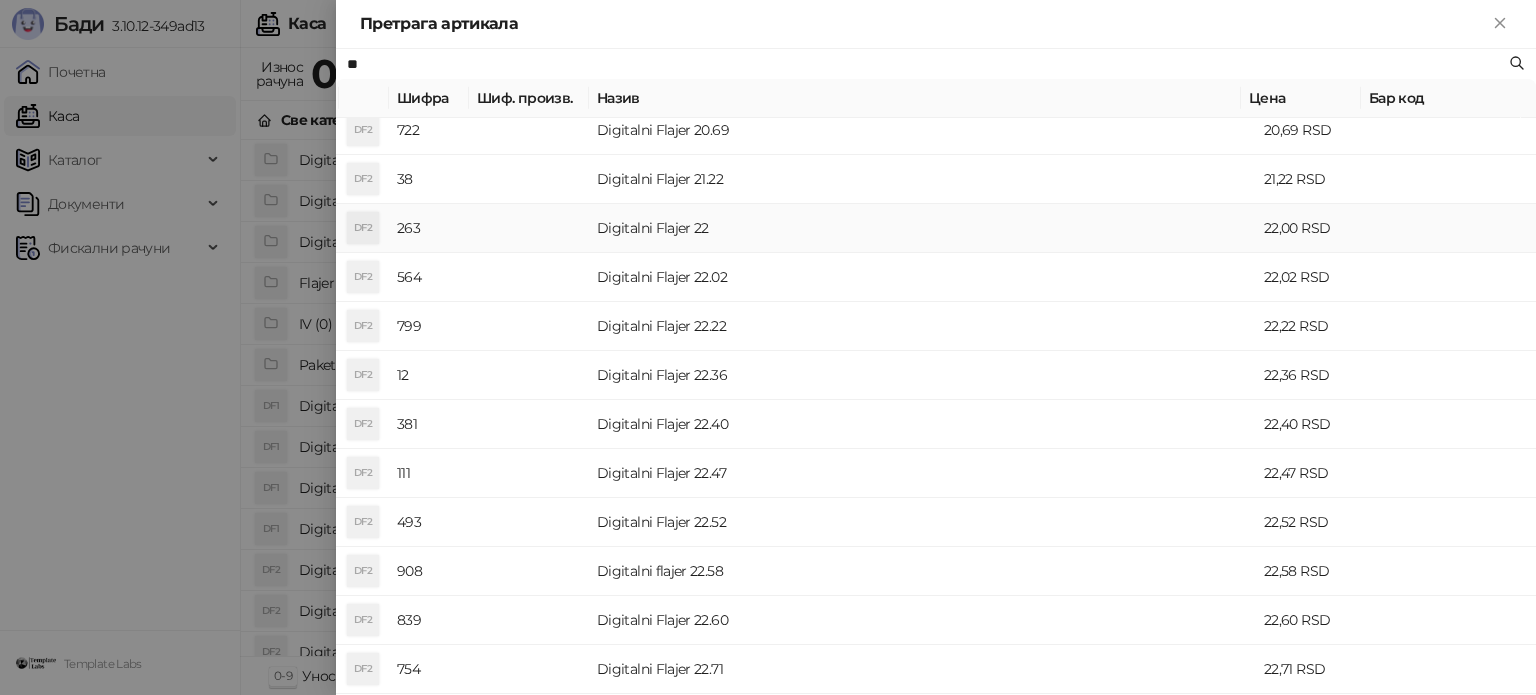 type on "**" 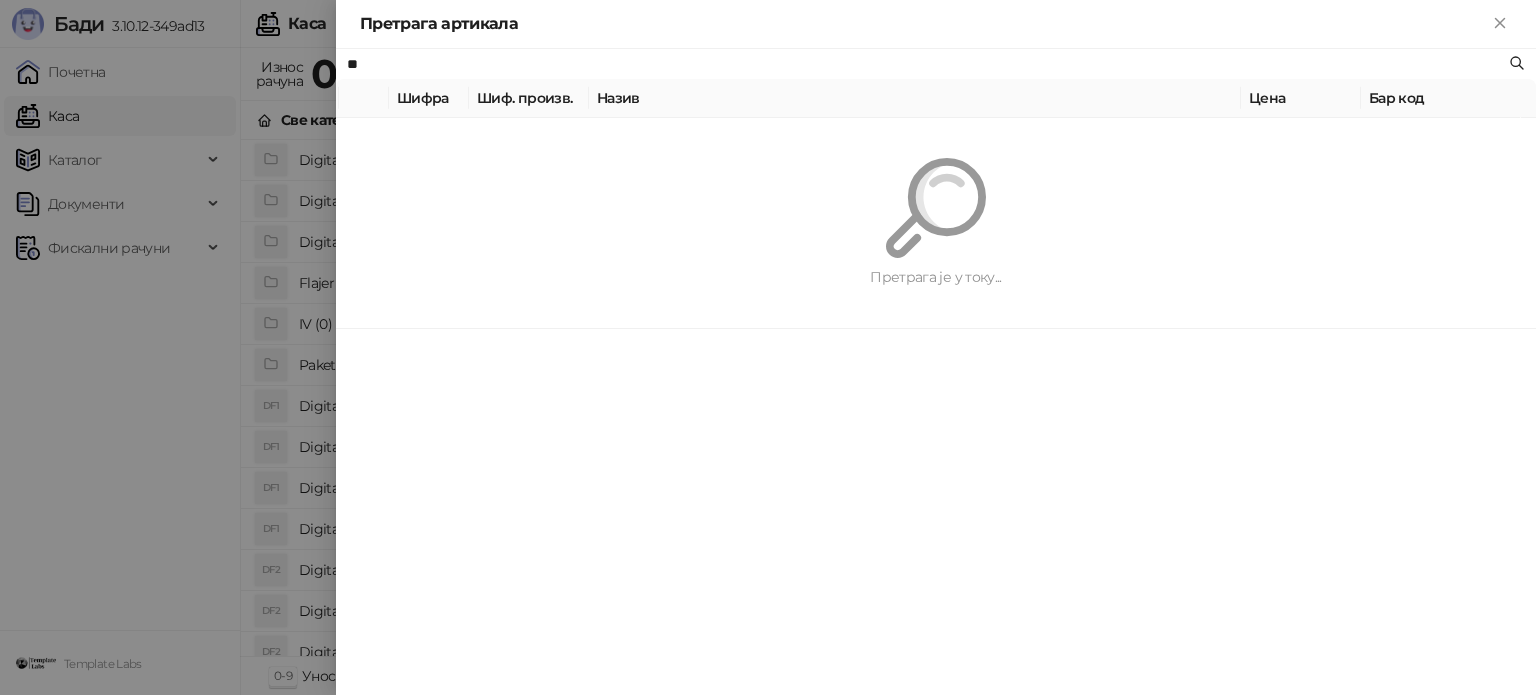 scroll, scrollTop: 0, scrollLeft: 0, axis: both 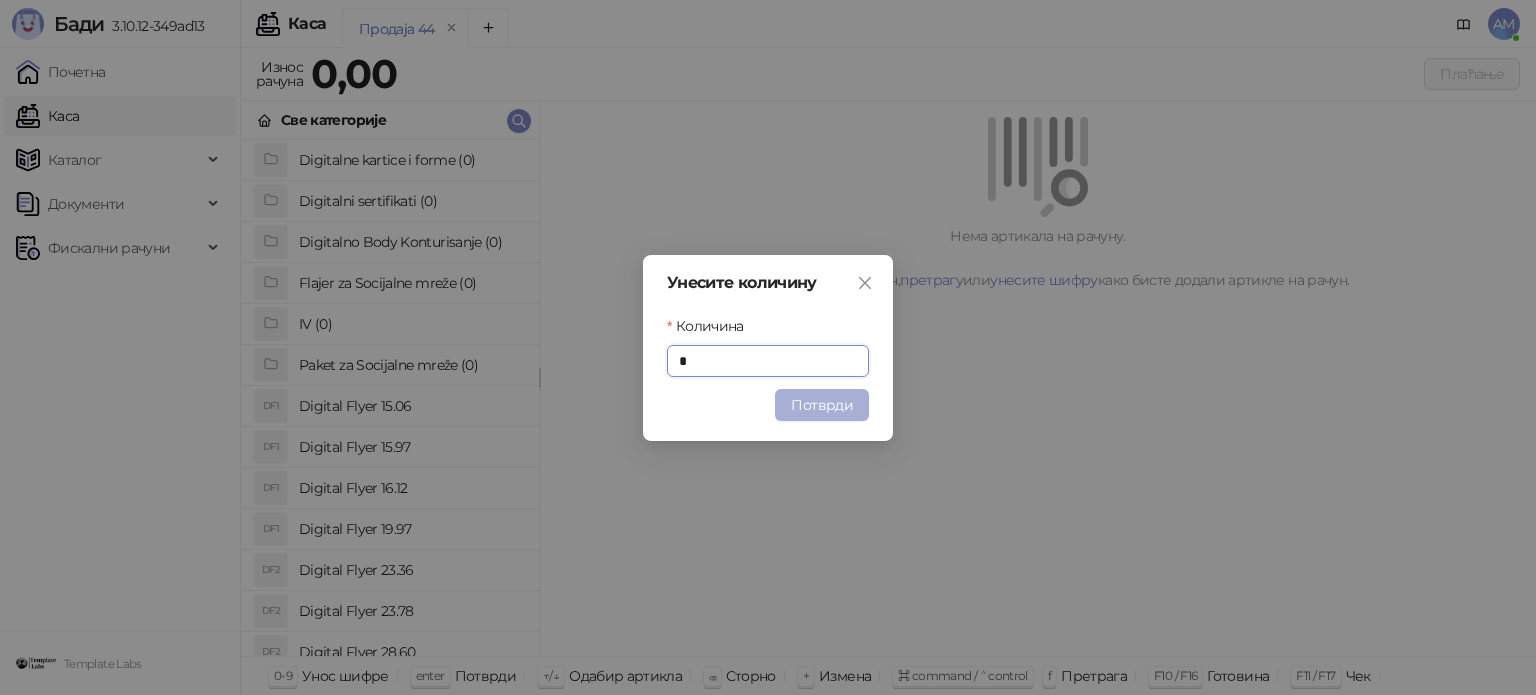 click on "Потврди" at bounding box center (822, 405) 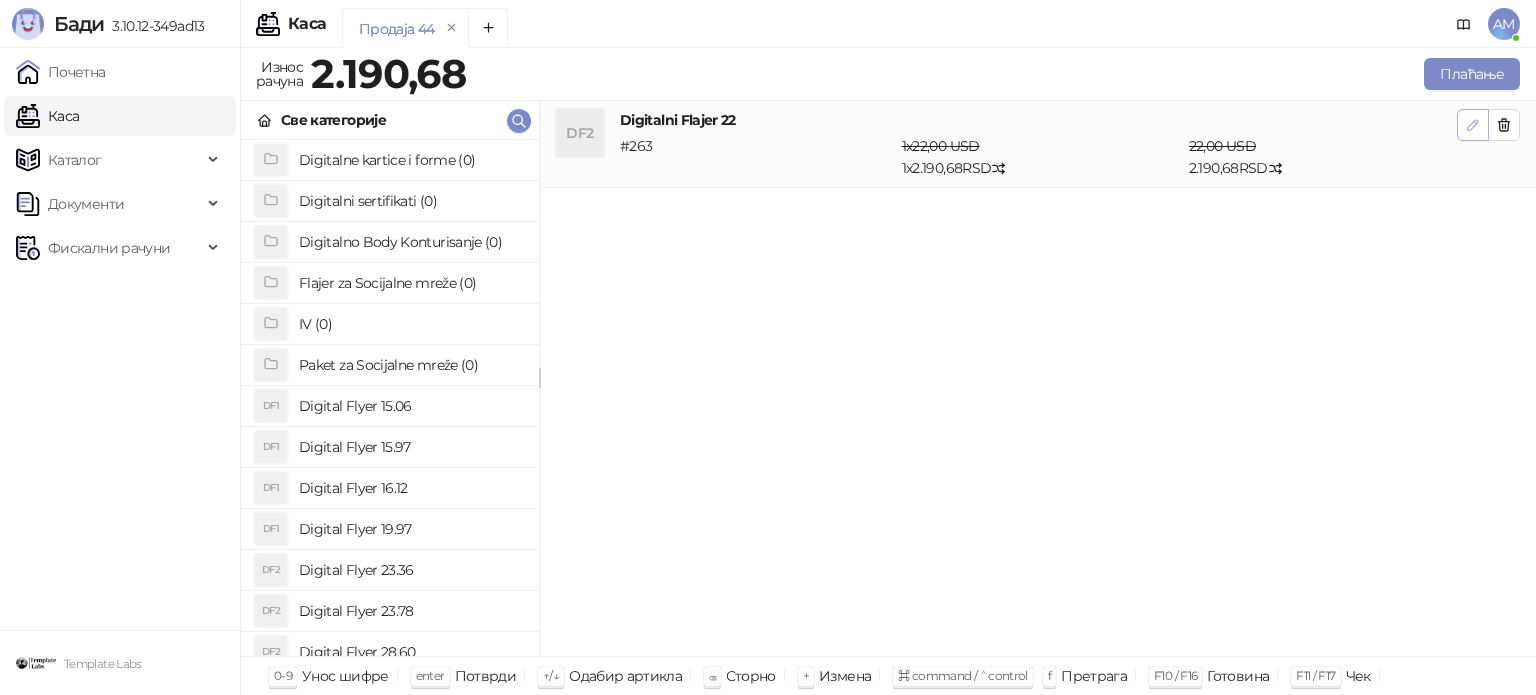 click 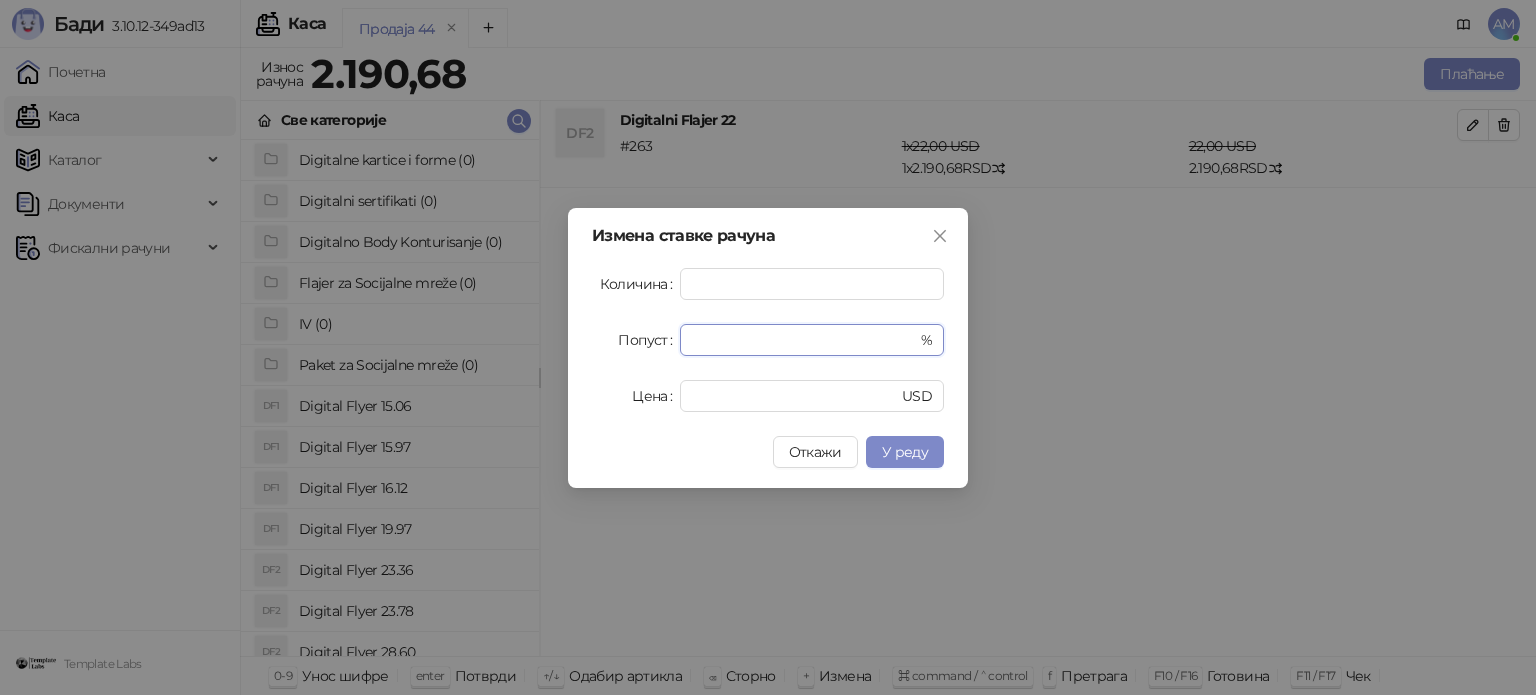 drag, startPoint x: 716, startPoint y: 343, endPoint x: 676, endPoint y: 351, distance: 40.792156 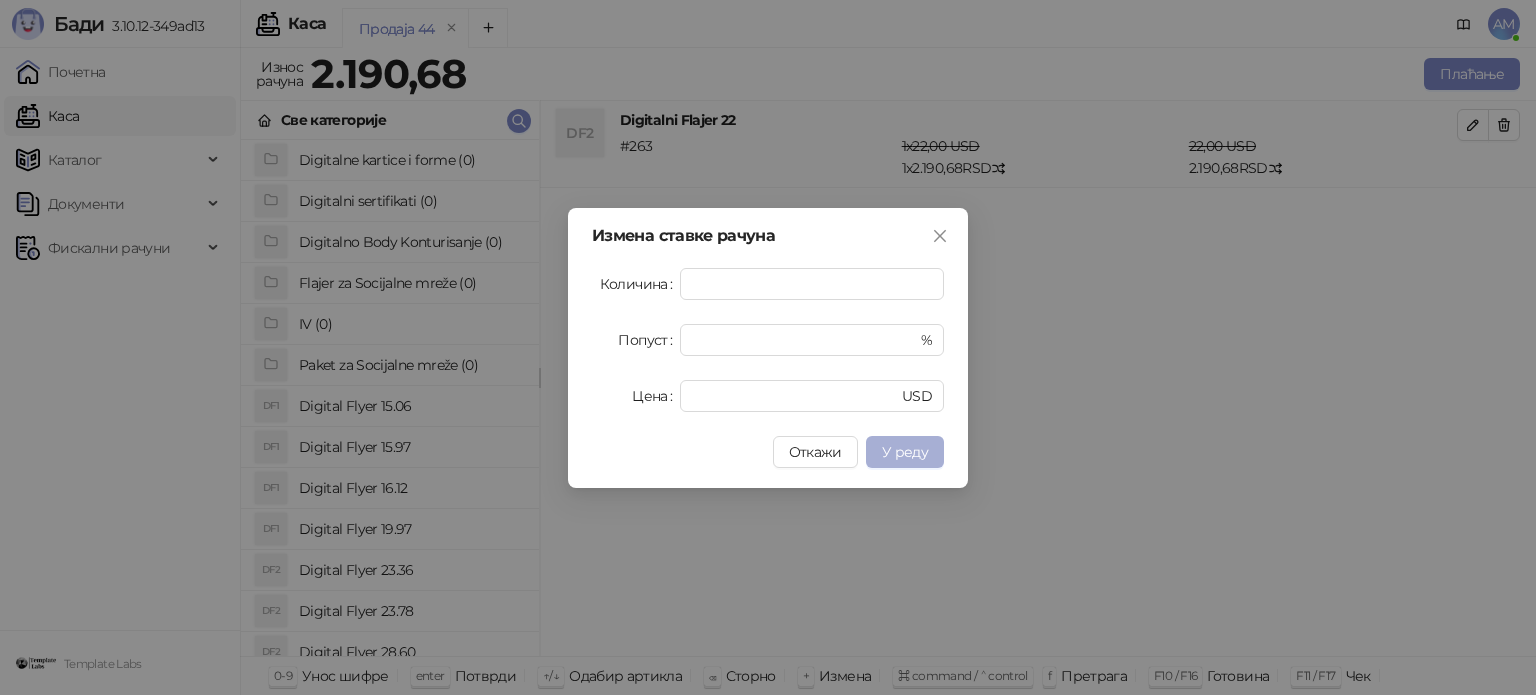 click on "У реду" at bounding box center (905, 452) 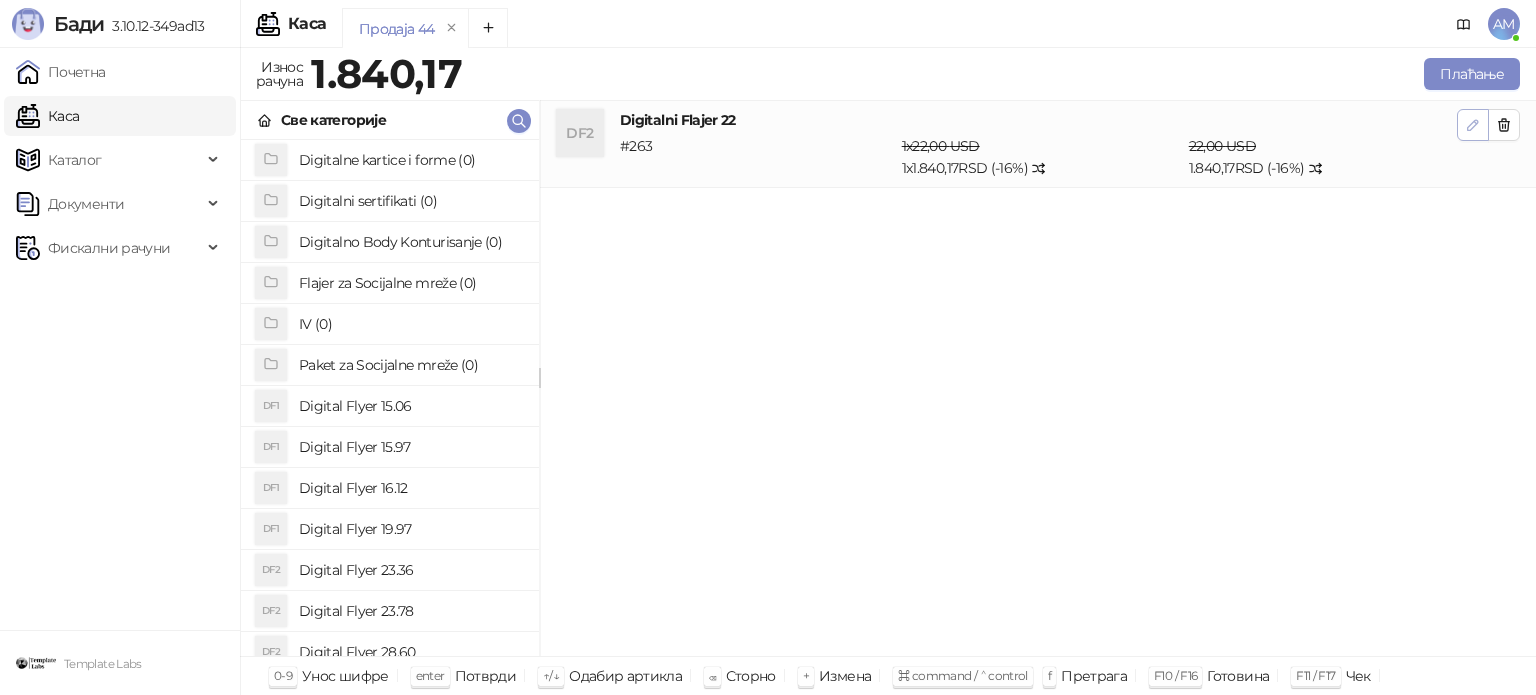 click 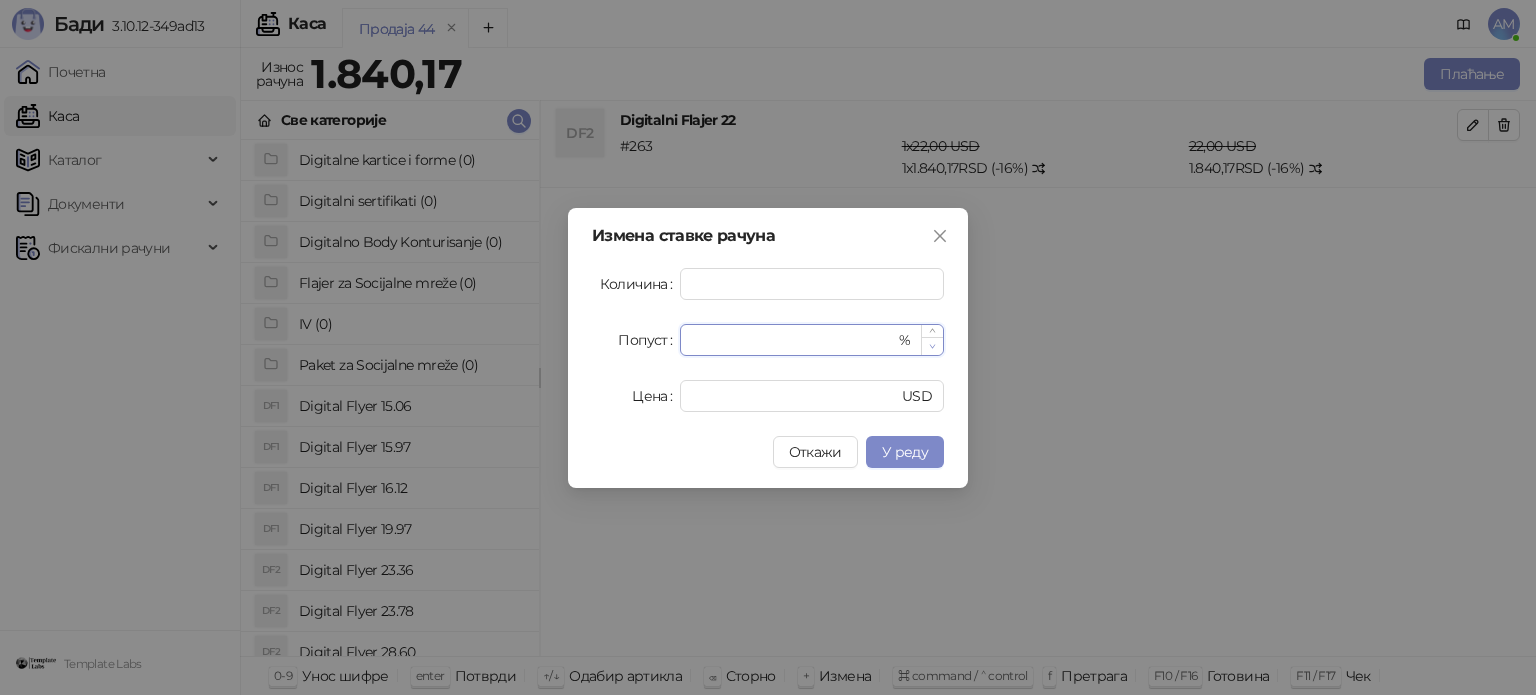 click at bounding box center [932, 346] 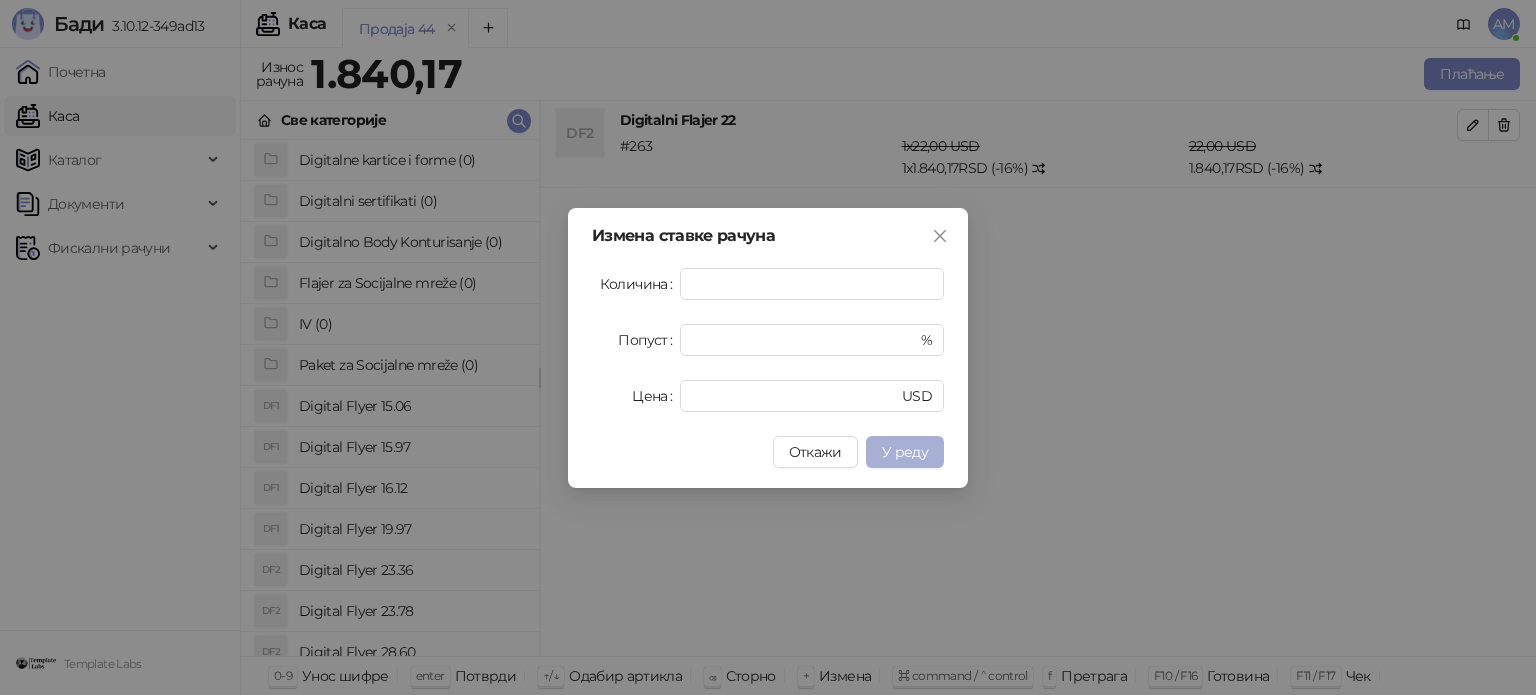click on "У реду" at bounding box center [905, 452] 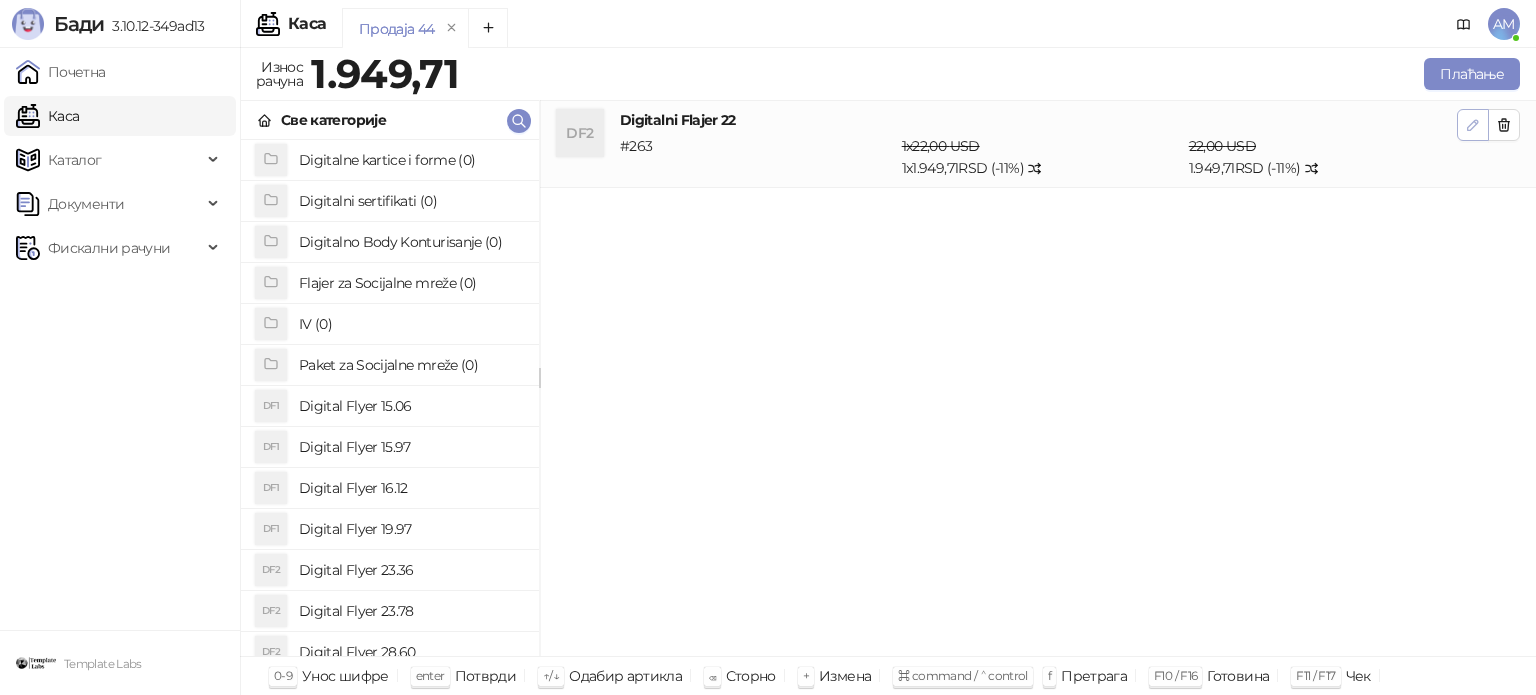 click 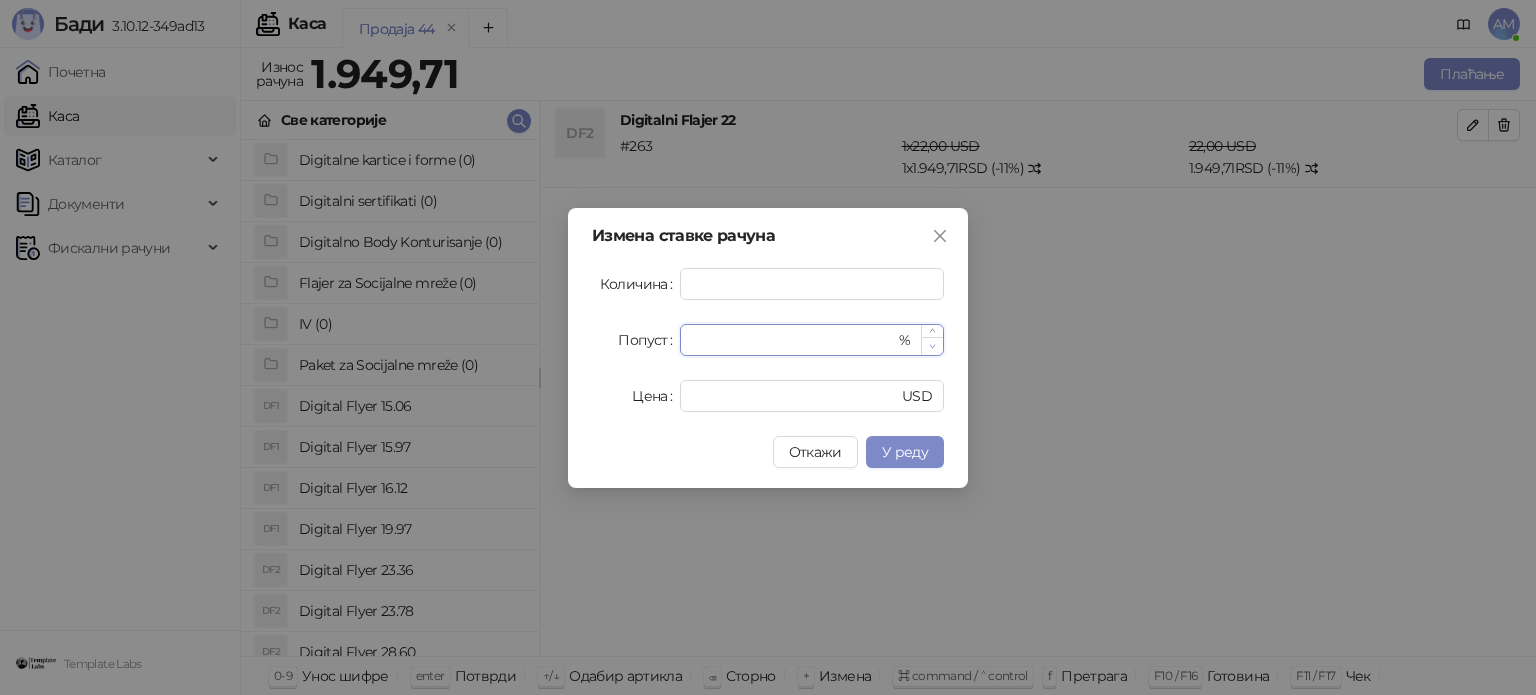click 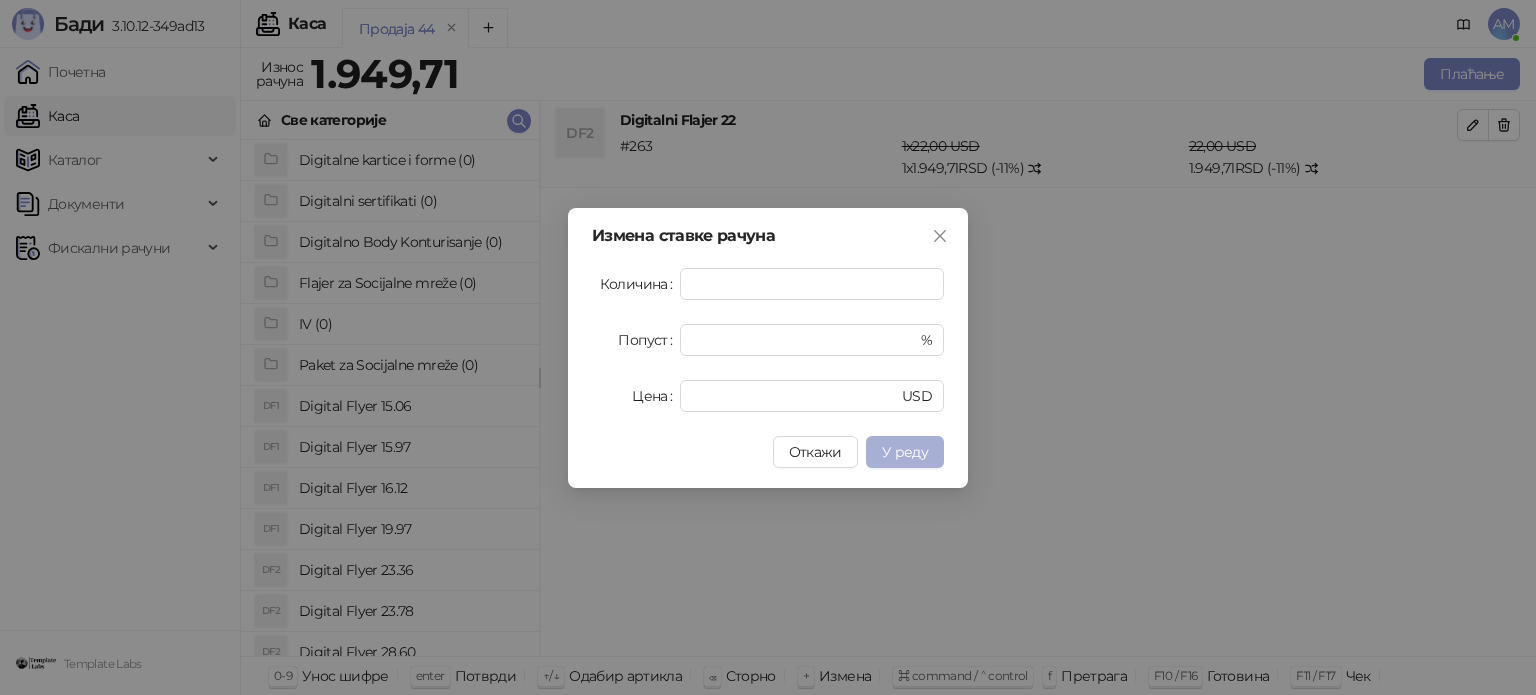 click on "У реду" at bounding box center [905, 452] 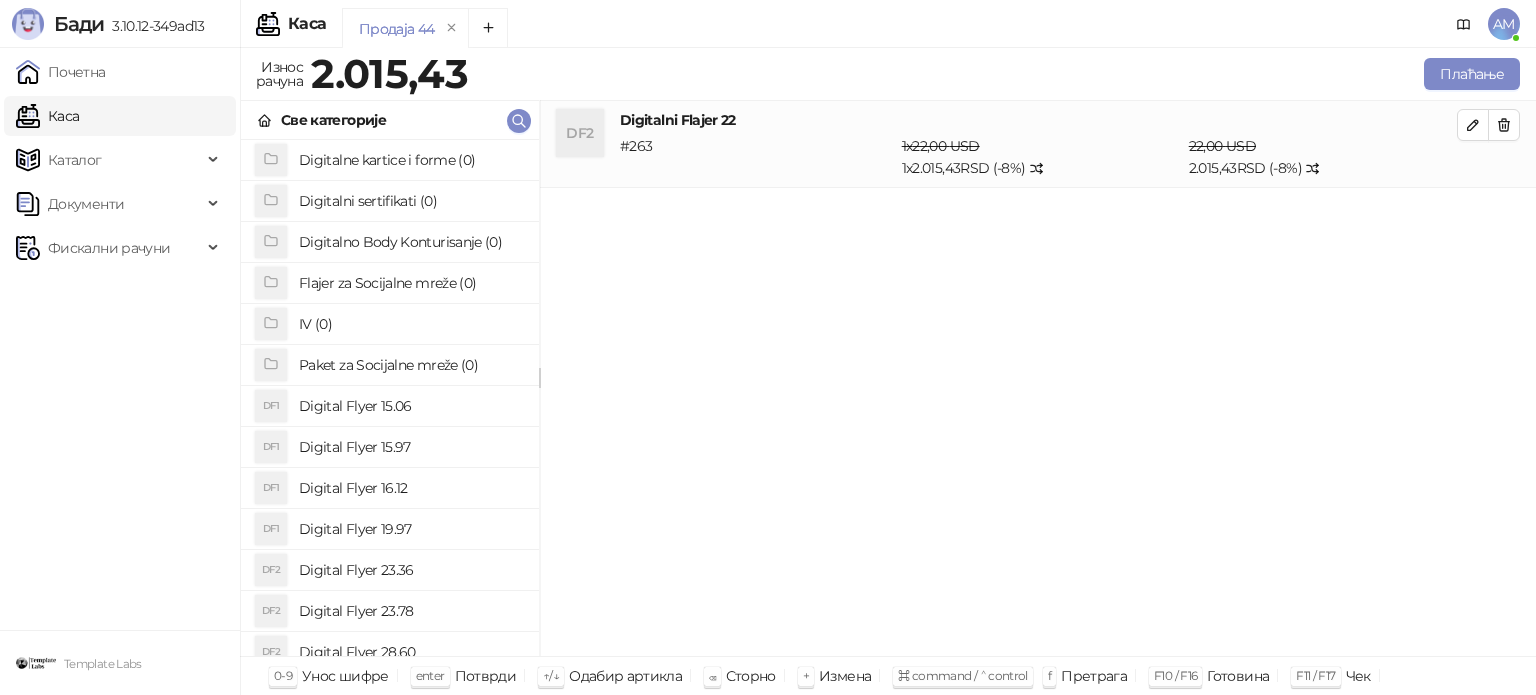 click at bounding box center [1473, 125] 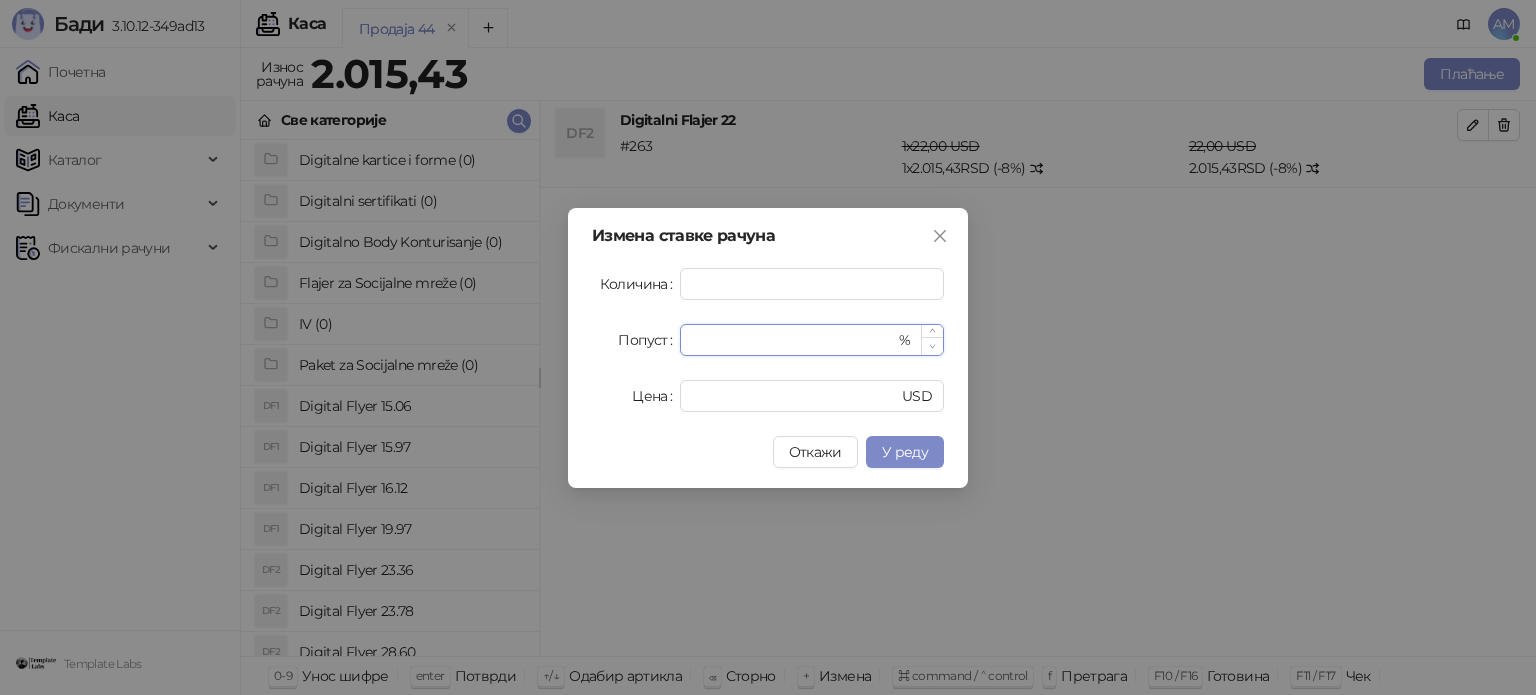 click 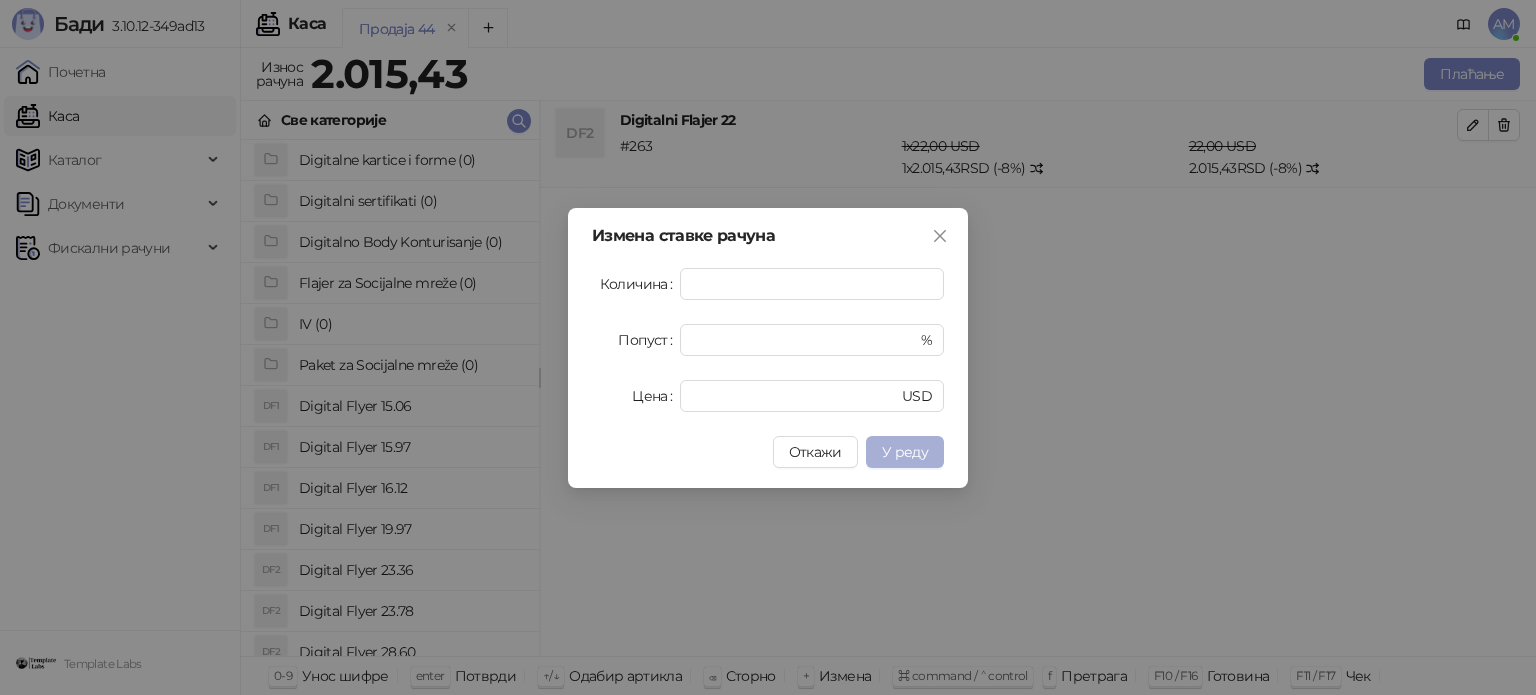click on "У реду" at bounding box center (905, 452) 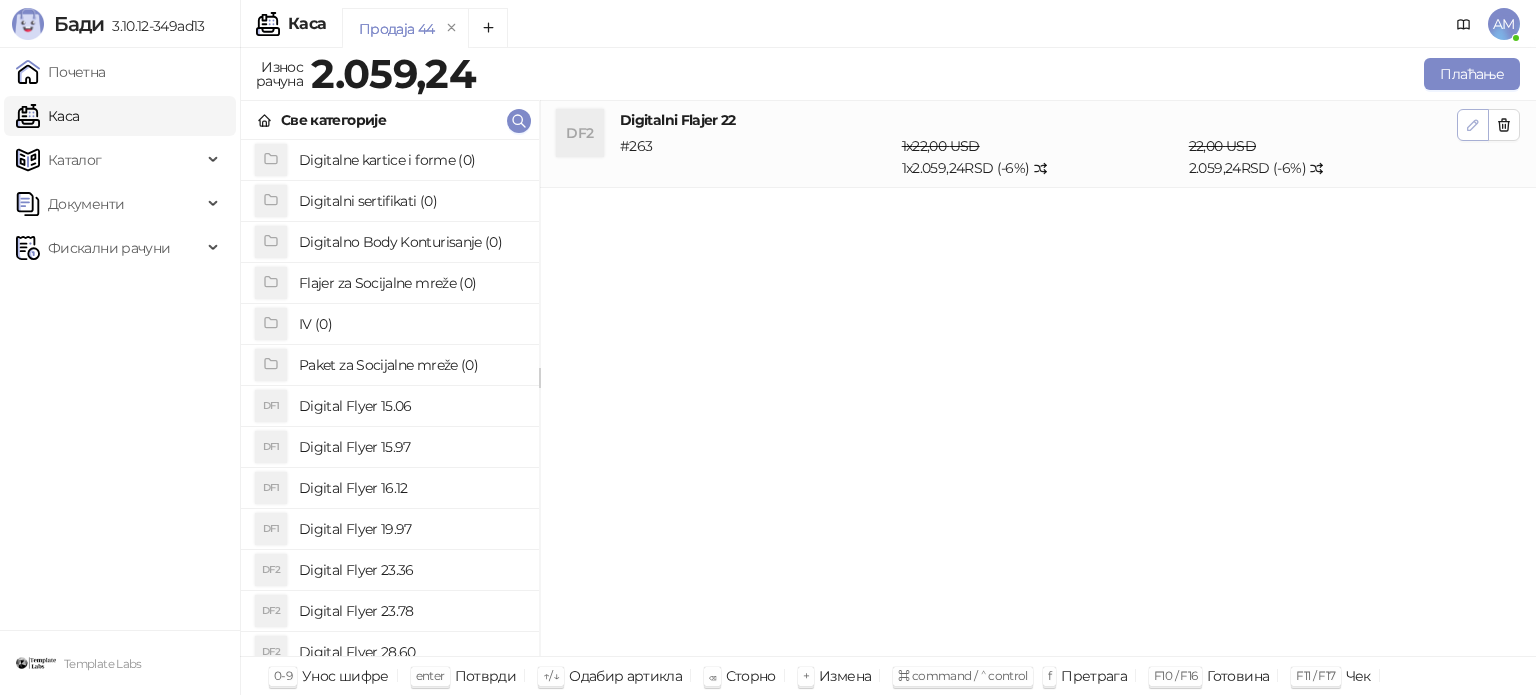 click 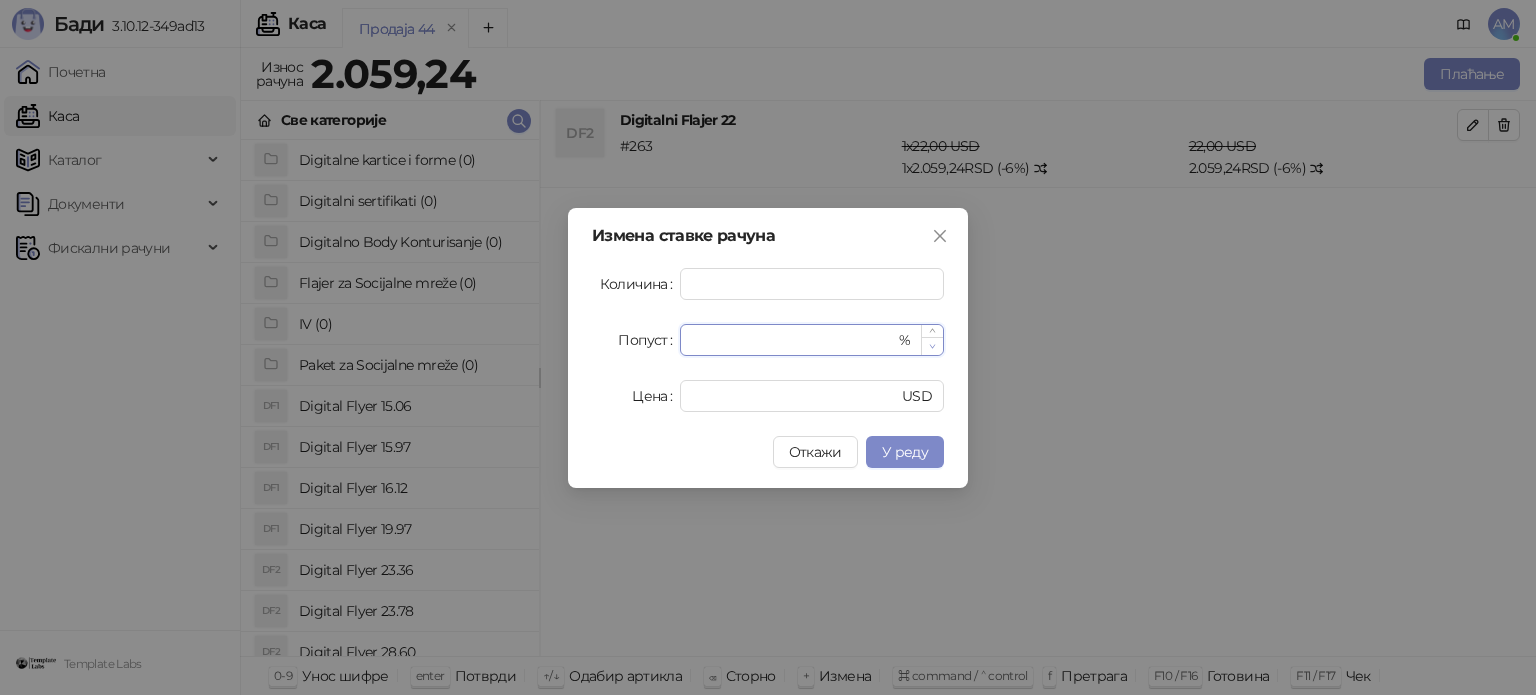 type on "*" 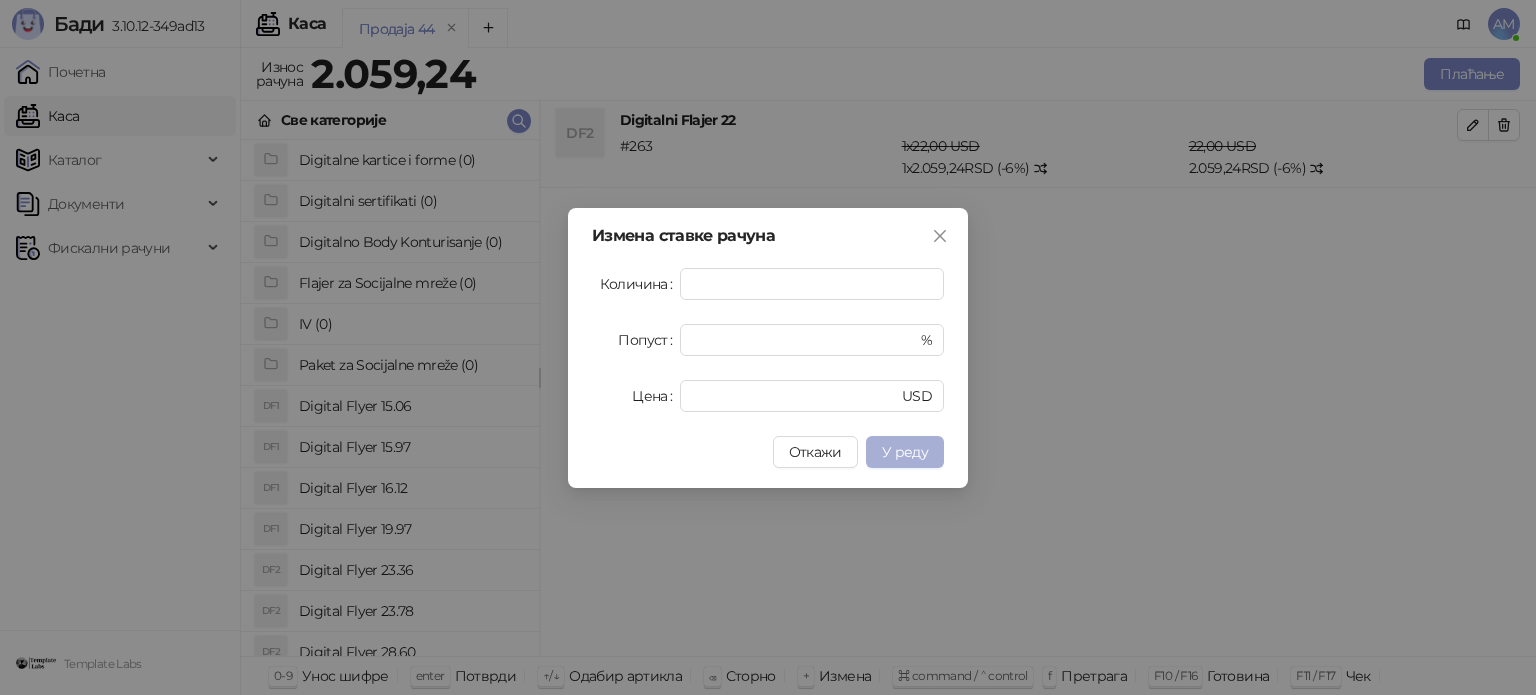 click on "У реду" at bounding box center [905, 452] 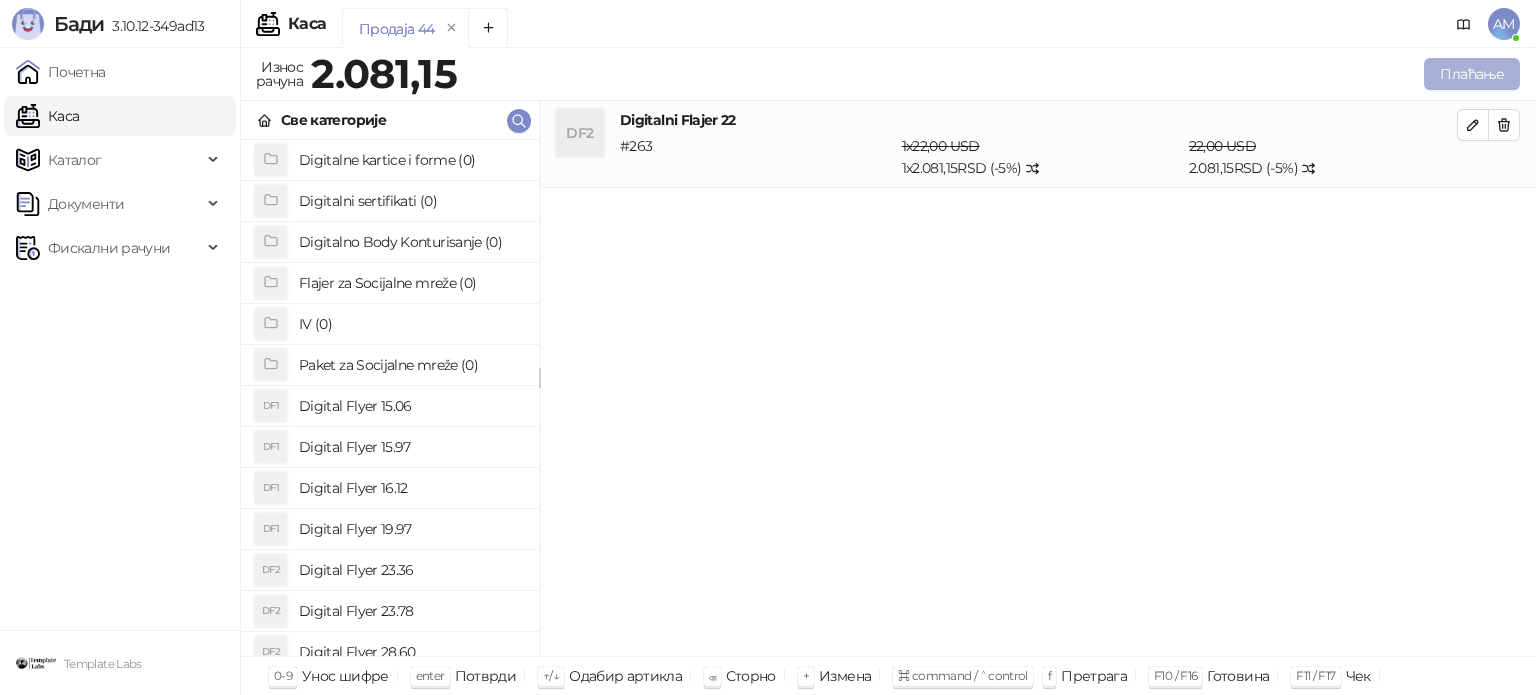 click on "Плаћање" at bounding box center [1472, 74] 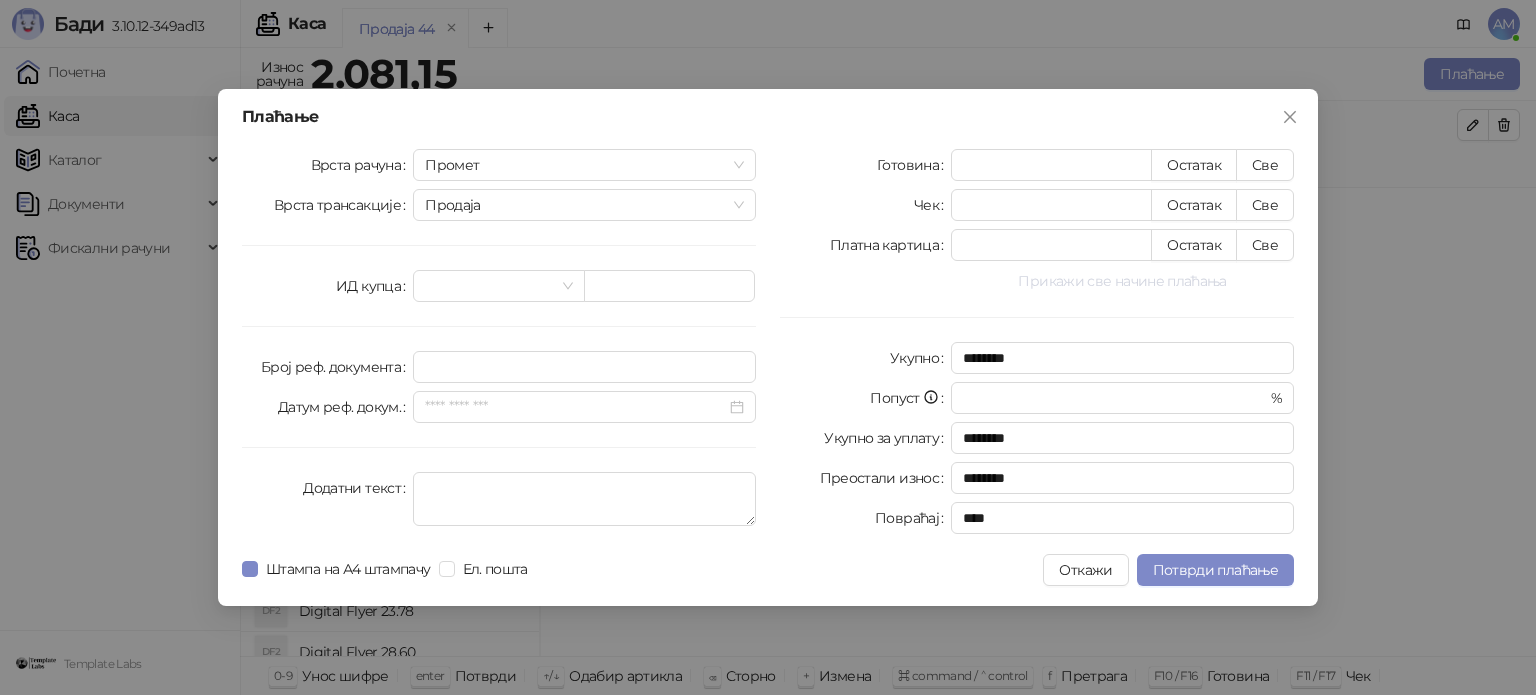 click on "Прикажи све начине плаћања" at bounding box center [1122, 281] 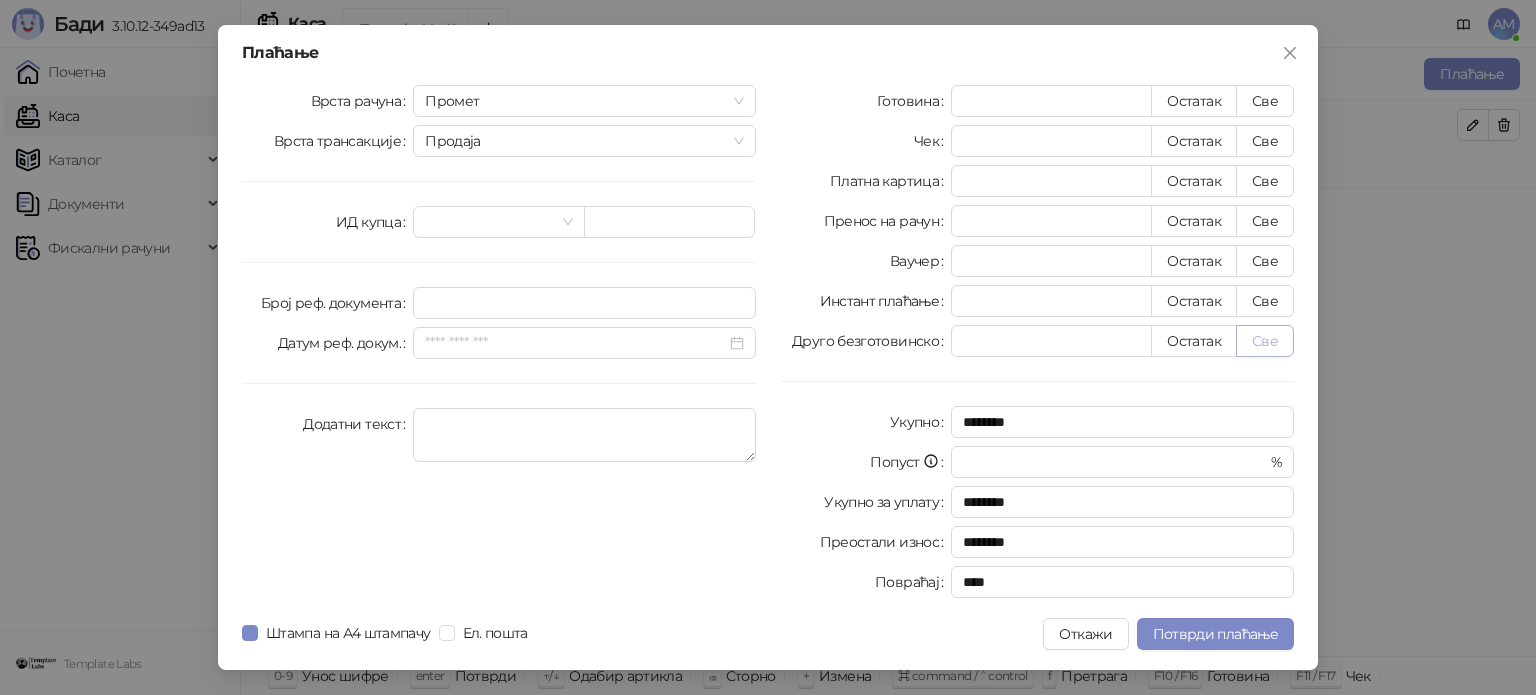 click on "Све" at bounding box center (1265, 341) 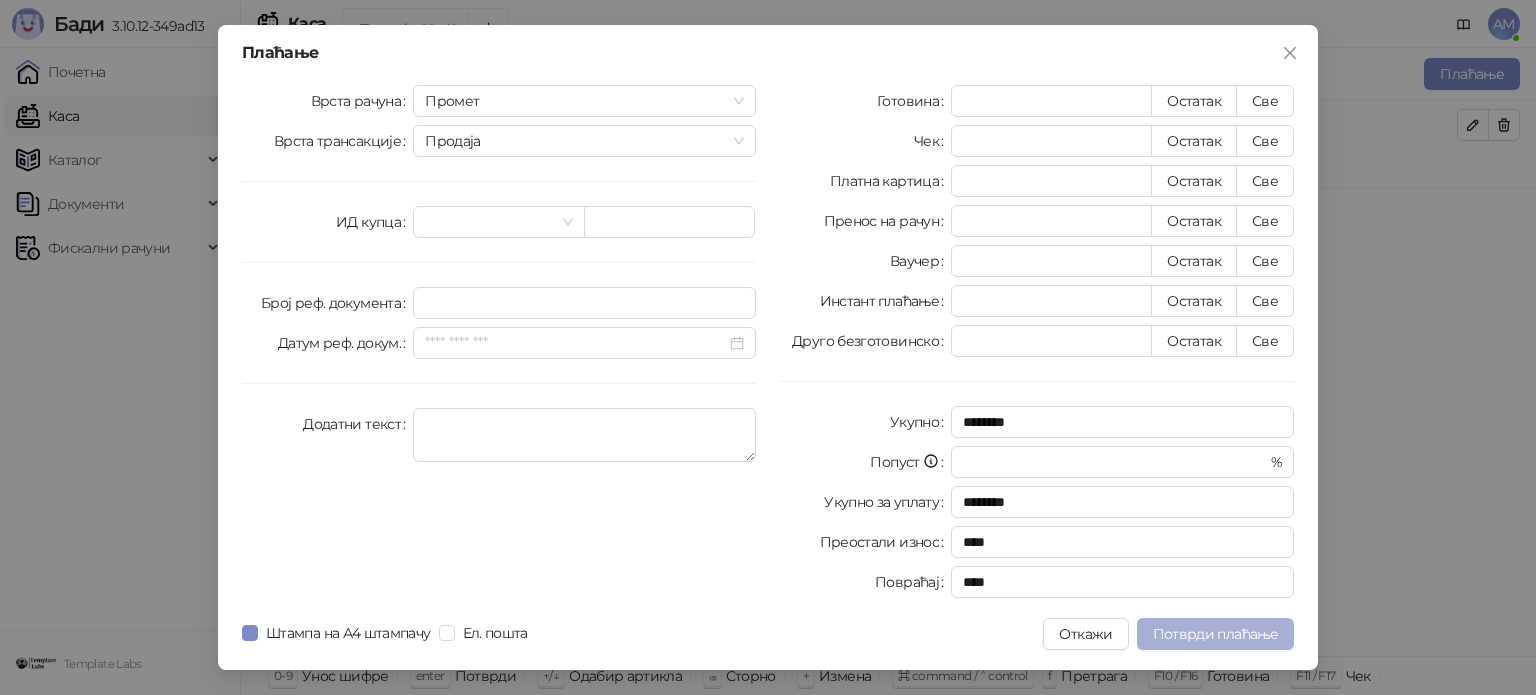 click on "Потврди плаћање" at bounding box center [1215, 634] 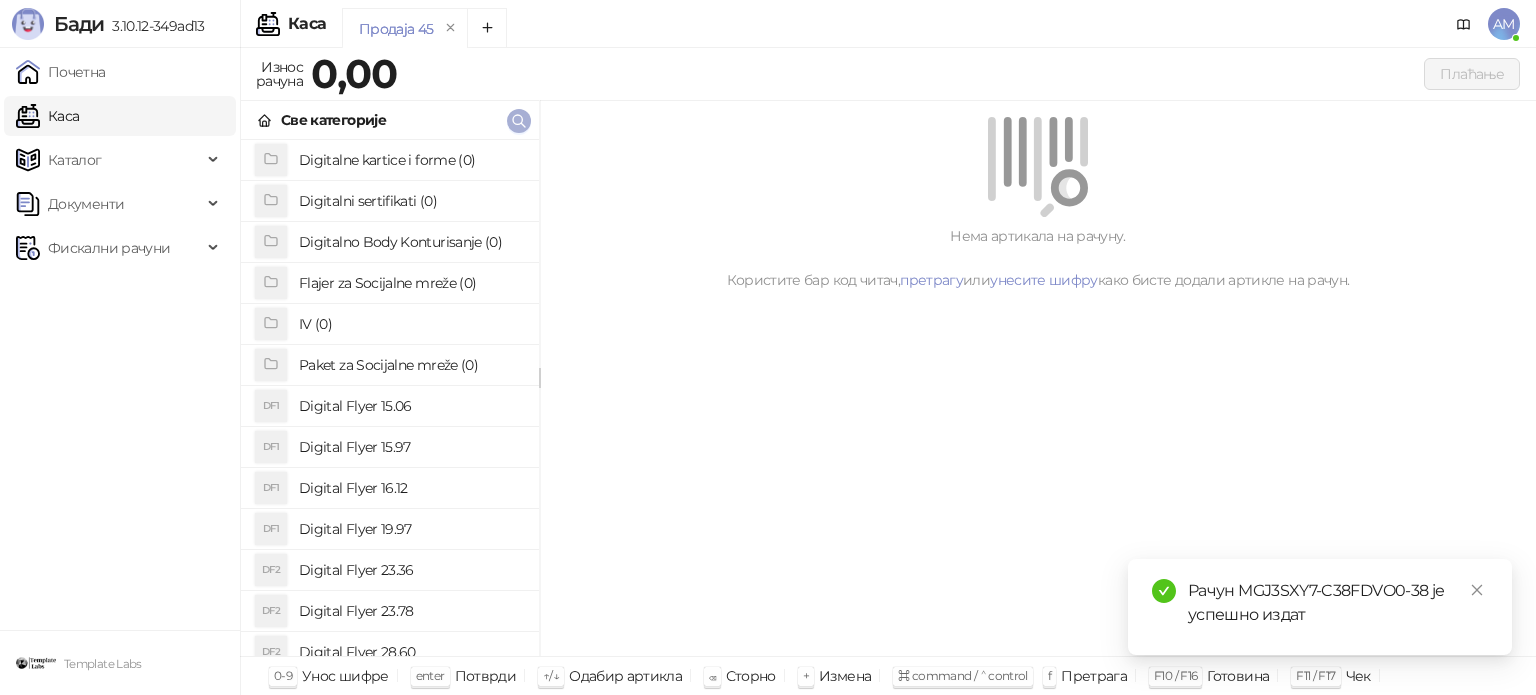 click 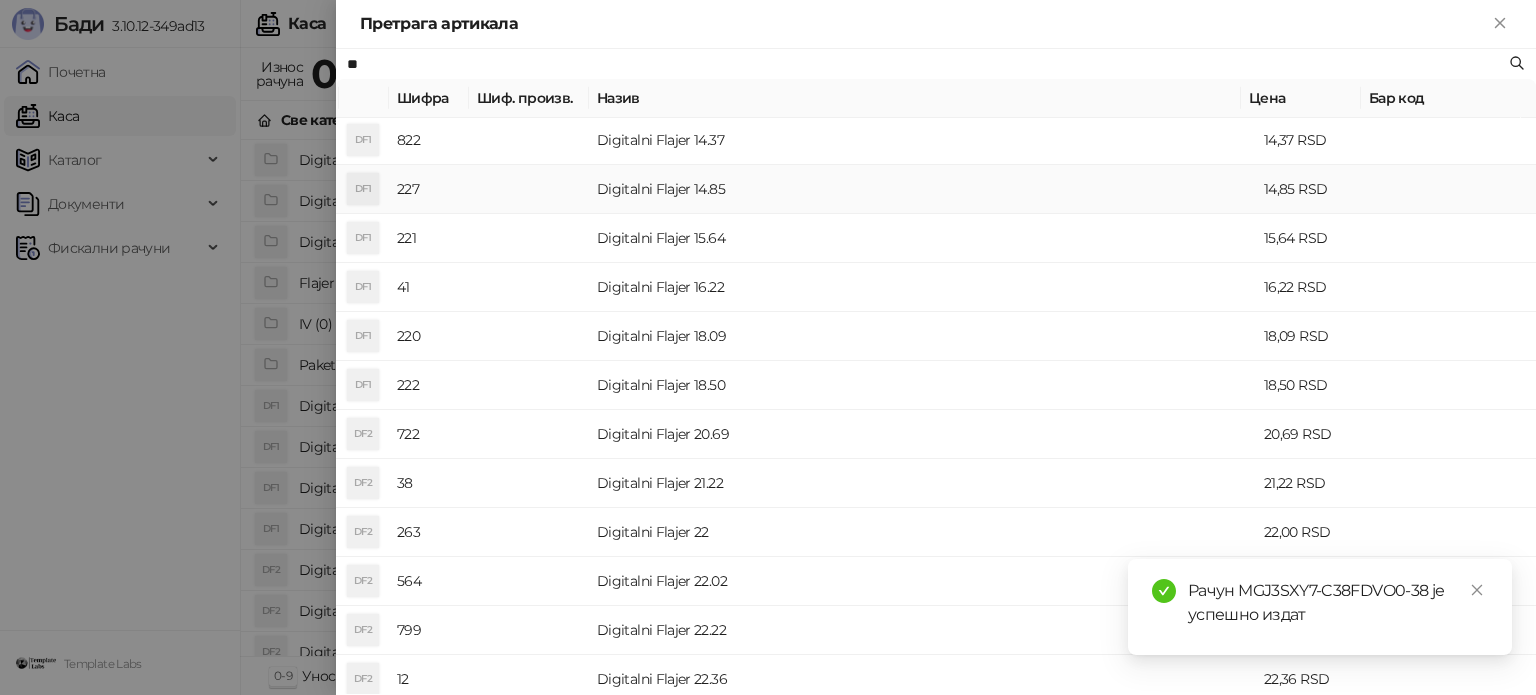 scroll, scrollTop: 300, scrollLeft: 0, axis: vertical 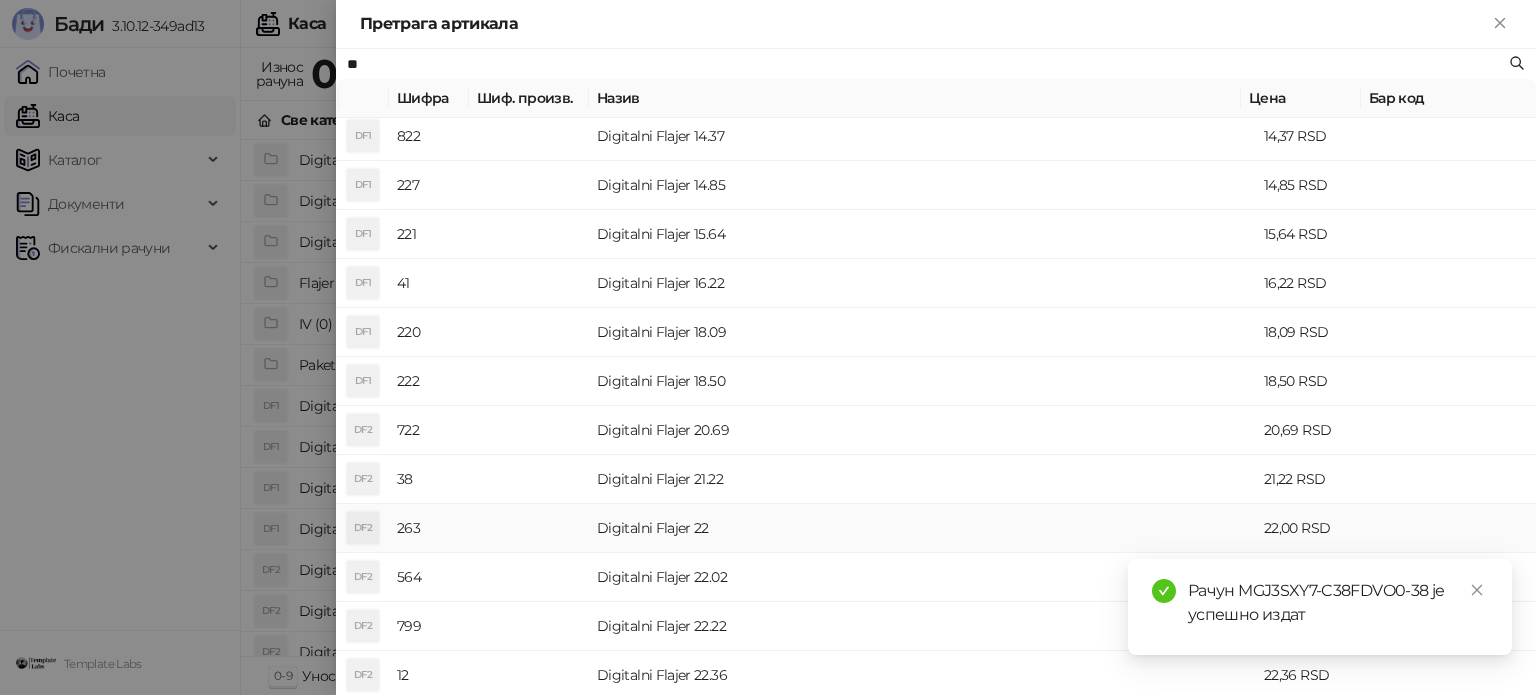 type on "**" 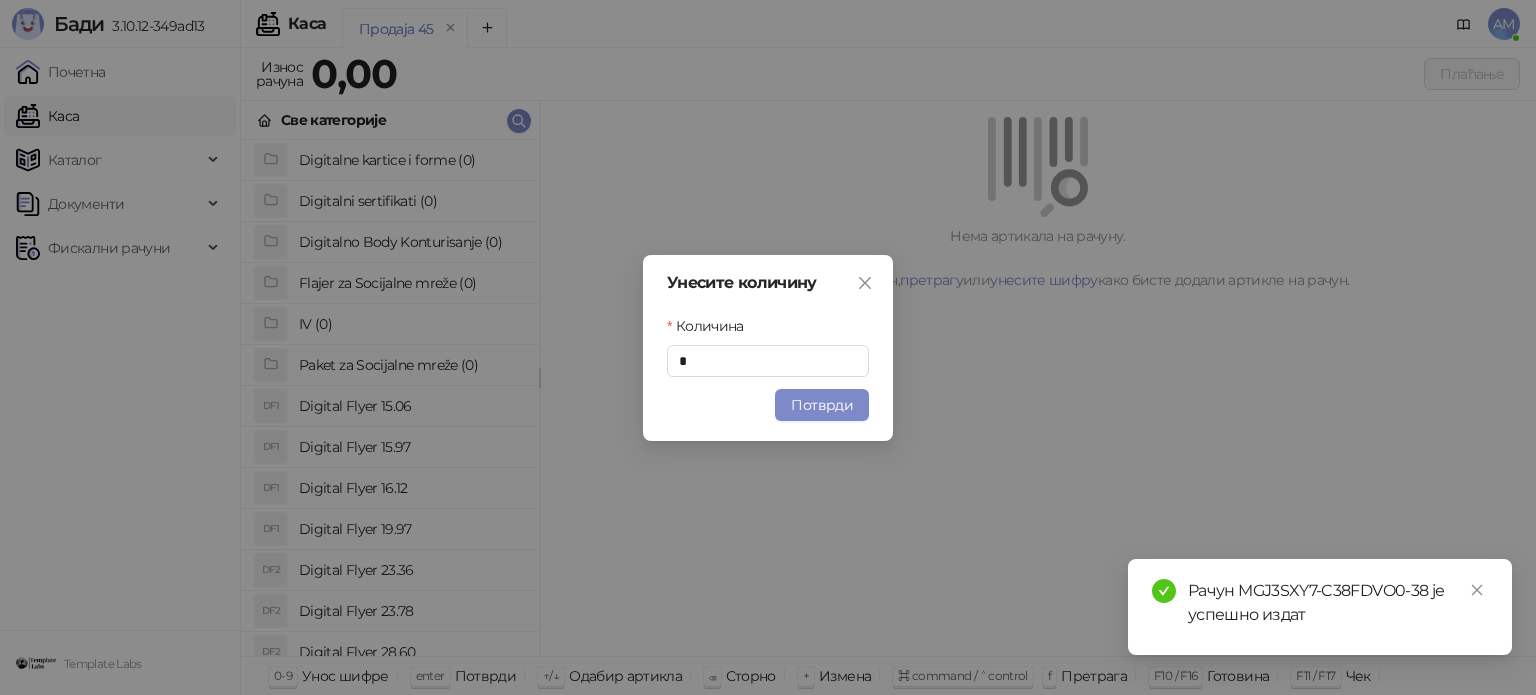click on "Унесите количину Количина * Потврди" at bounding box center [768, 348] 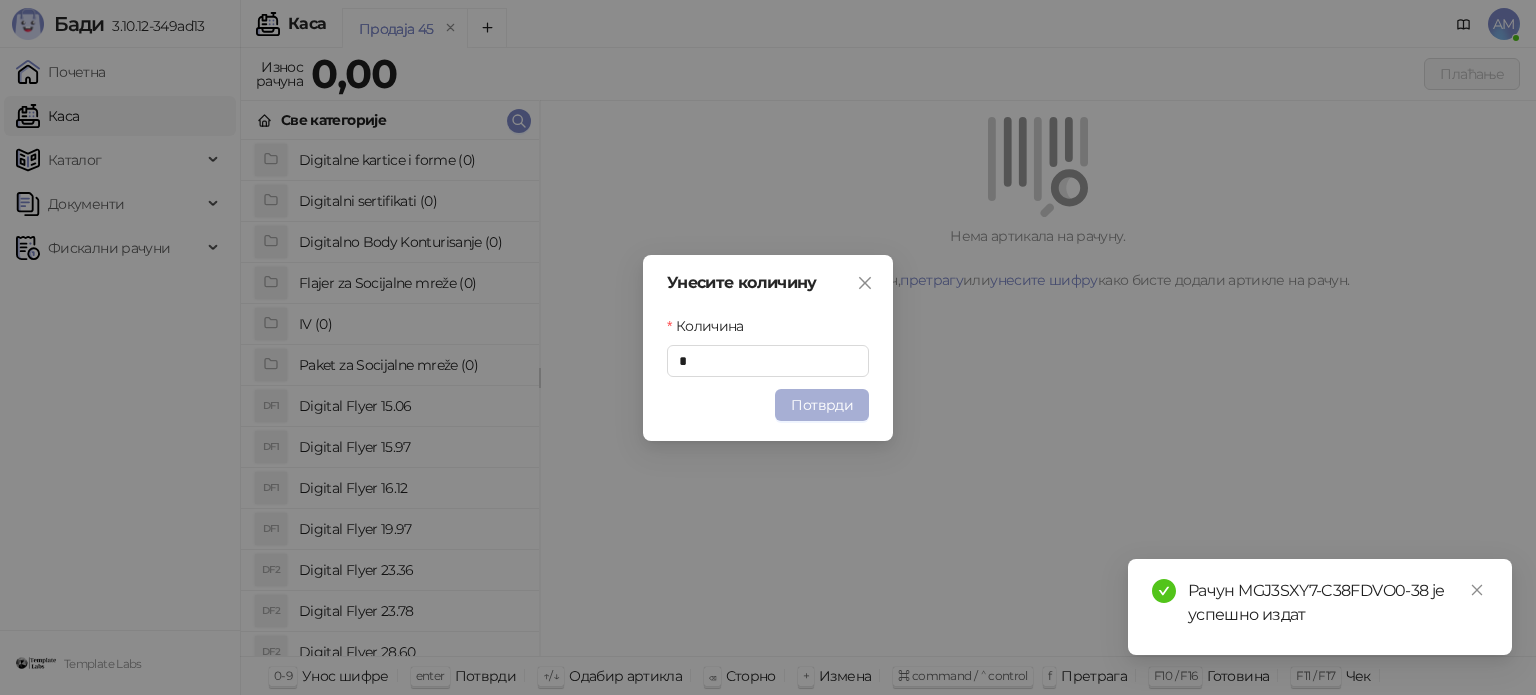 click on "Потврди" at bounding box center [822, 405] 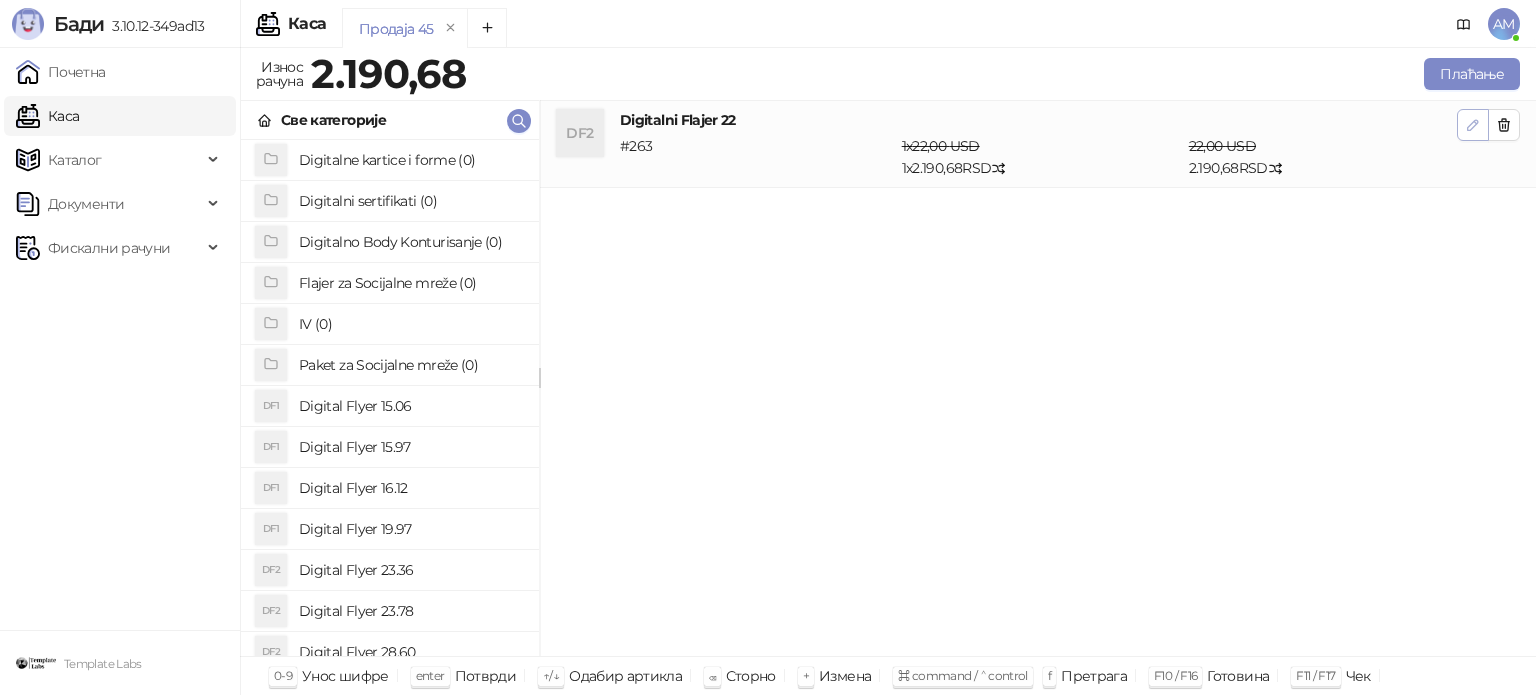click 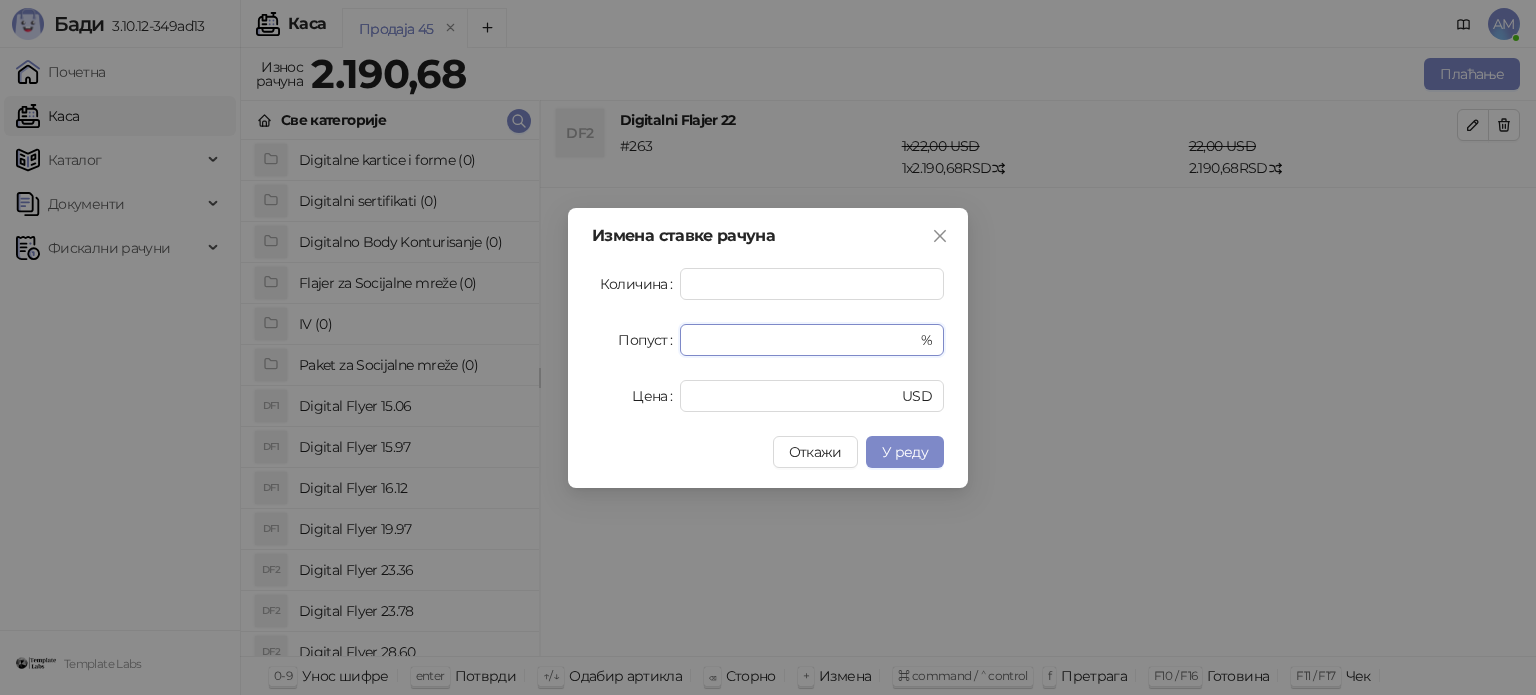 drag, startPoint x: 719, startPoint y: 335, endPoint x: 652, endPoint y: 343, distance: 67.47592 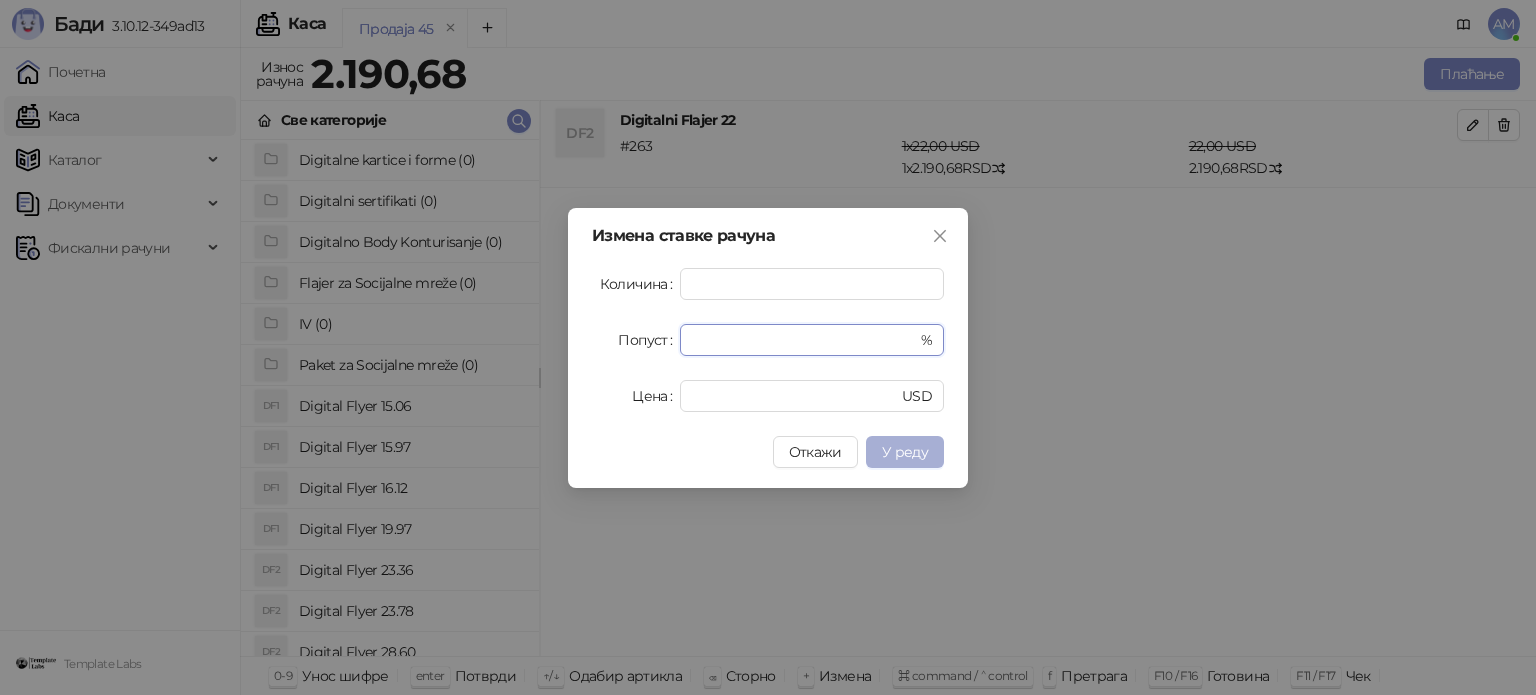 type on "*" 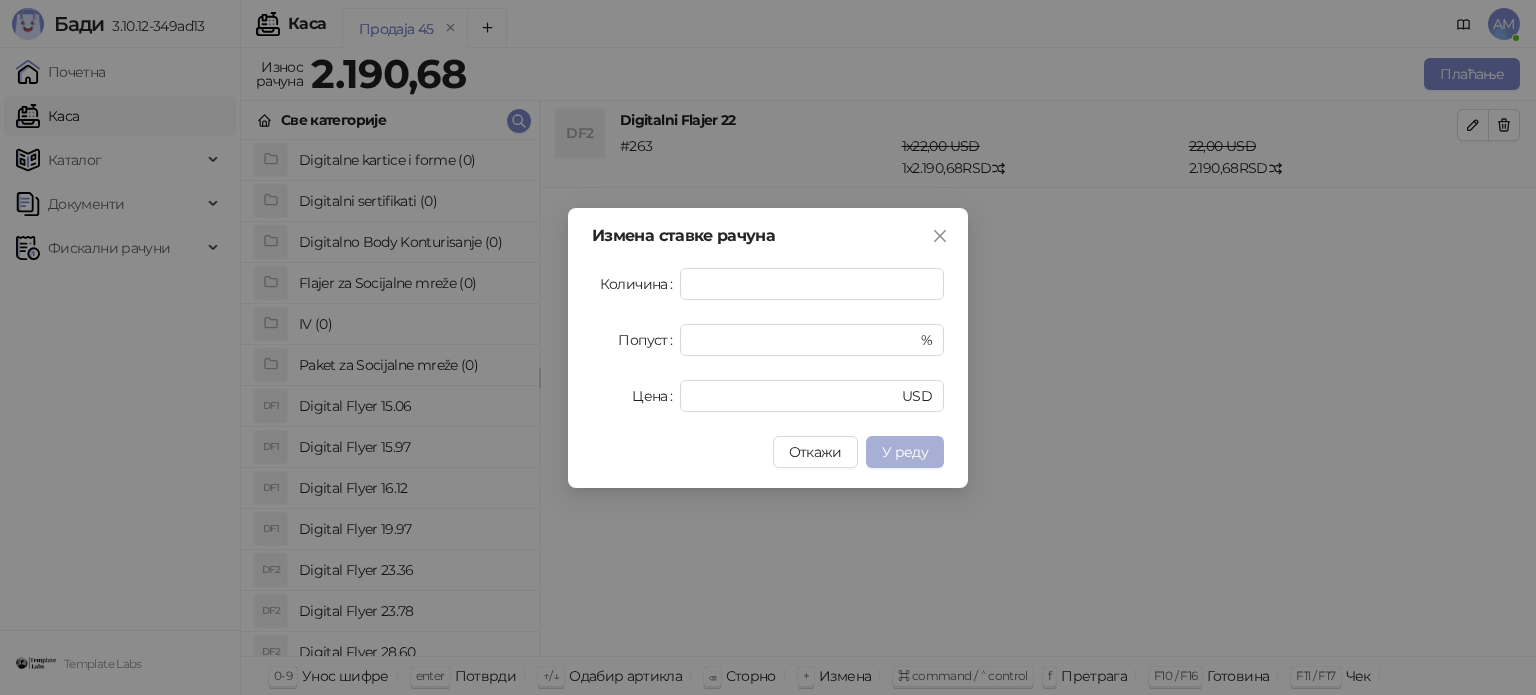 click on "У реду" at bounding box center (905, 452) 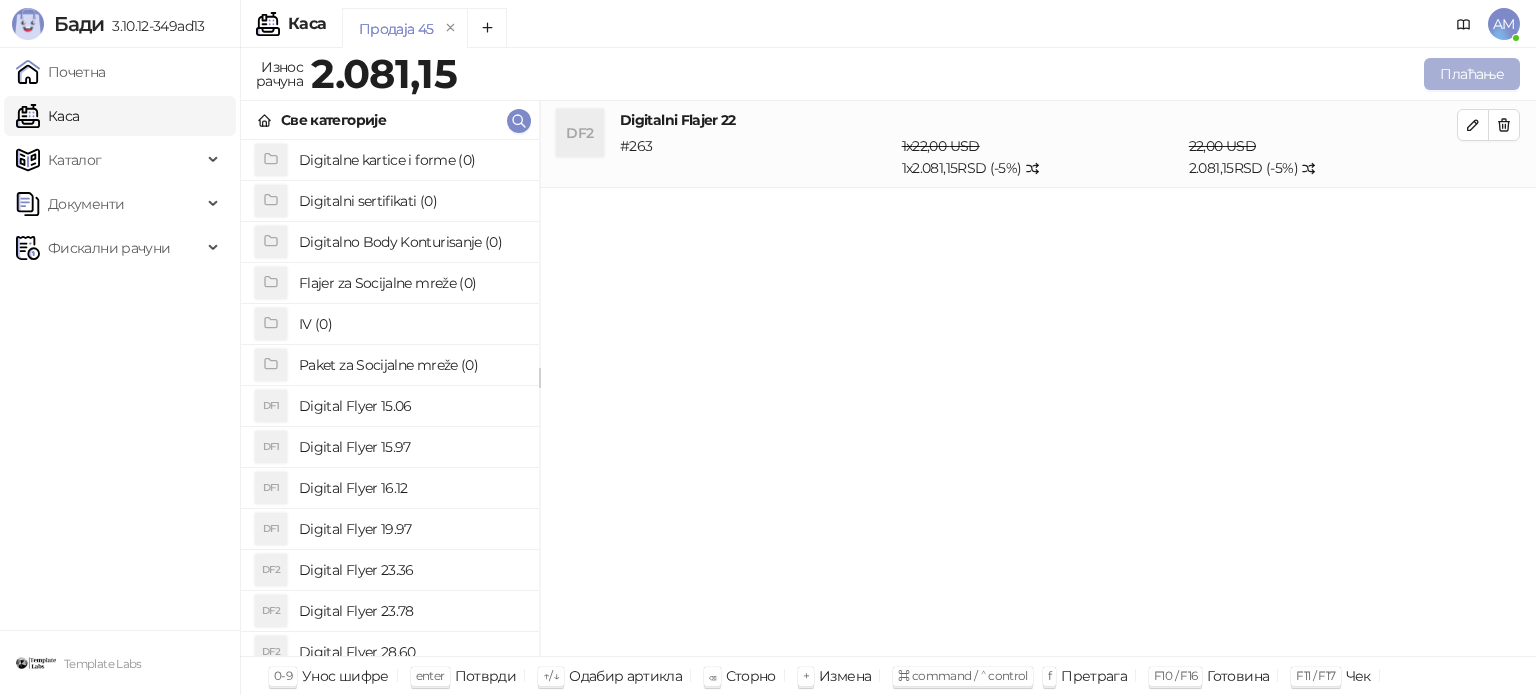 click on "Плаћање" at bounding box center [1472, 74] 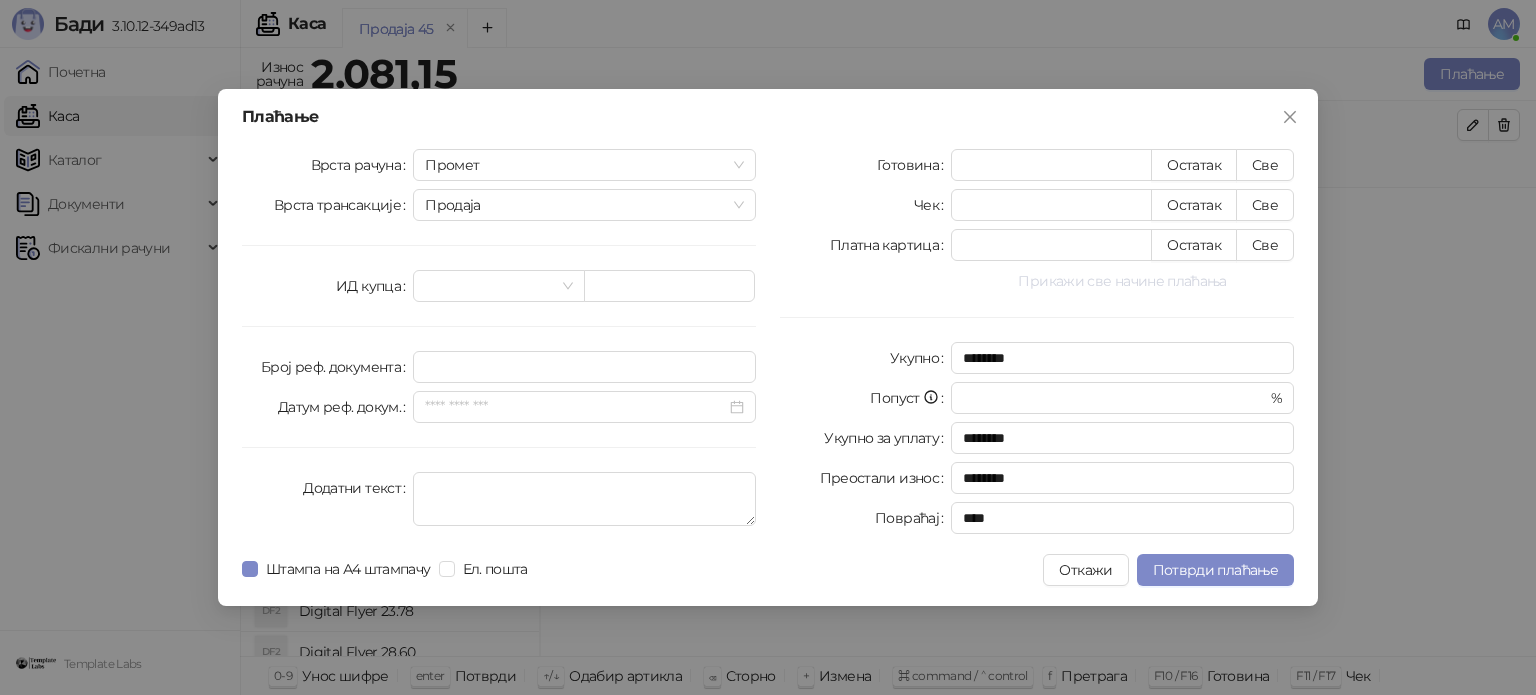 click on "Прикажи све начине плаћања" at bounding box center (1122, 281) 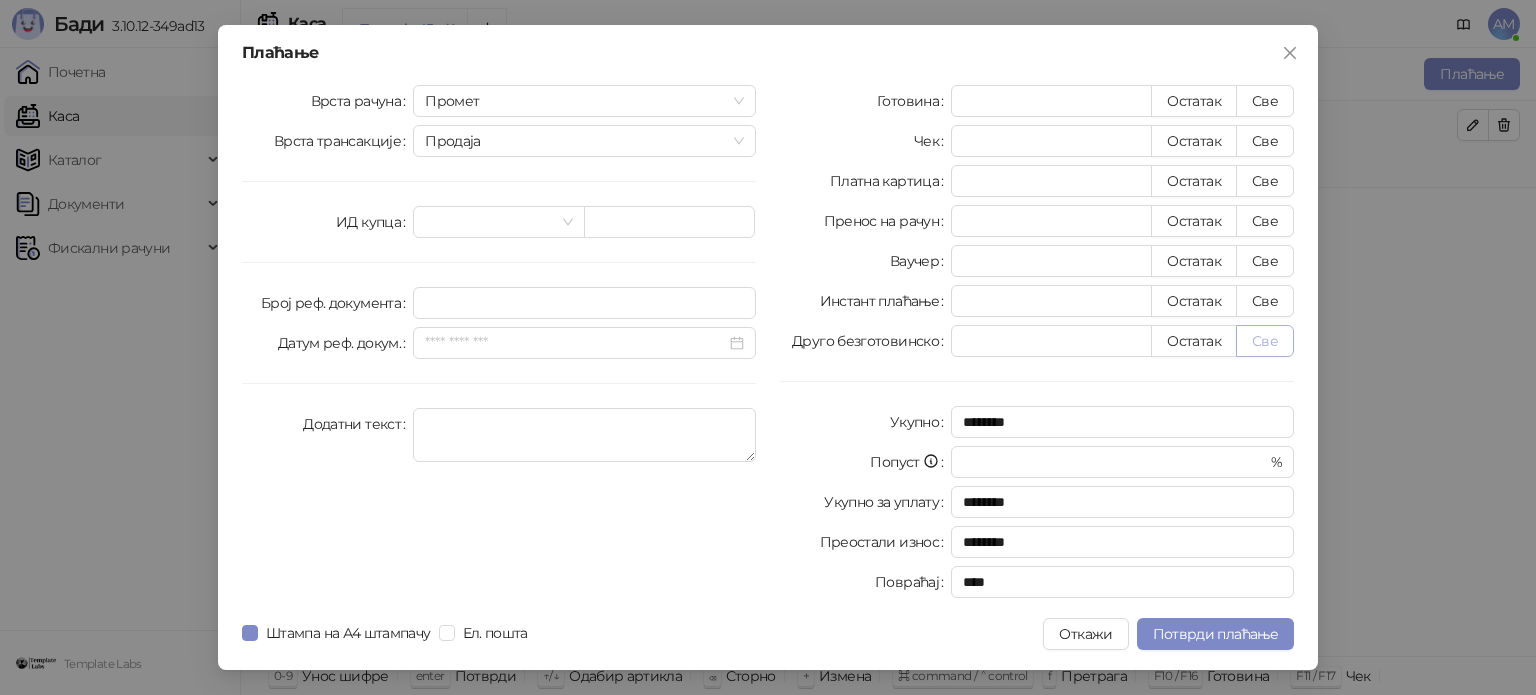 click on "Све" at bounding box center (1265, 341) 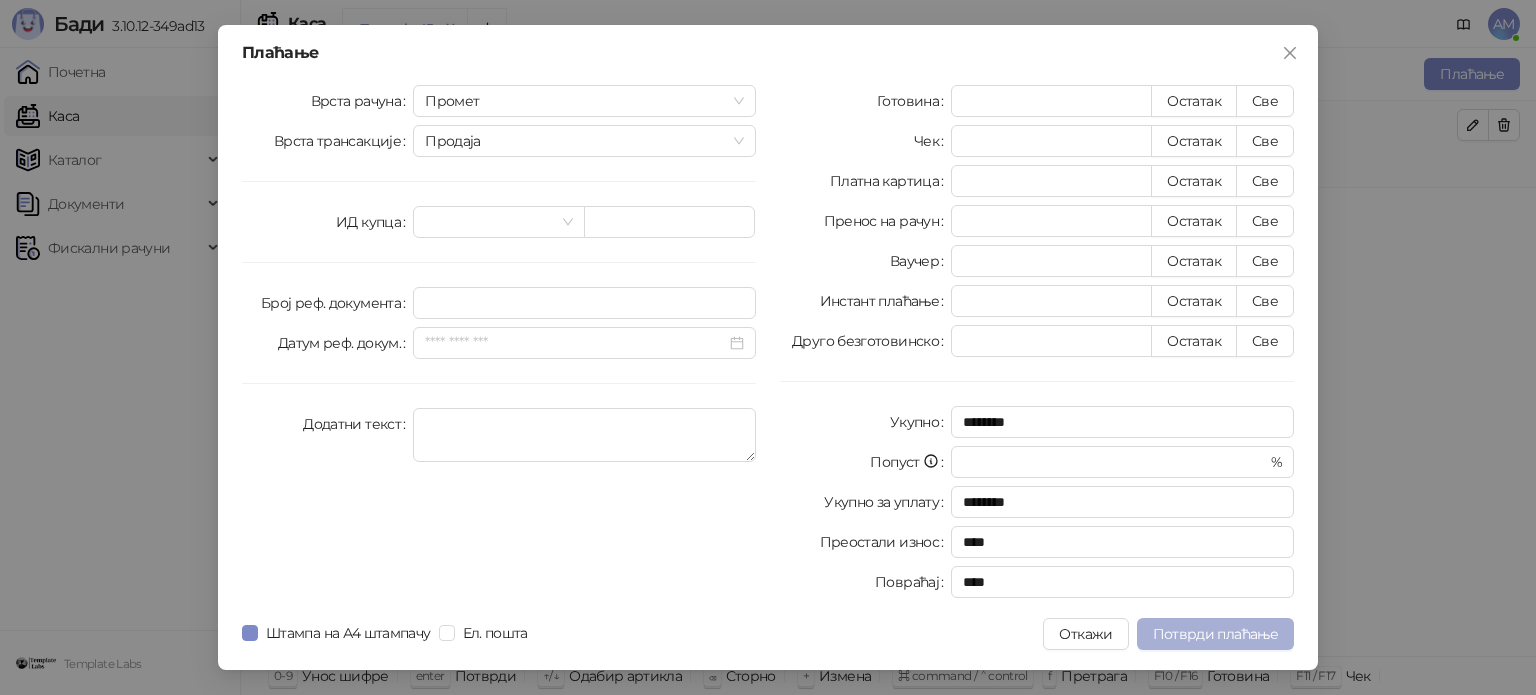 click on "Потврди плаћање" at bounding box center [1215, 634] 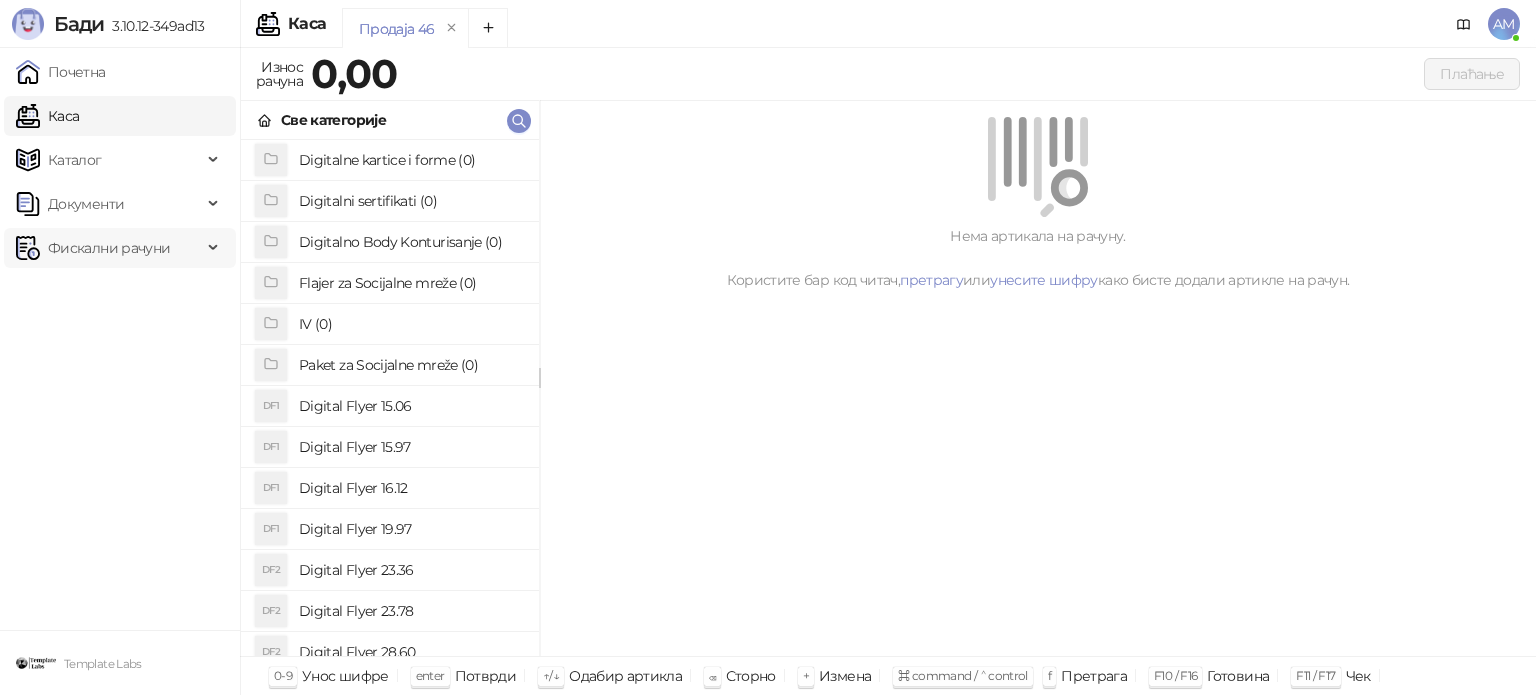 click on "Фискални рачуни" at bounding box center [109, 248] 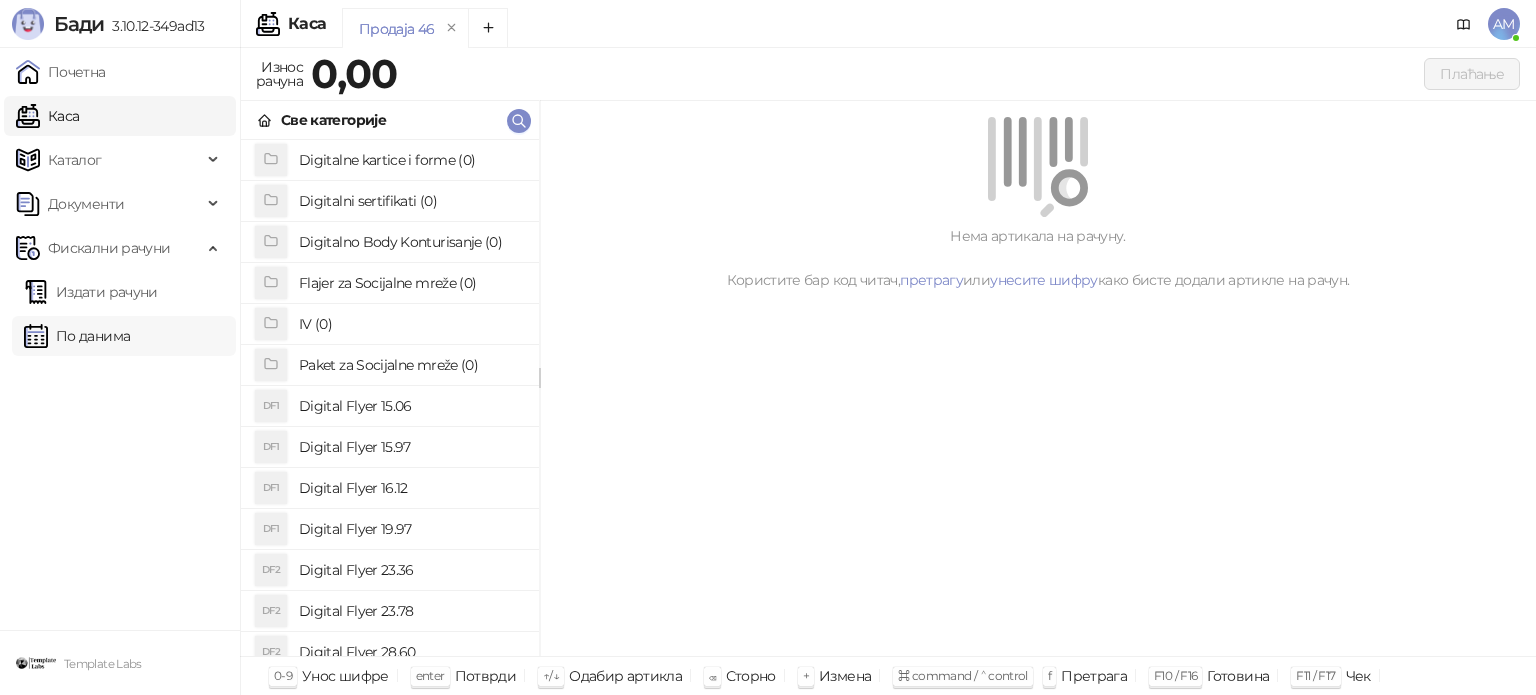 click on "По данима" at bounding box center (77, 336) 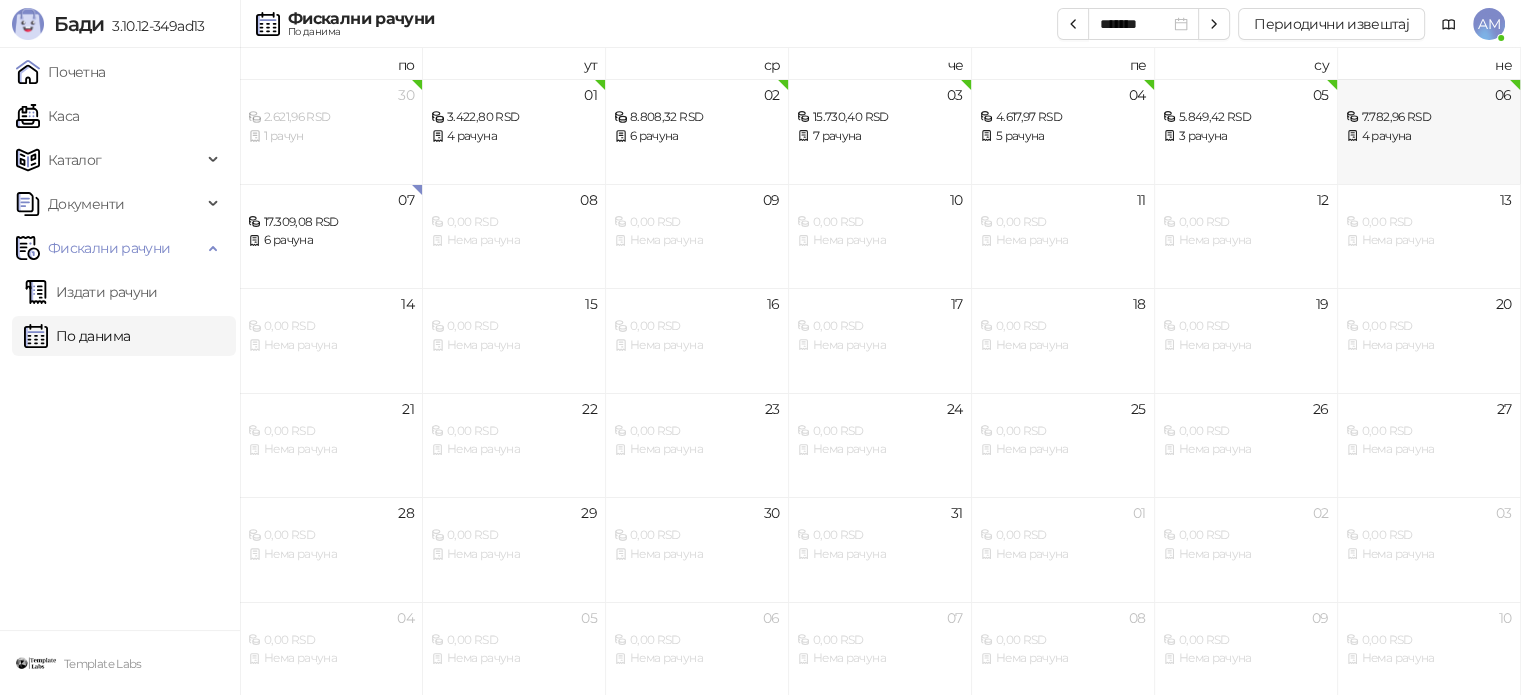 click on "4 рачуна" at bounding box center [1429, 136] 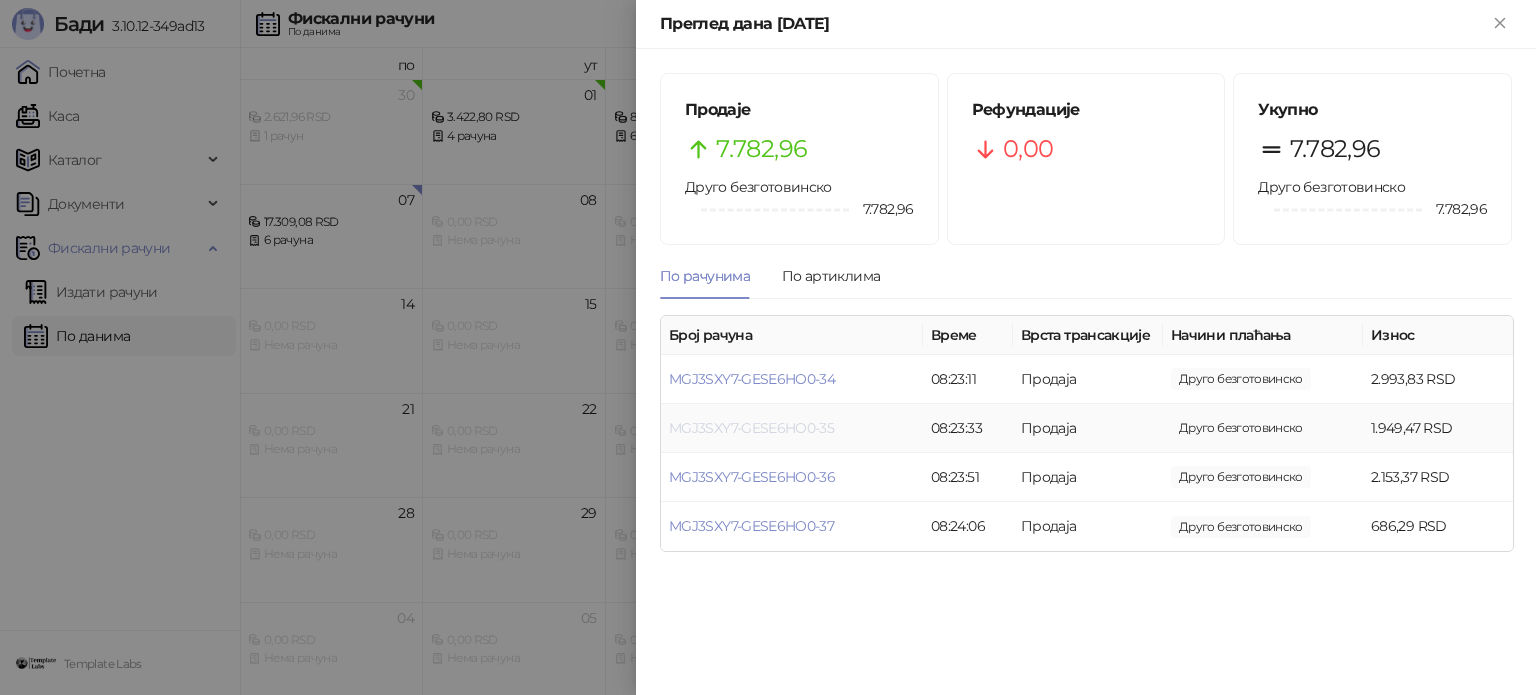 click on "MGJ3SXY7-GESE6HO0-35" at bounding box center [751, 428] 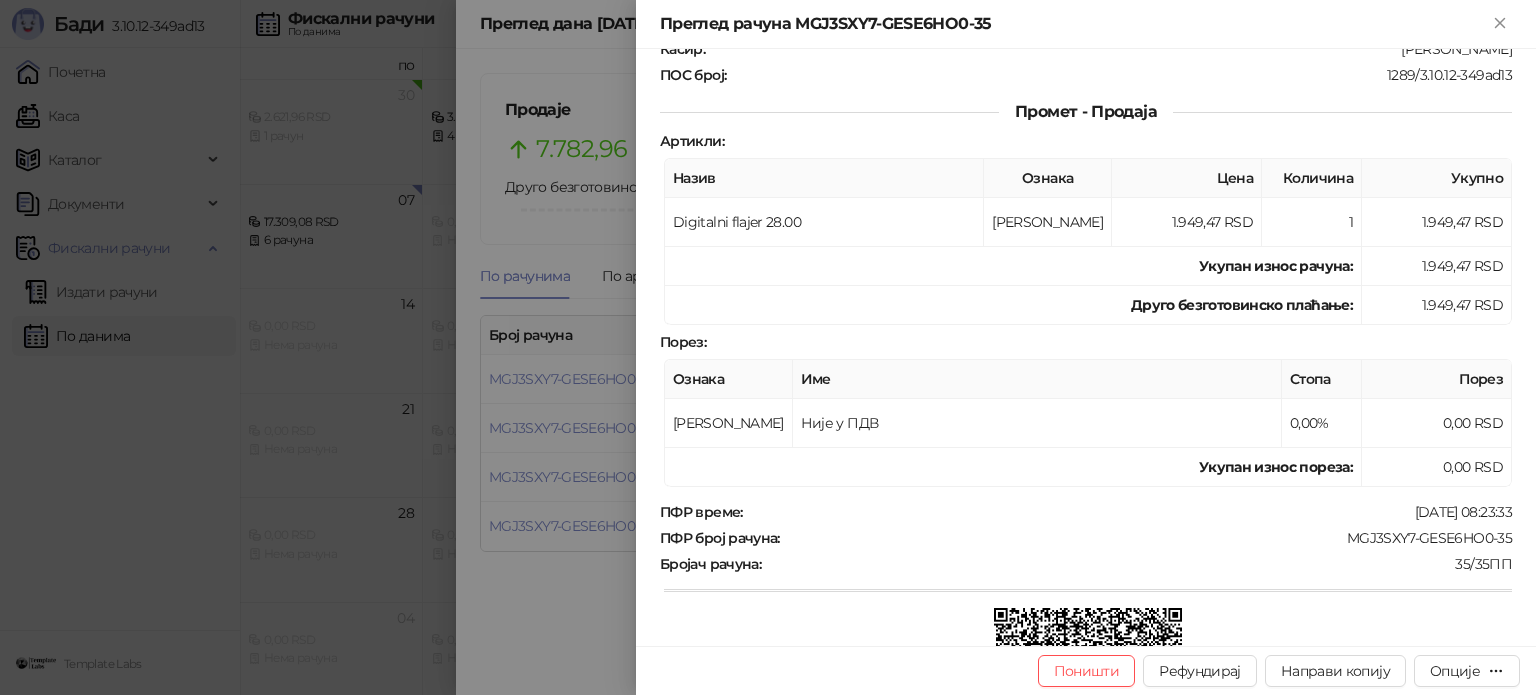 scroll, scrollTop: 200, scrollLeft: 0, axis: vertical 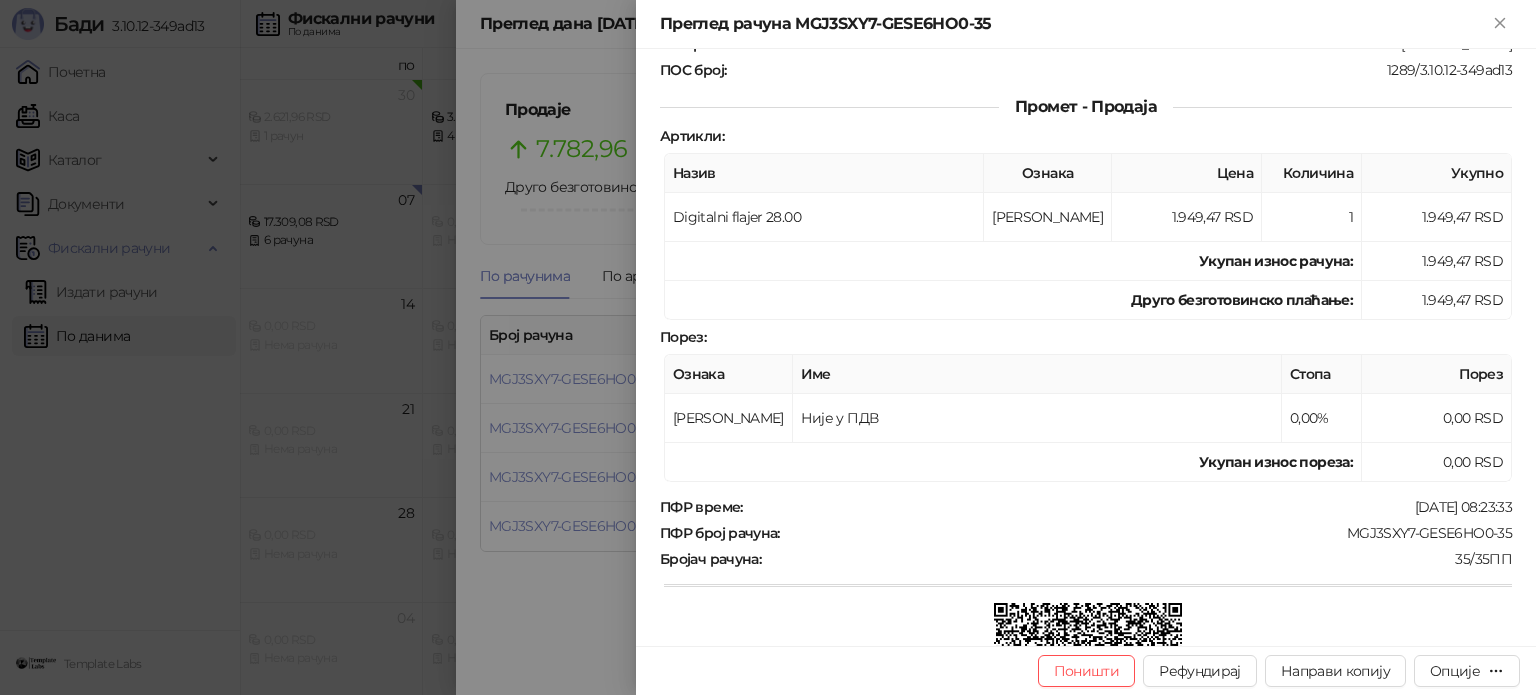 click at bounding box center [768, 347] 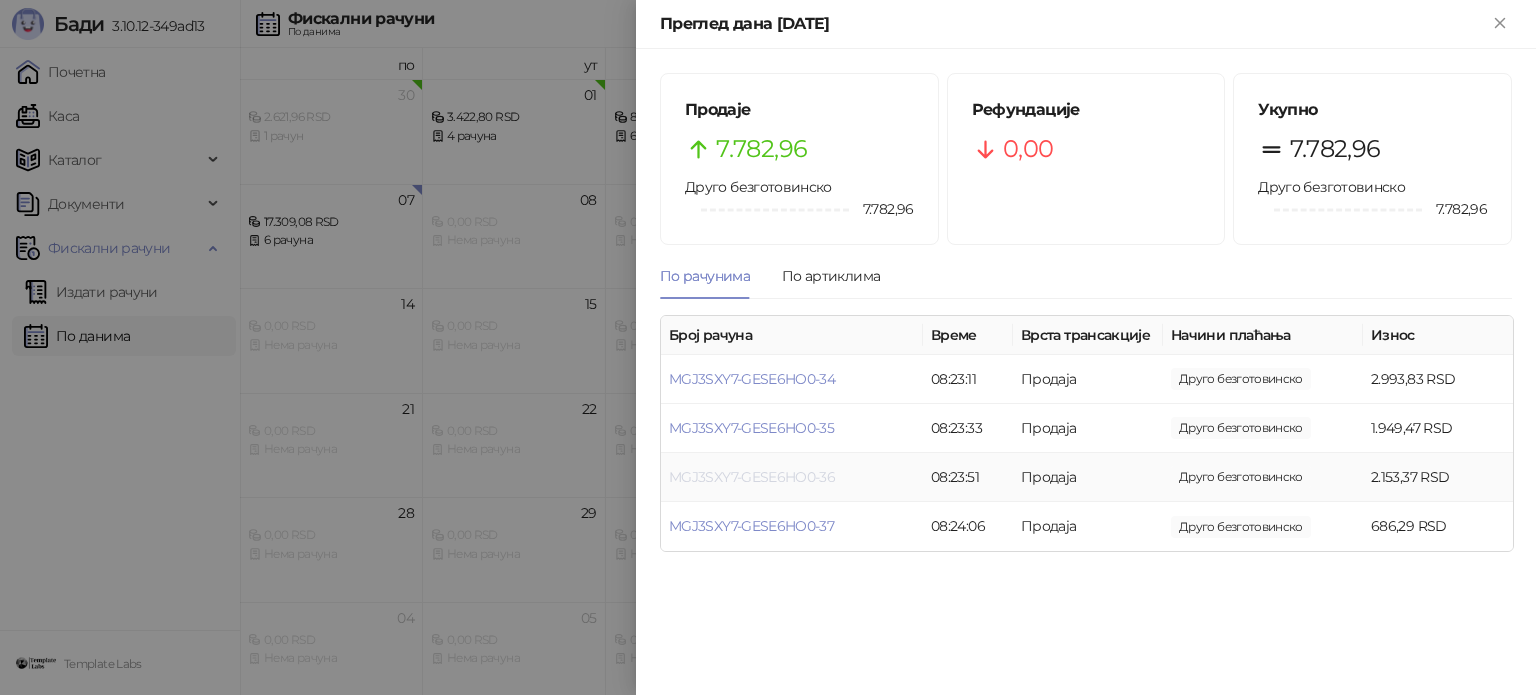 click on "MGJ3SXY7-GESE6HO0-36" at bounding box center (752, 477) 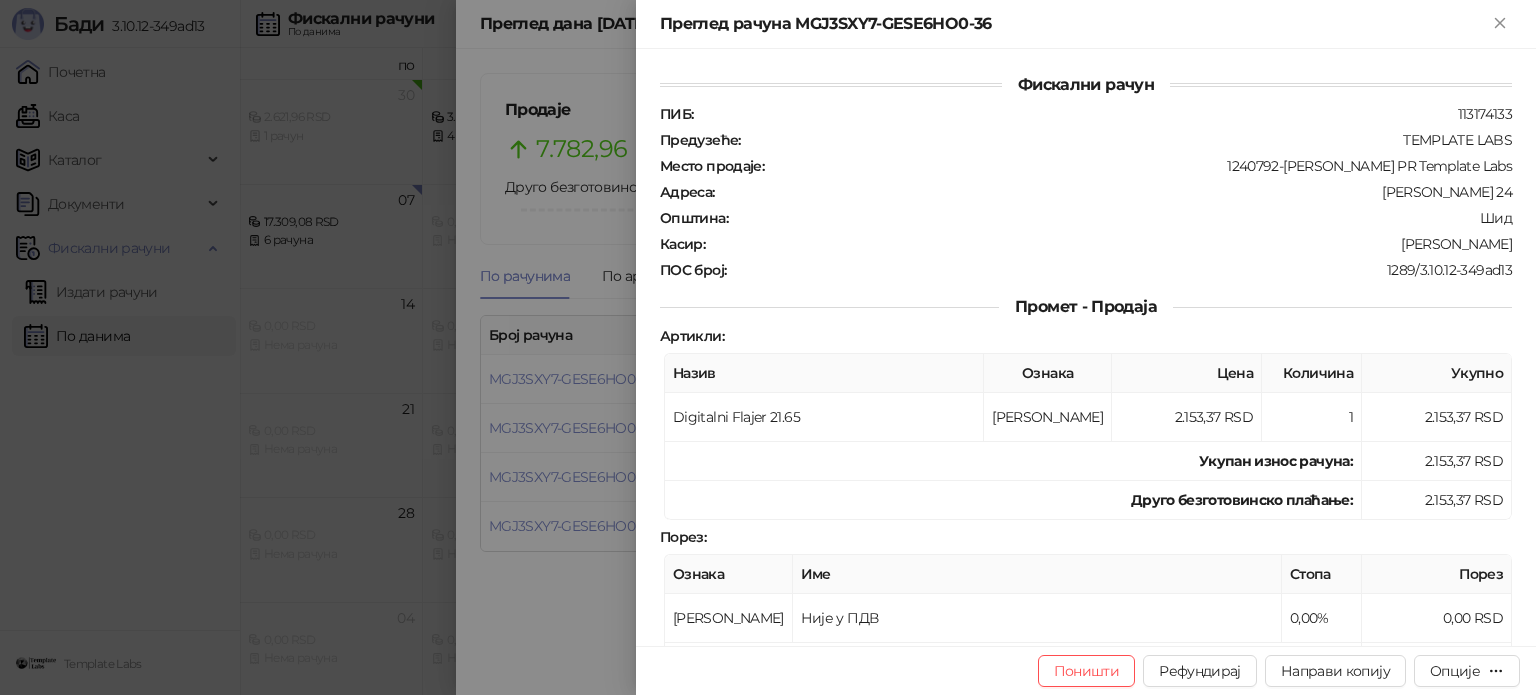 click at bounding box center (768, 347) 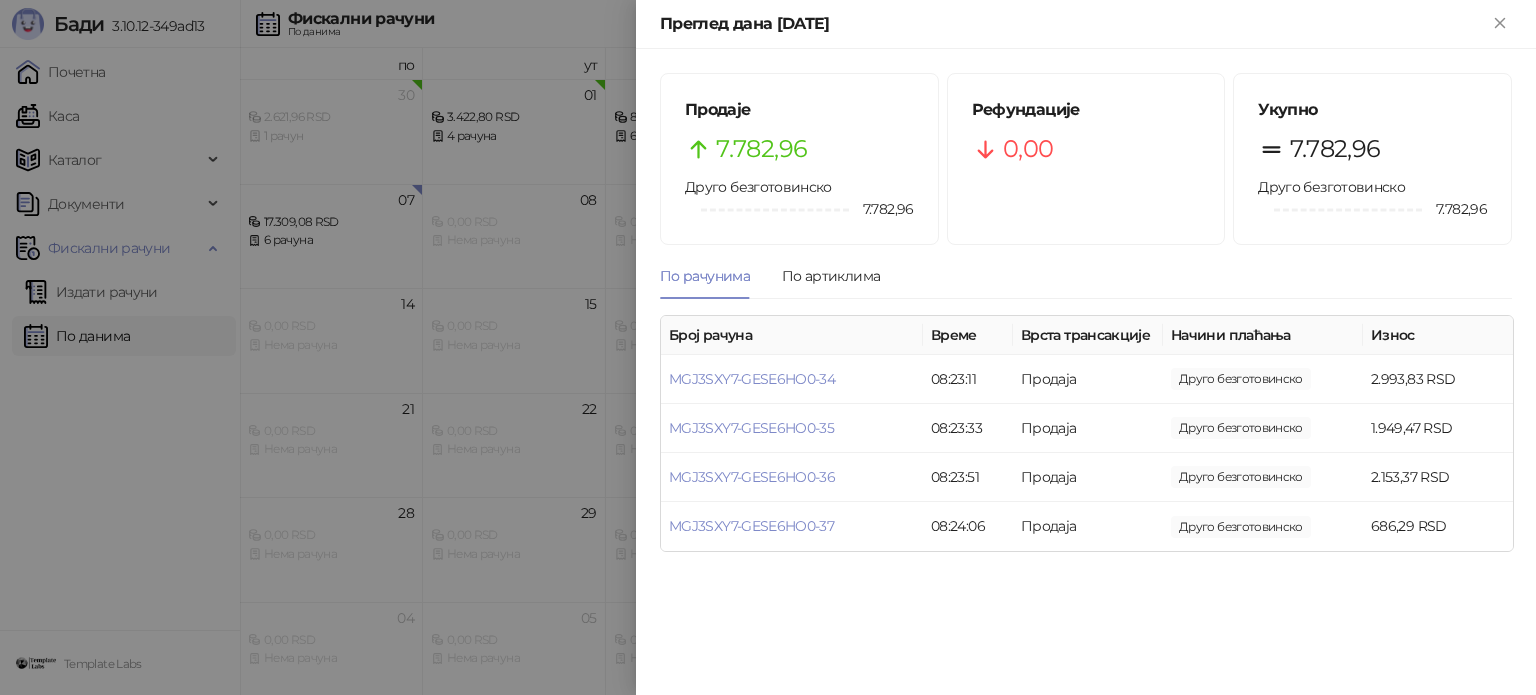 click at bounding box center (768, 347) 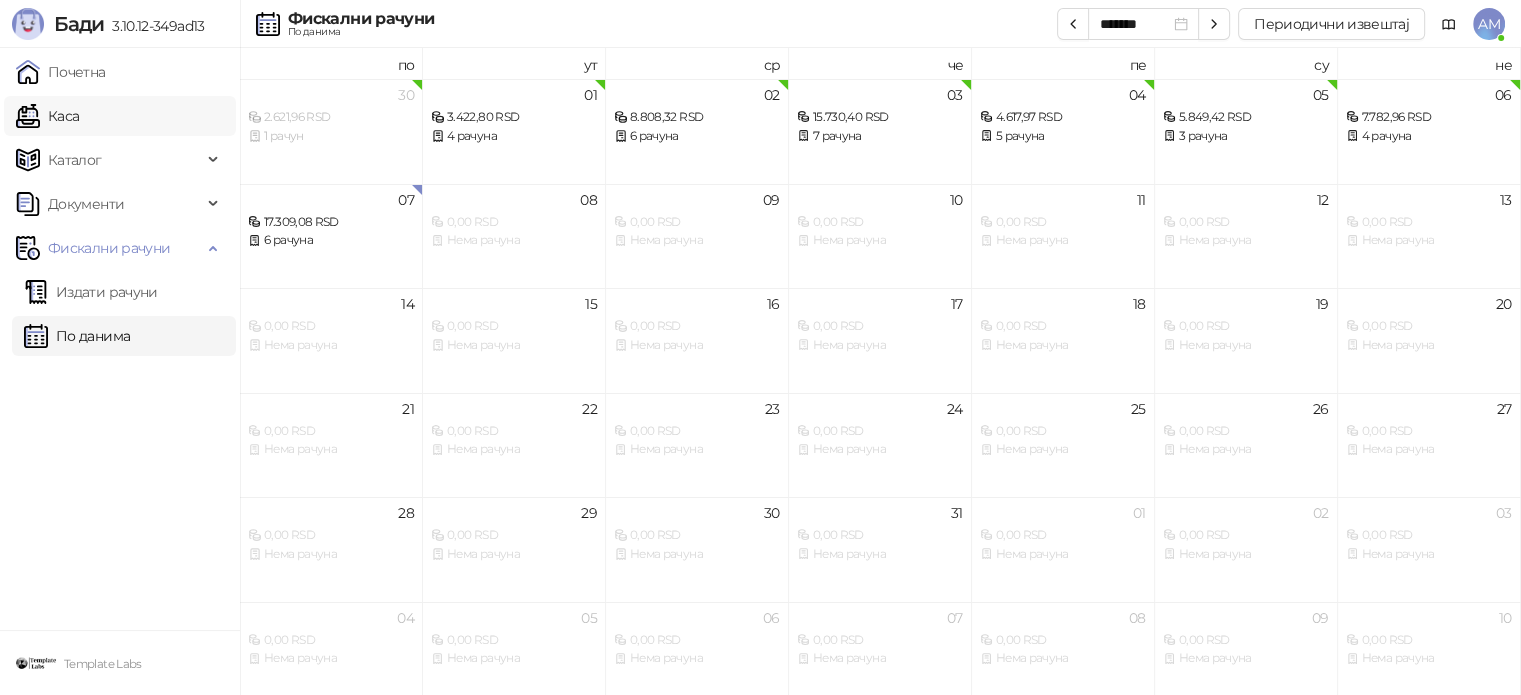 click on "Каса" at bounding box center (47, 116) 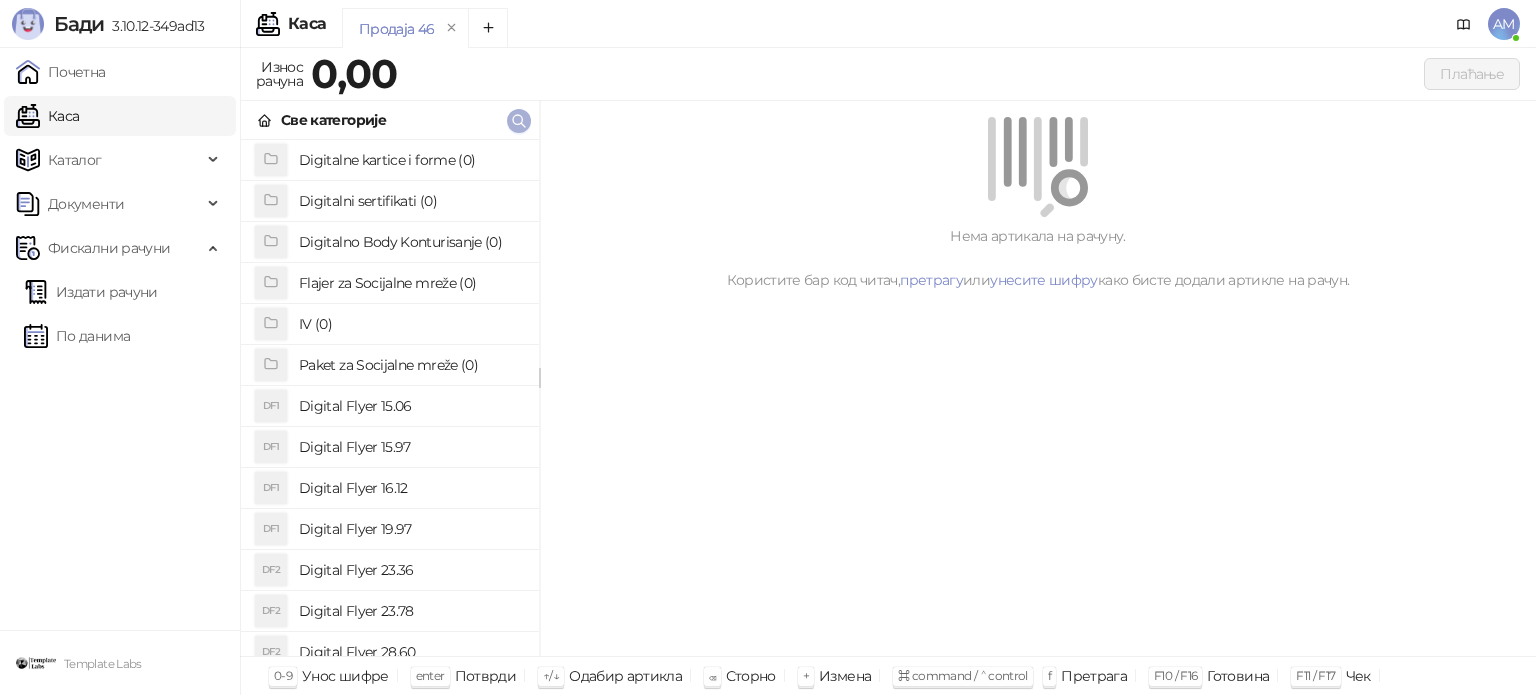 click 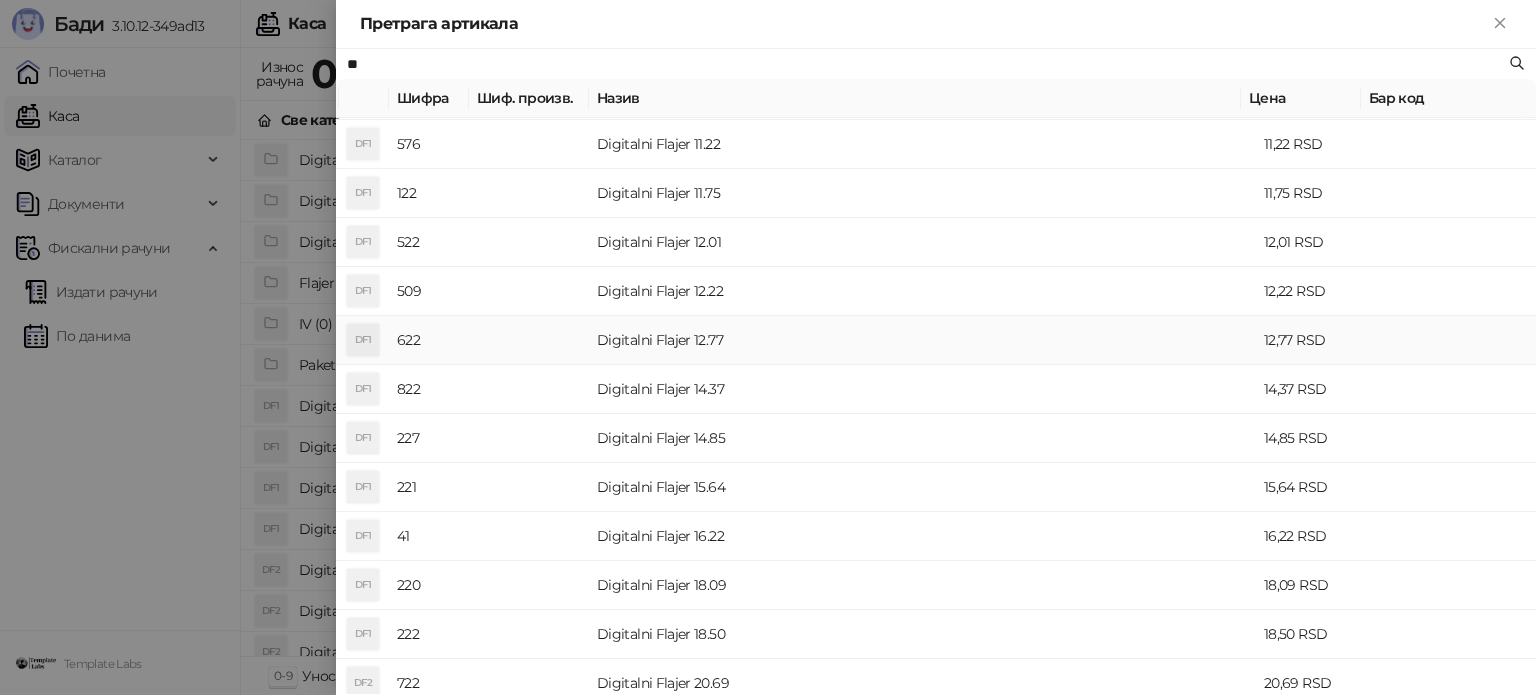 scroll, scrollTop: 300, scrollLeft: 0, axis: vertical 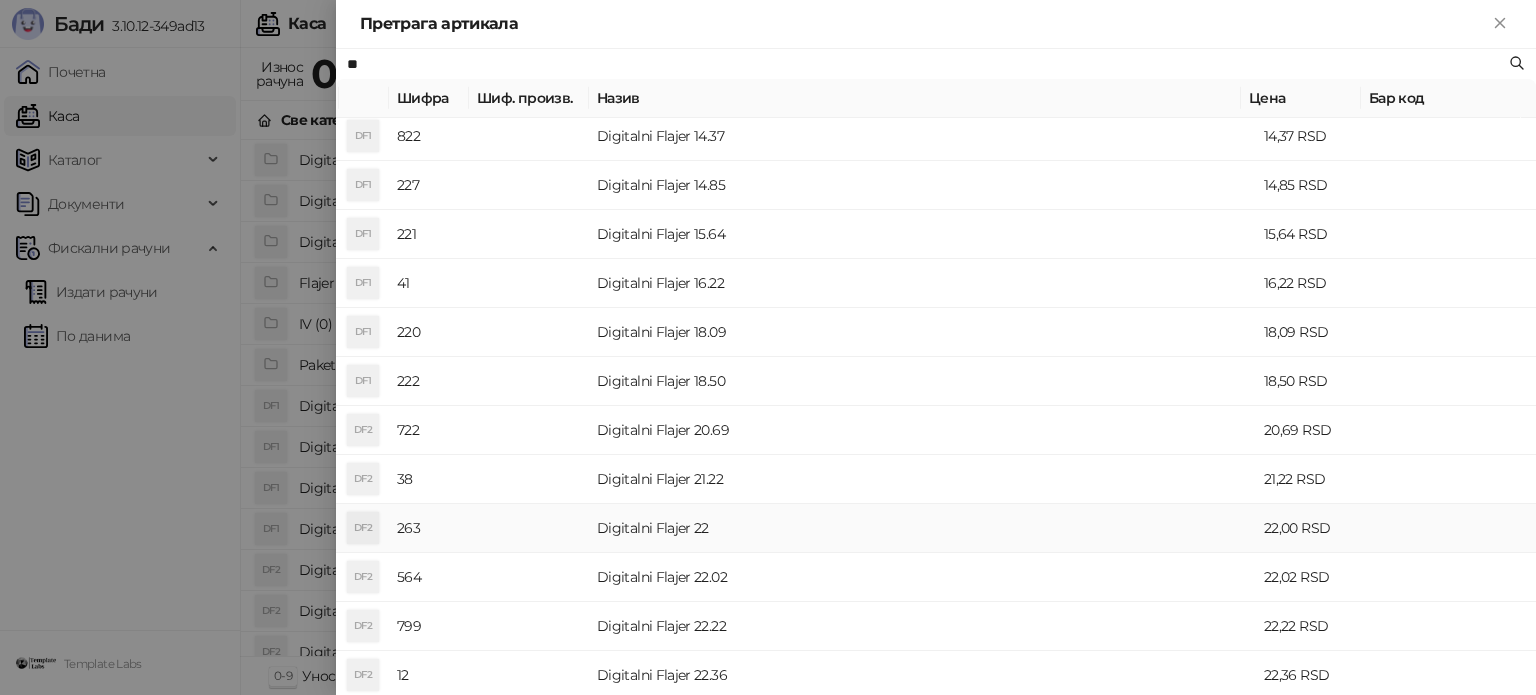 type on "**" 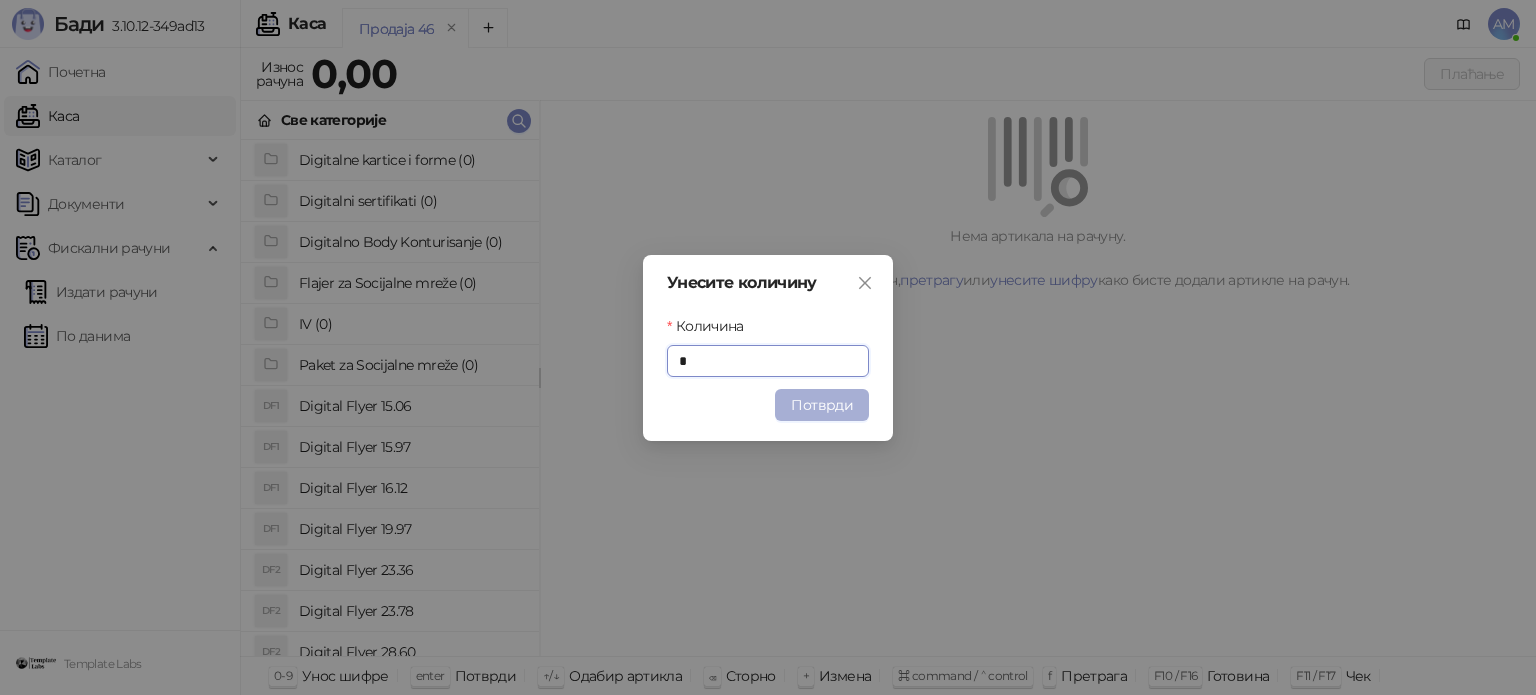 click on "Потврди" at bounding box center [822, 405] 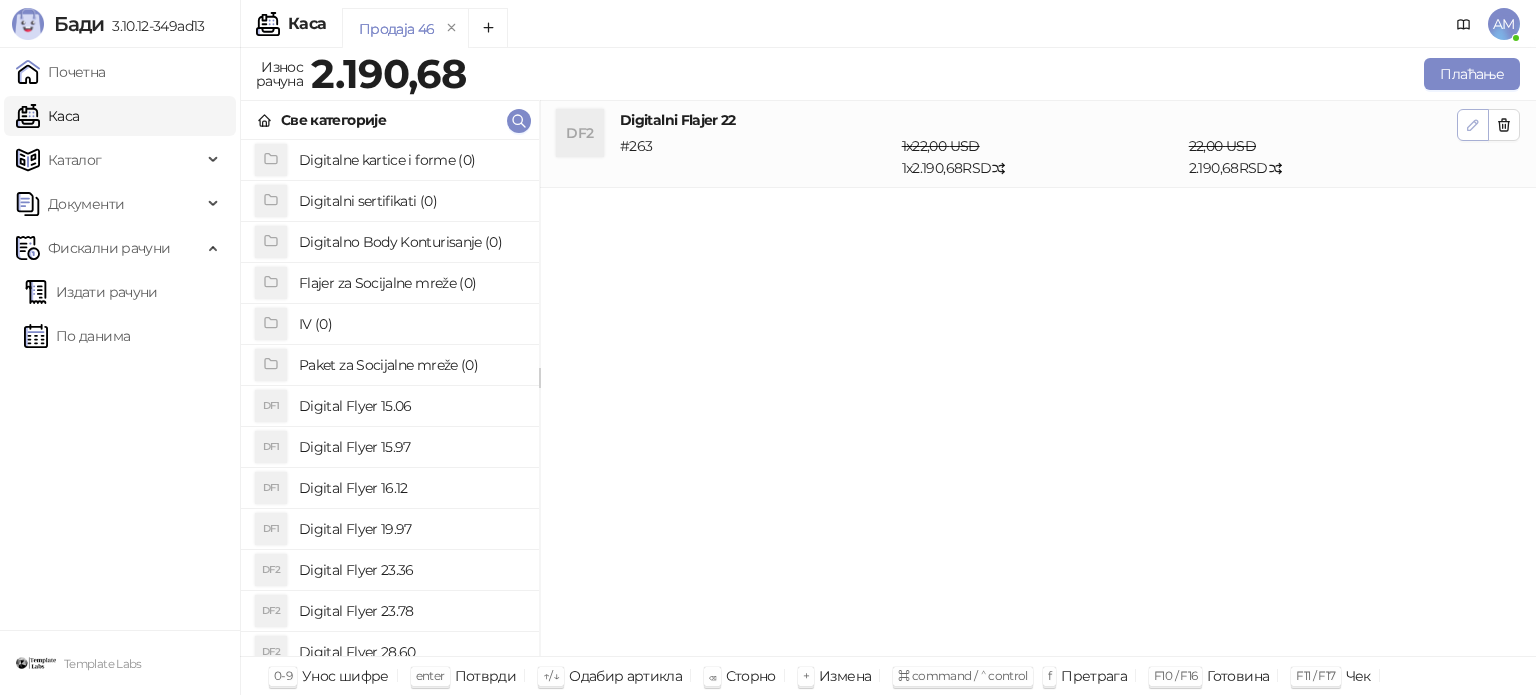 click 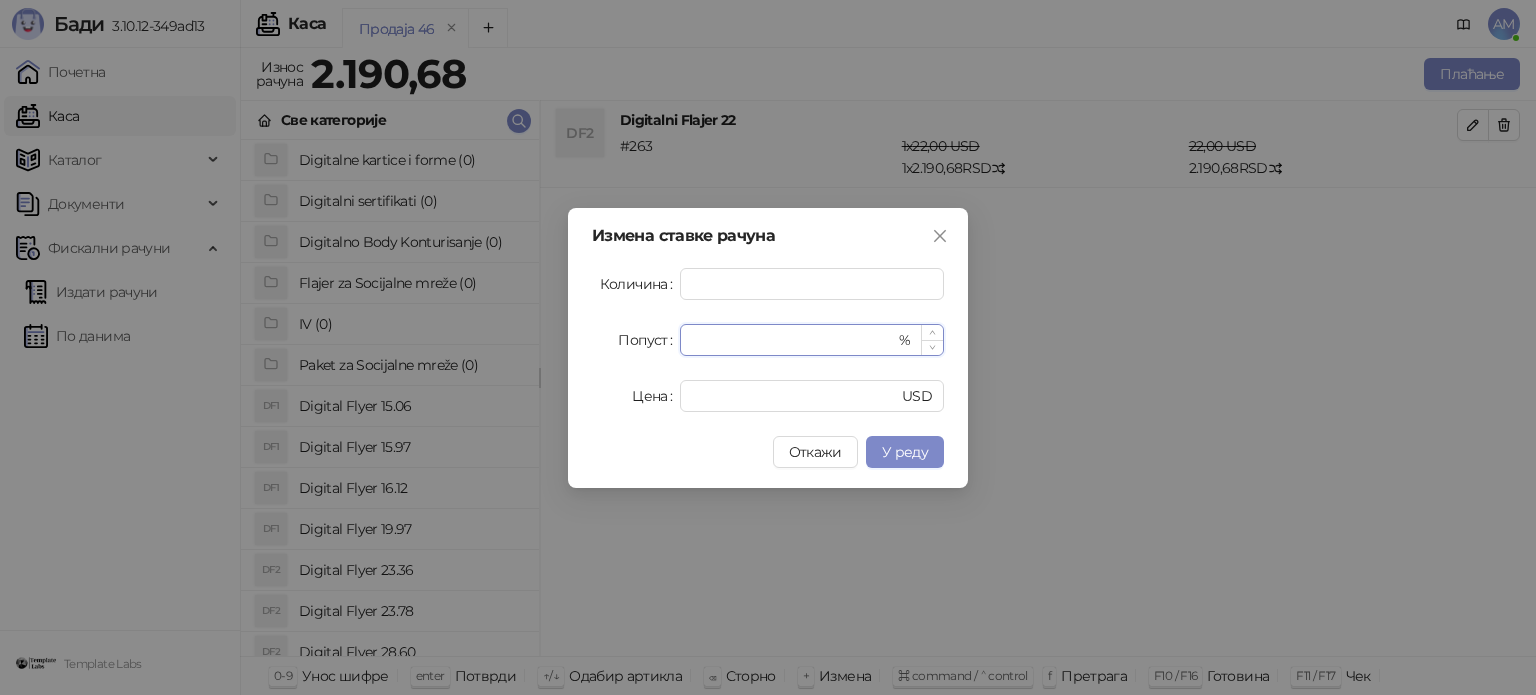 drag, startPoint x: 716, startPoint y: 348, endPoint x: 686, endPoint y: 346, distance: 30.066593 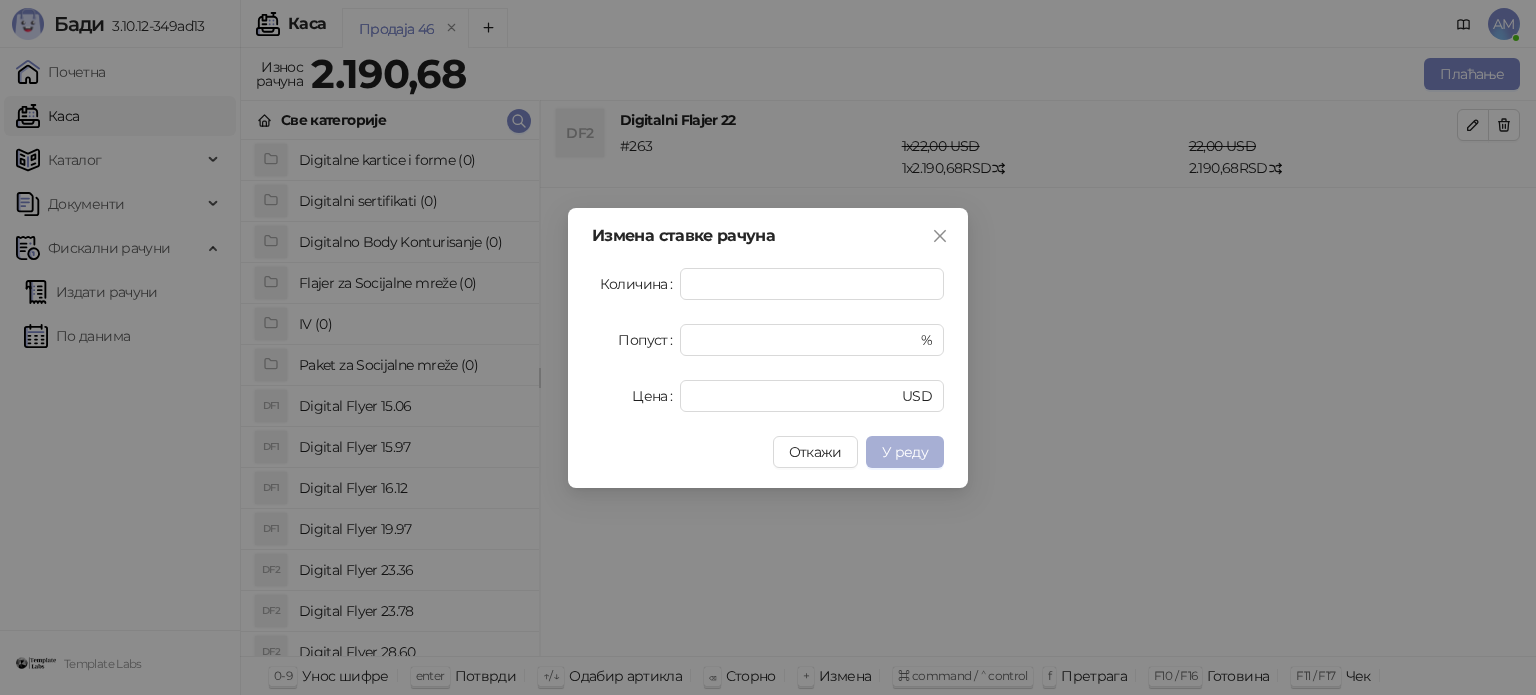 click on "У реду" at bounding box center [905, 452] 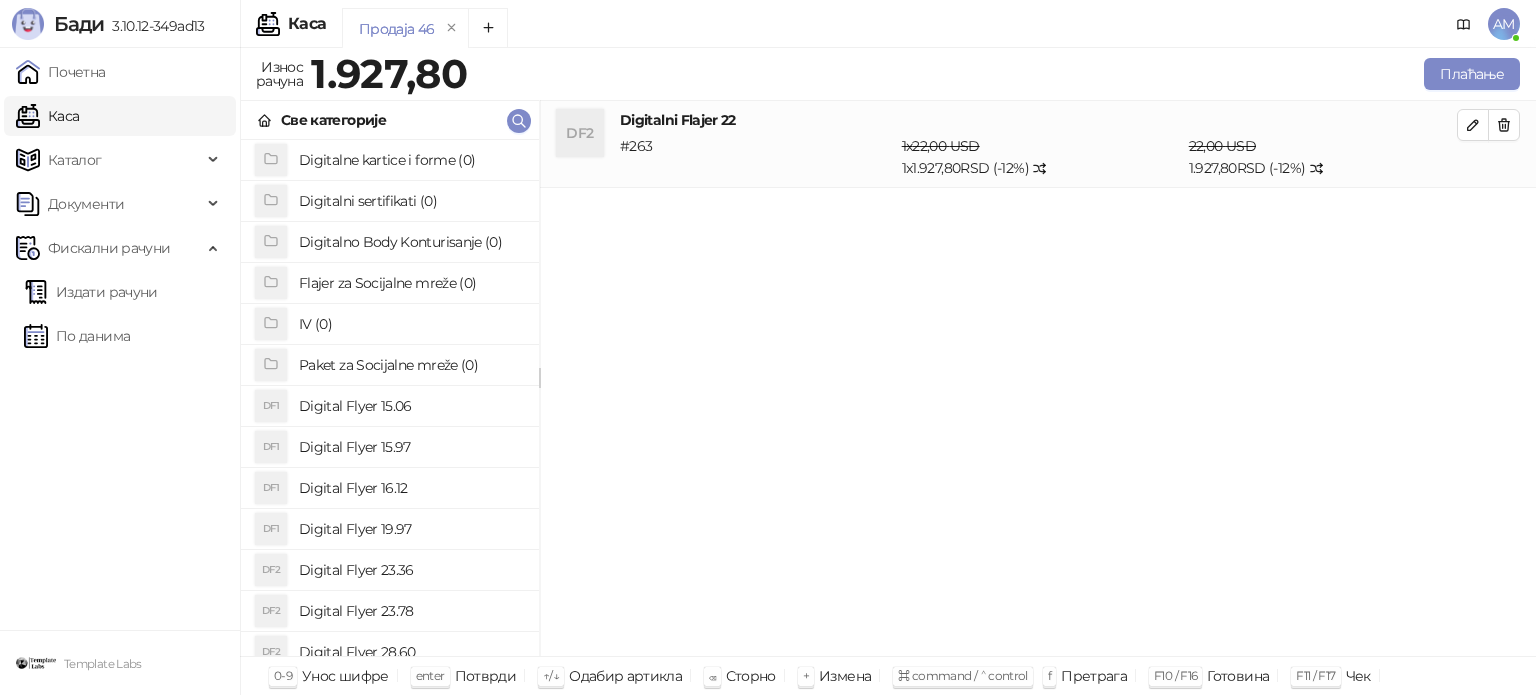 drag, startPoint x: 1463, startPoint y: 120, endPoint x: 1453, endPoint y: 126, distance: 11.661903 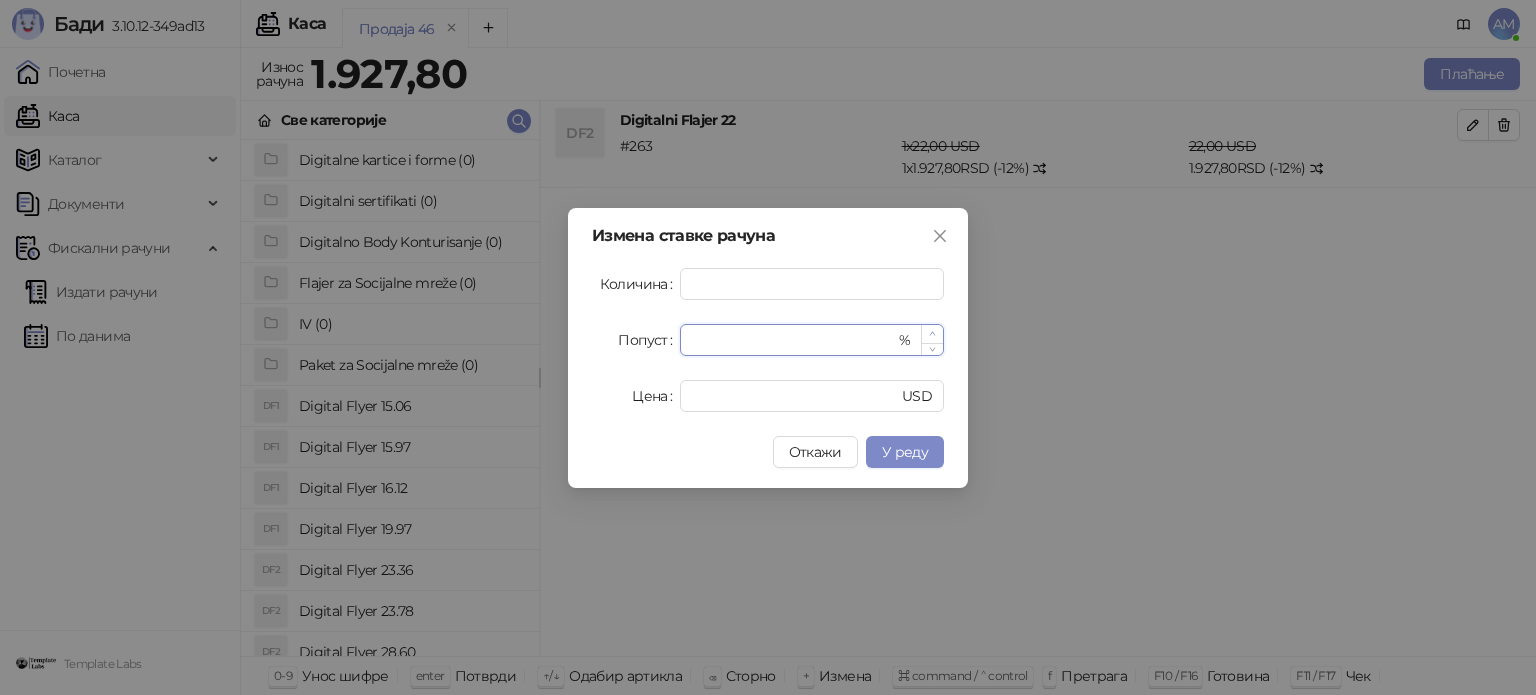 click 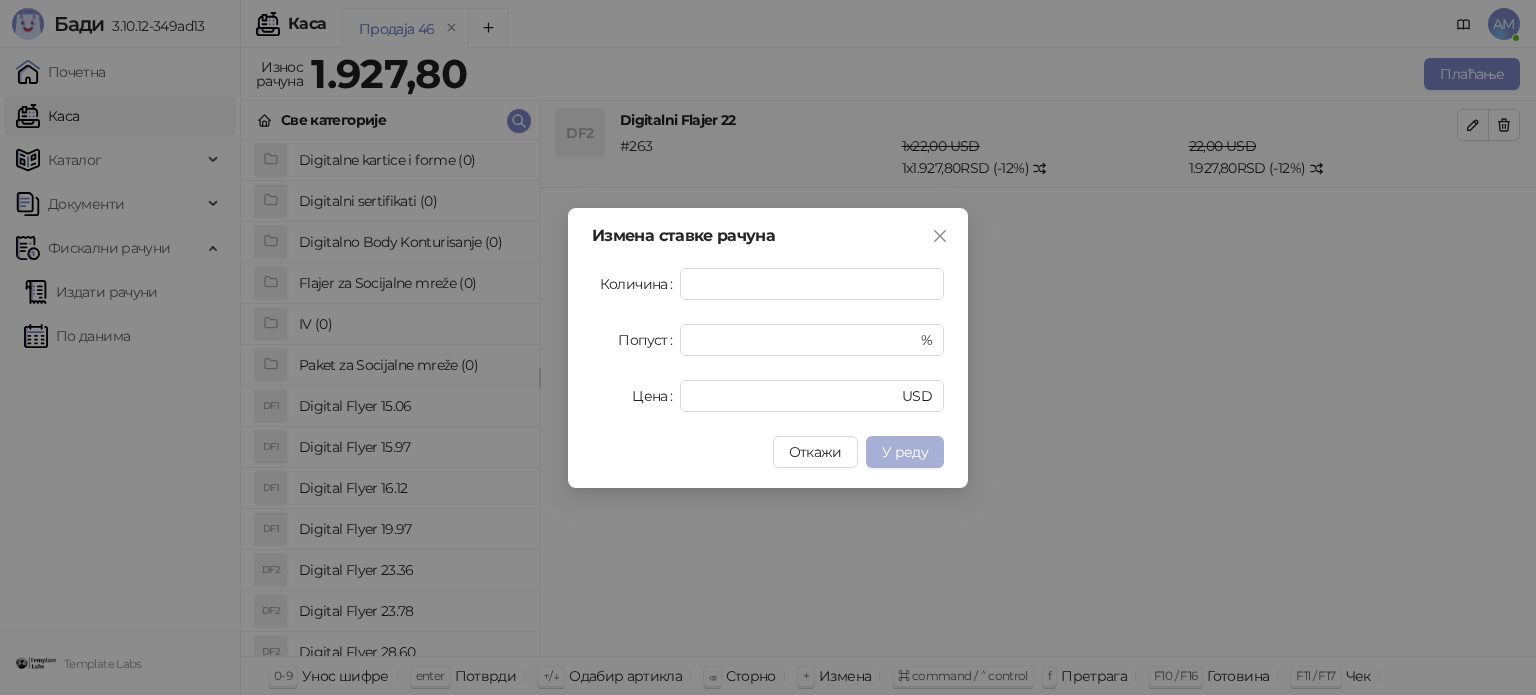 click on "У реду" at bounding box center (905, 452) 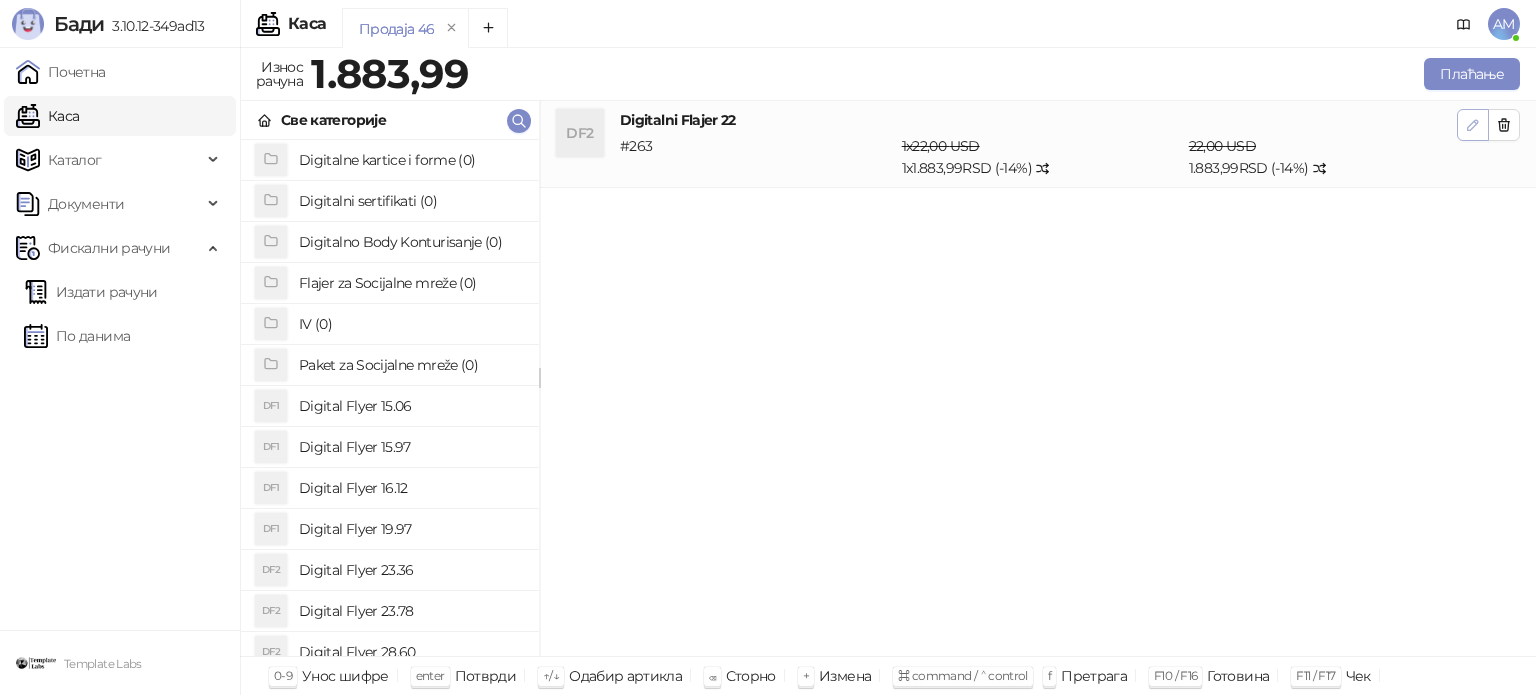 click 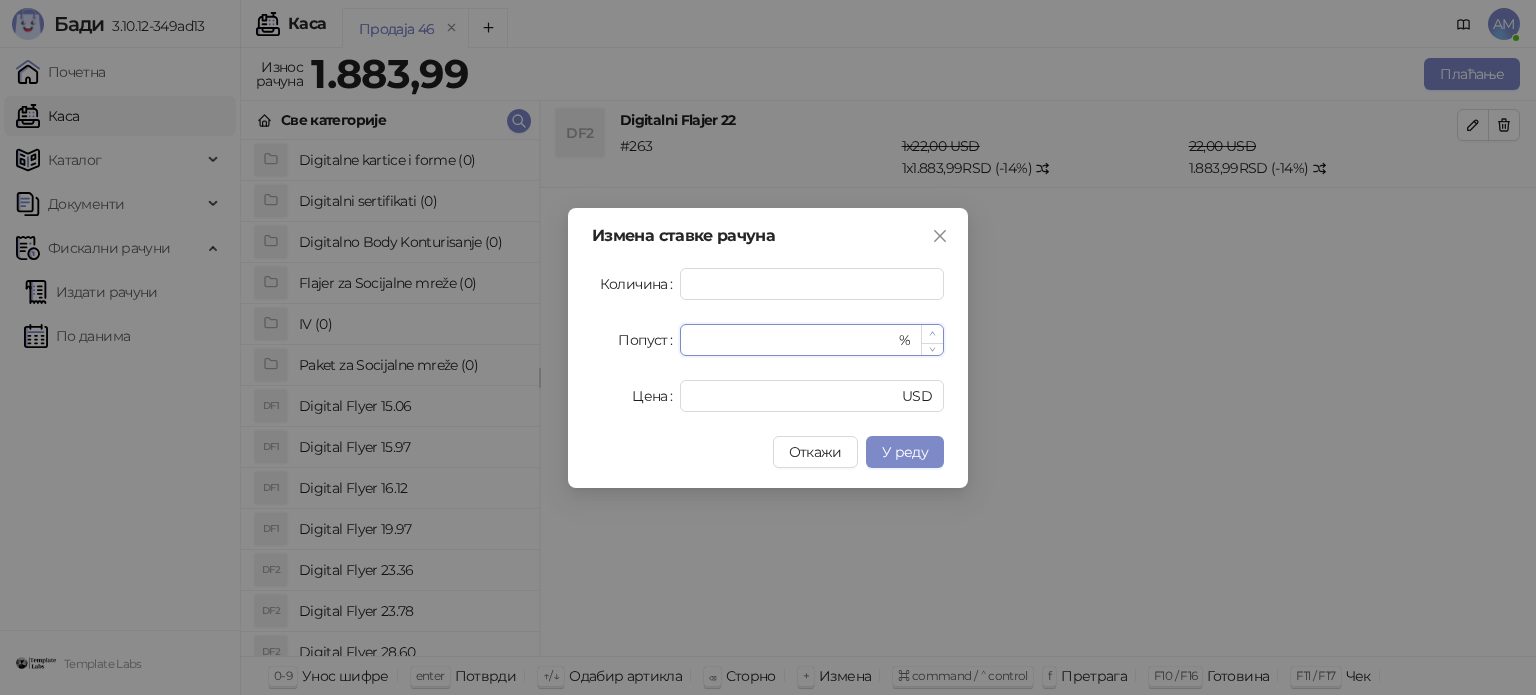 type on "**" 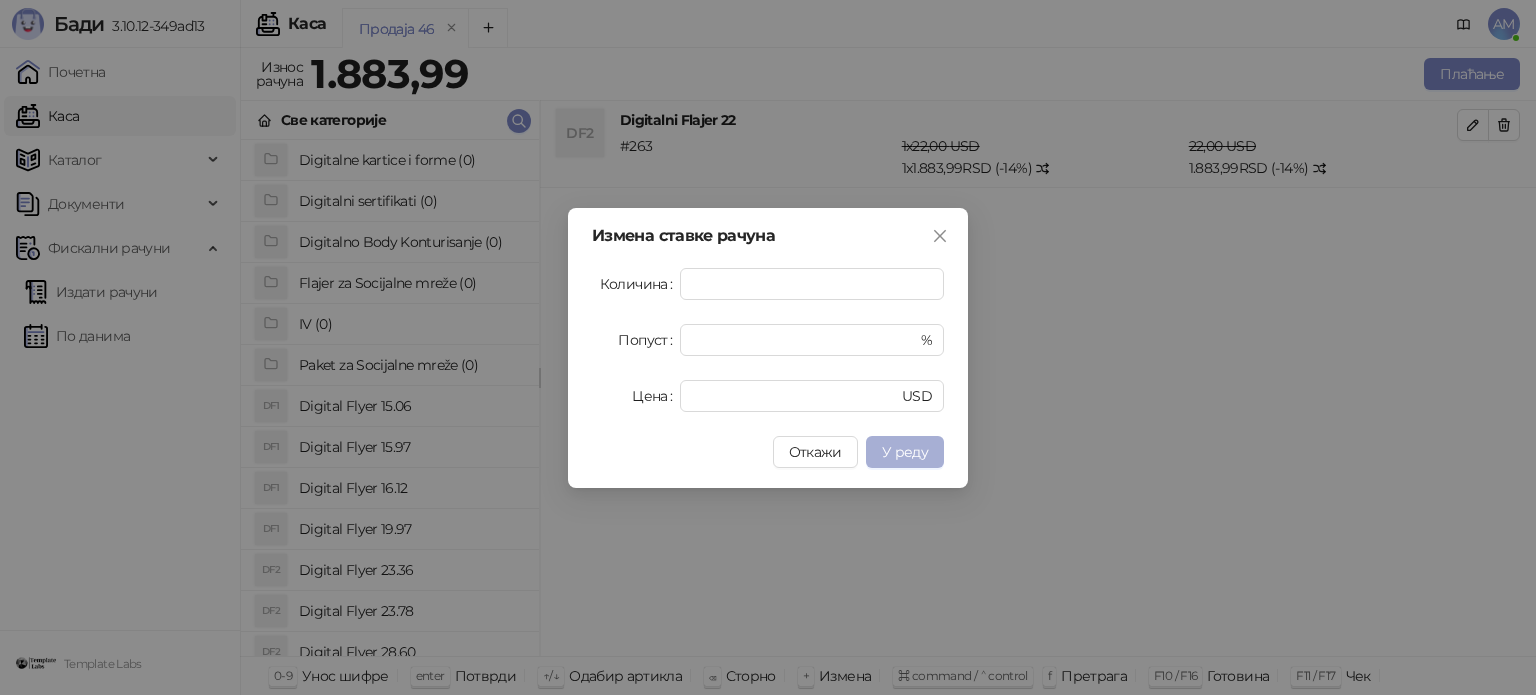 click on "У реду" at bounding box center (905, 452) 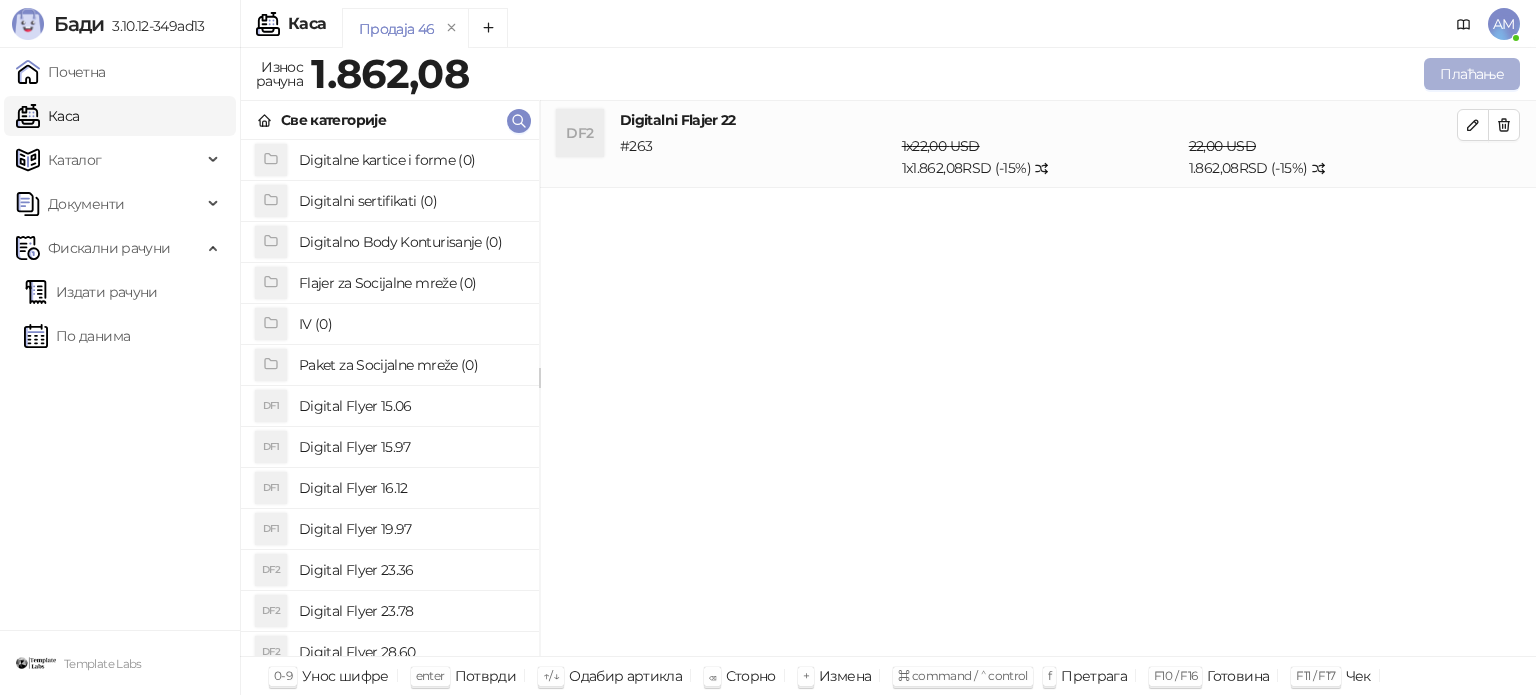 click on "Плаћање" at bounding box center [1472, 74] 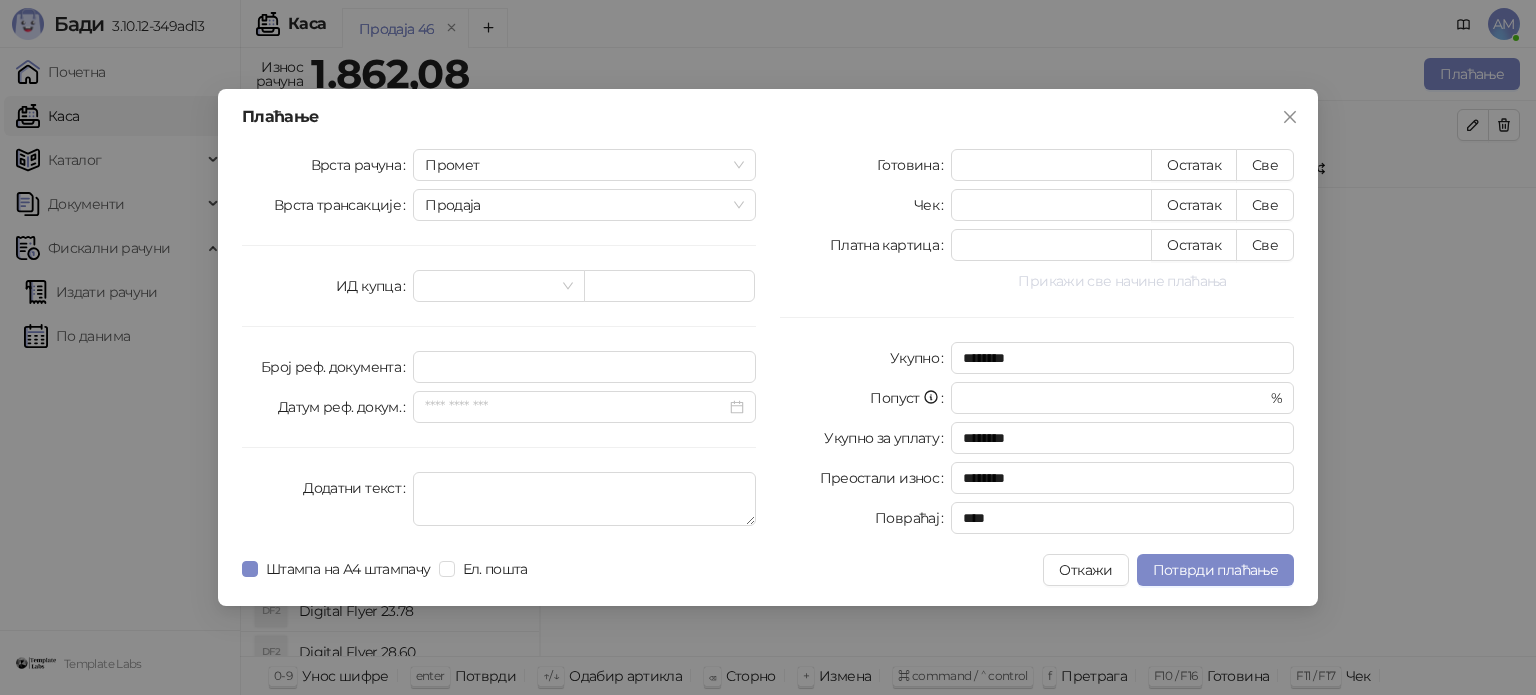 click on "Прикажи све начине плаћања" at bounding box center (1122, 281) 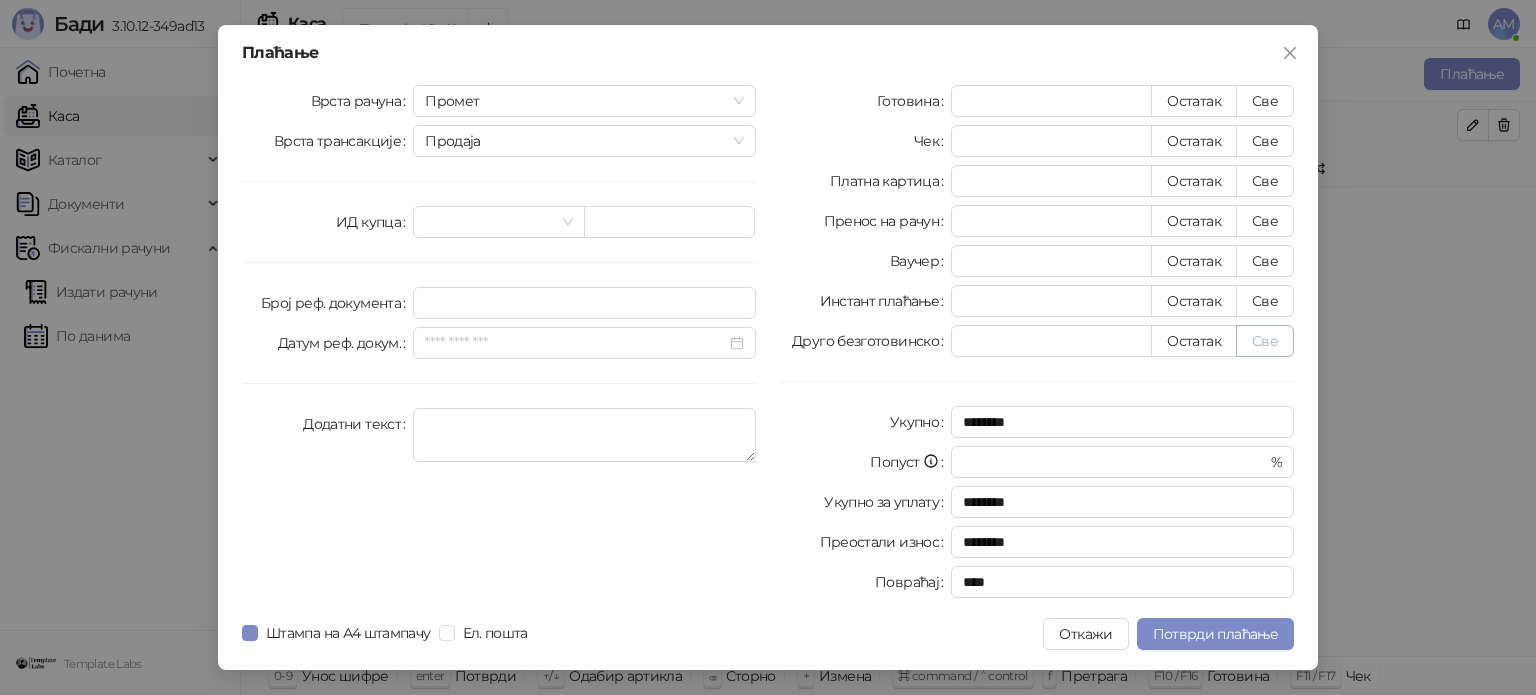 click on "Све" at bounding box center (1265, 341) 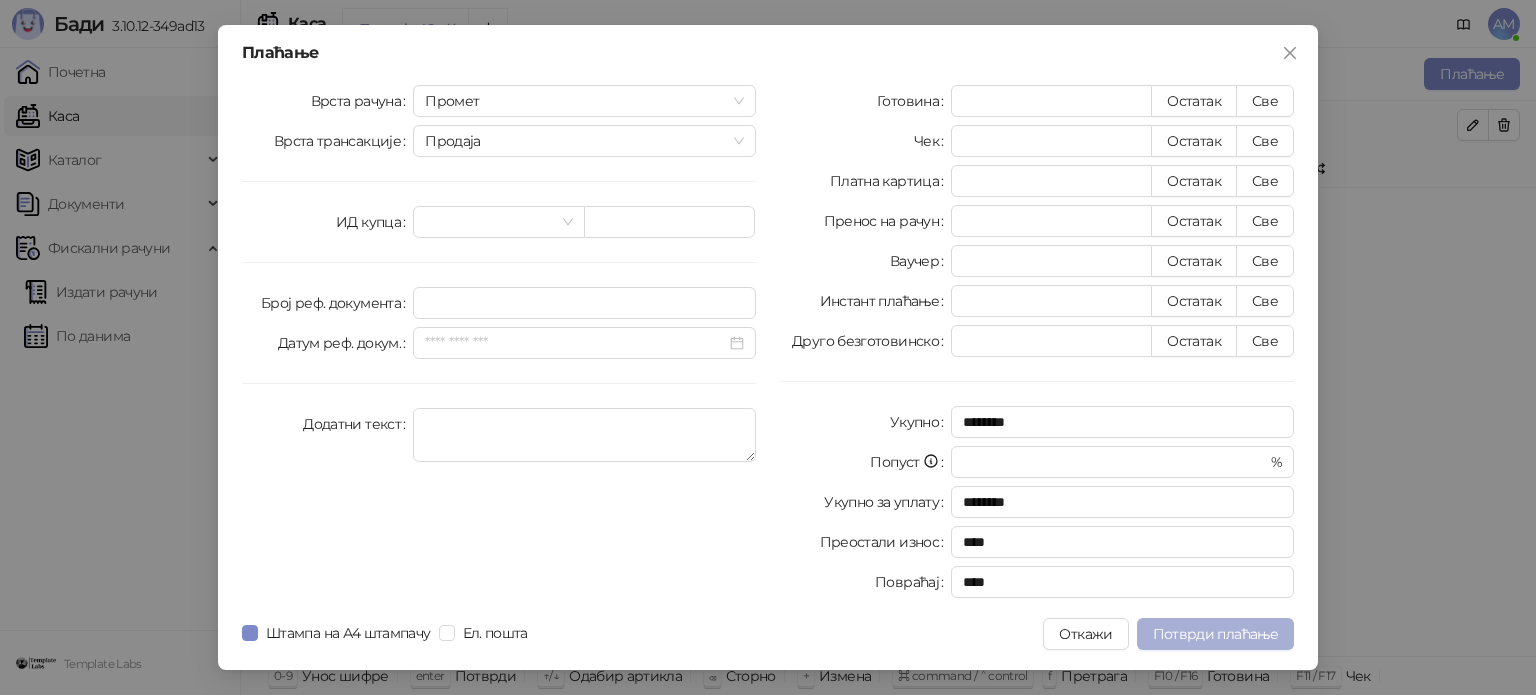 click on "Потврди плаћање" at bounding box center [1215, 634] 